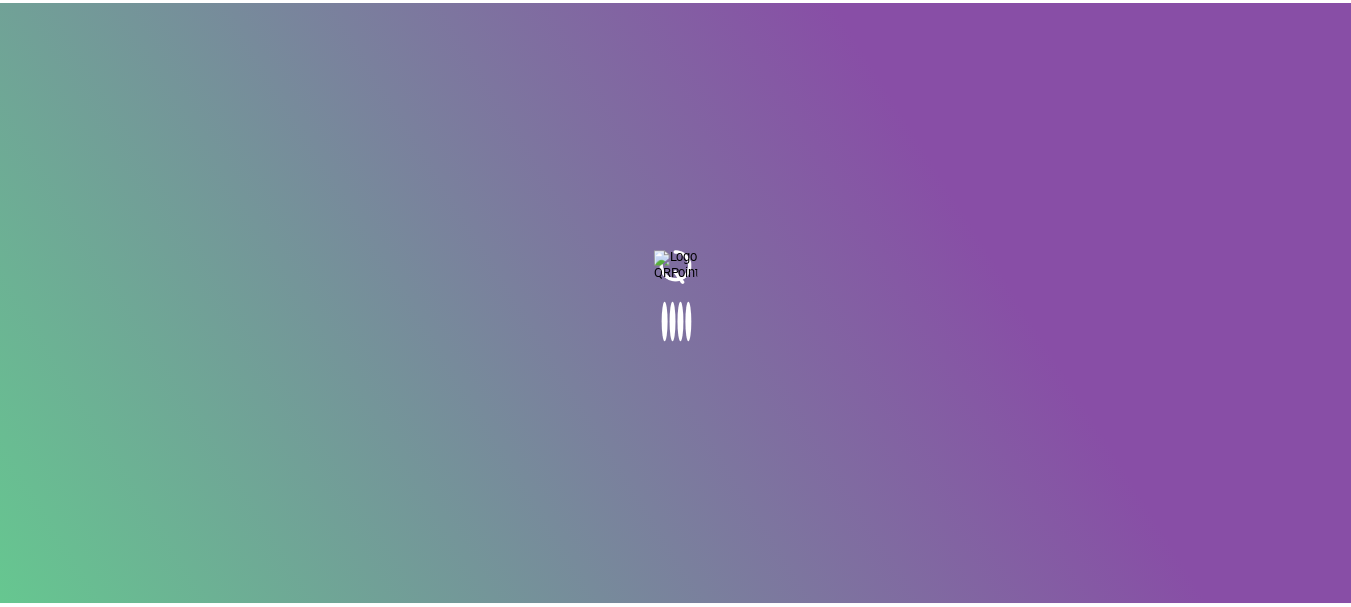 scroll, scrollTop: 0, scrollLeft: 0, axis: both 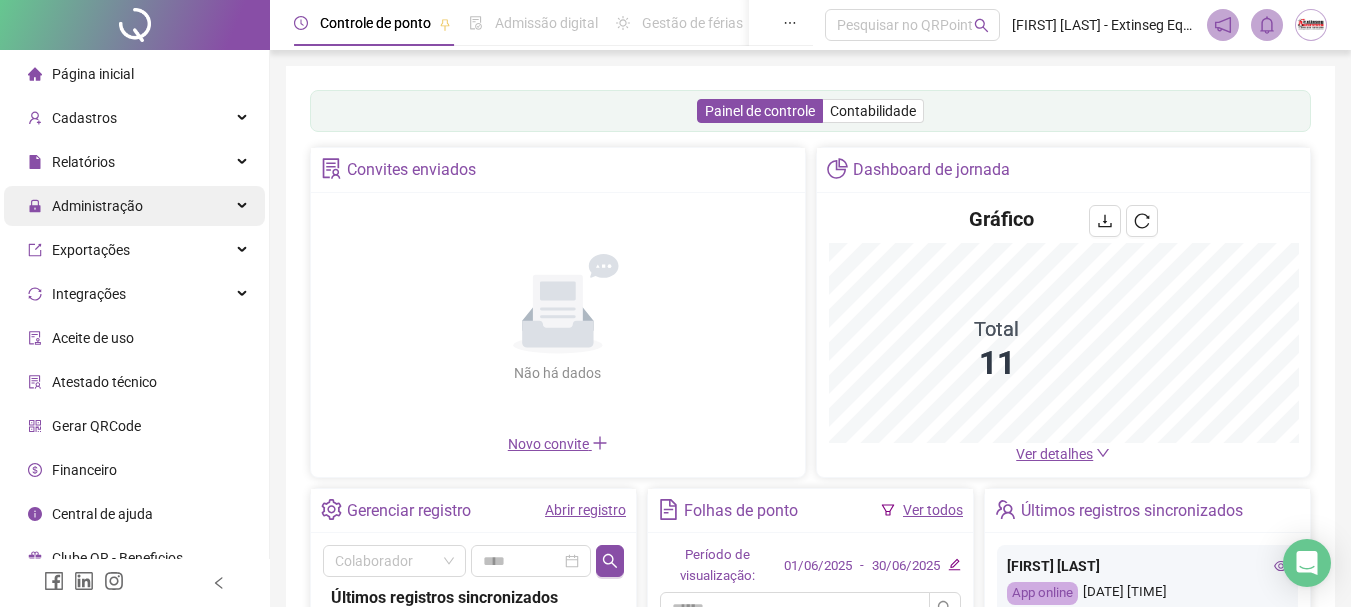 click on "Administração" at bounding box center (97, 206) 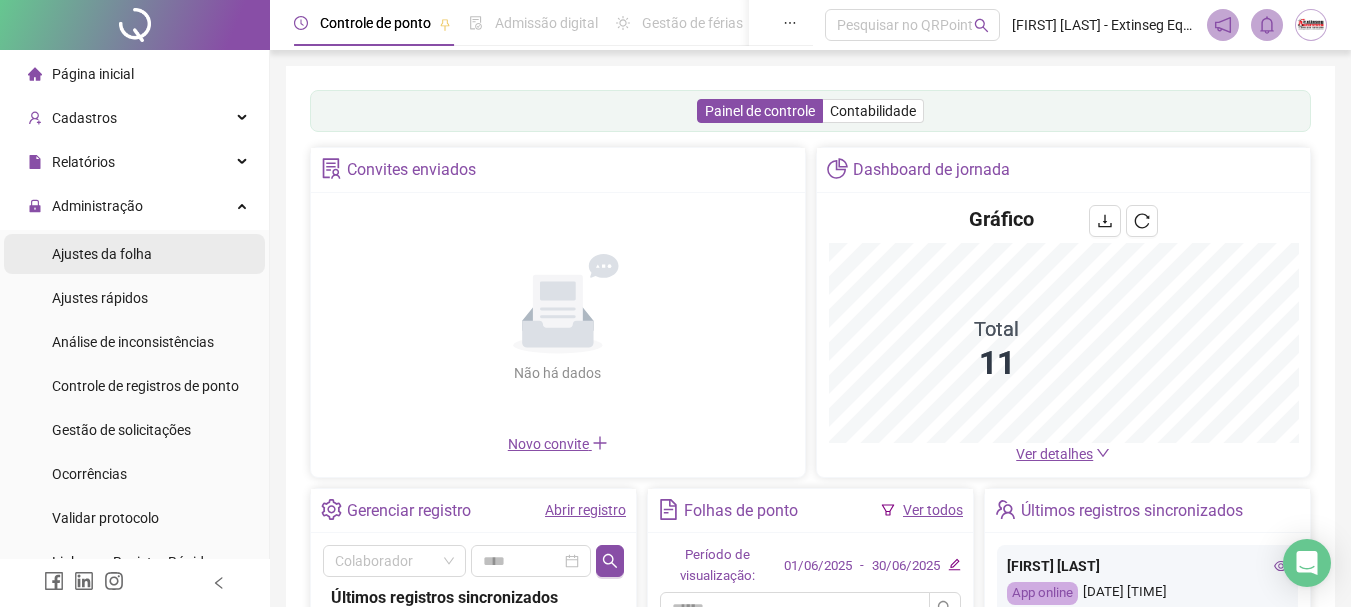click on "Ajustes da folha" at bounding box center (102, 254) 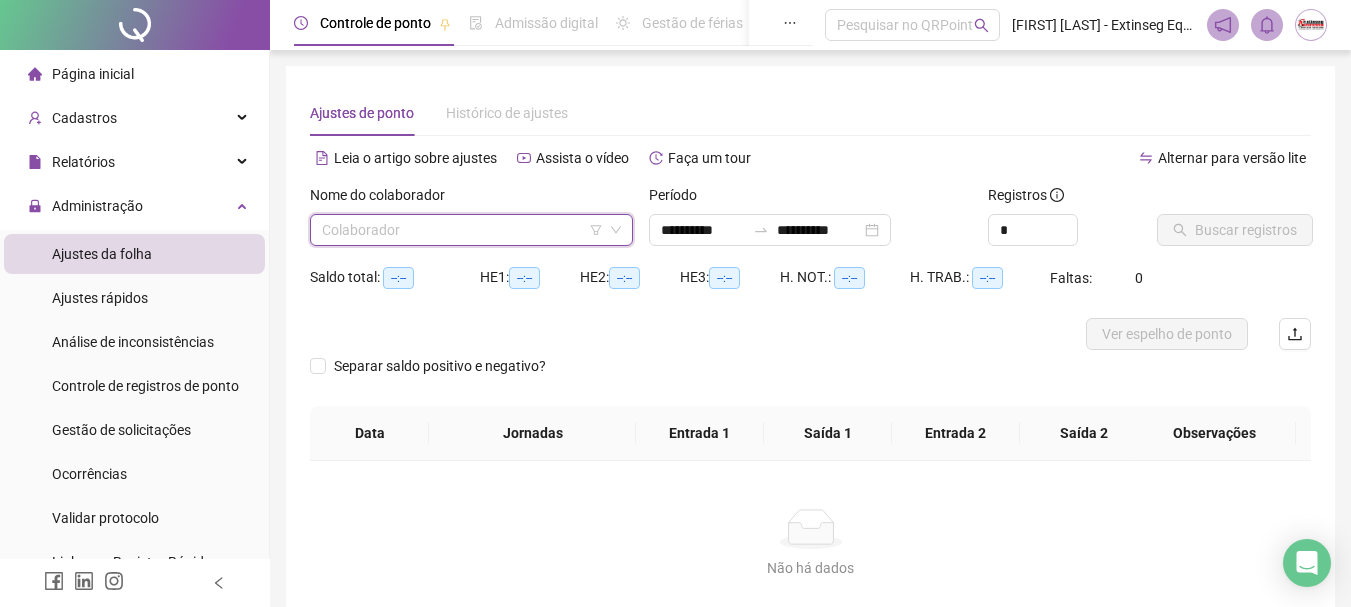 click at bounding box center [465, 230] 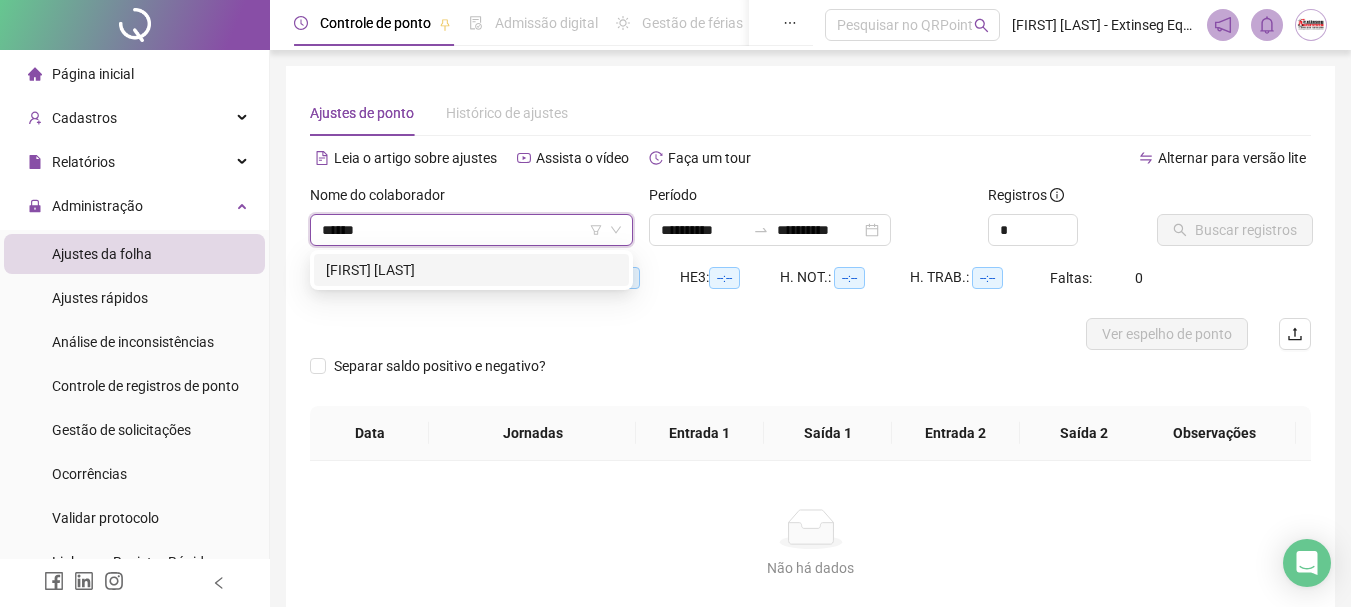 type on "*******" 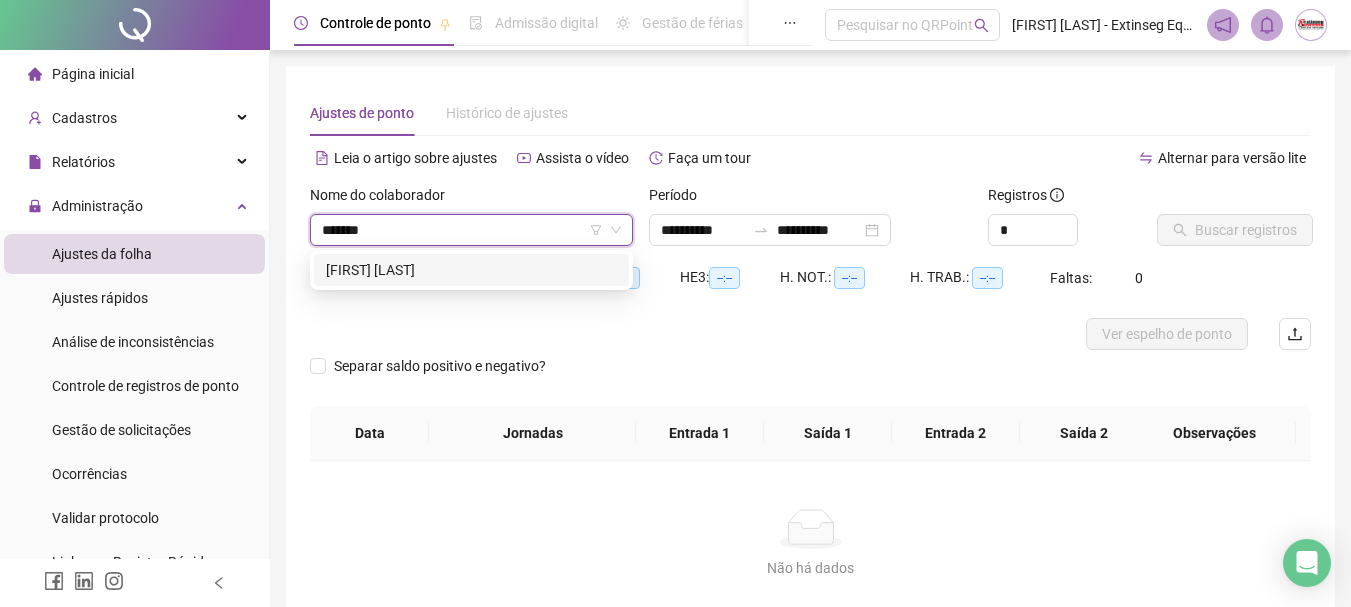 click on "[FIRST] [LAST]" at bounding box center (471, 270) 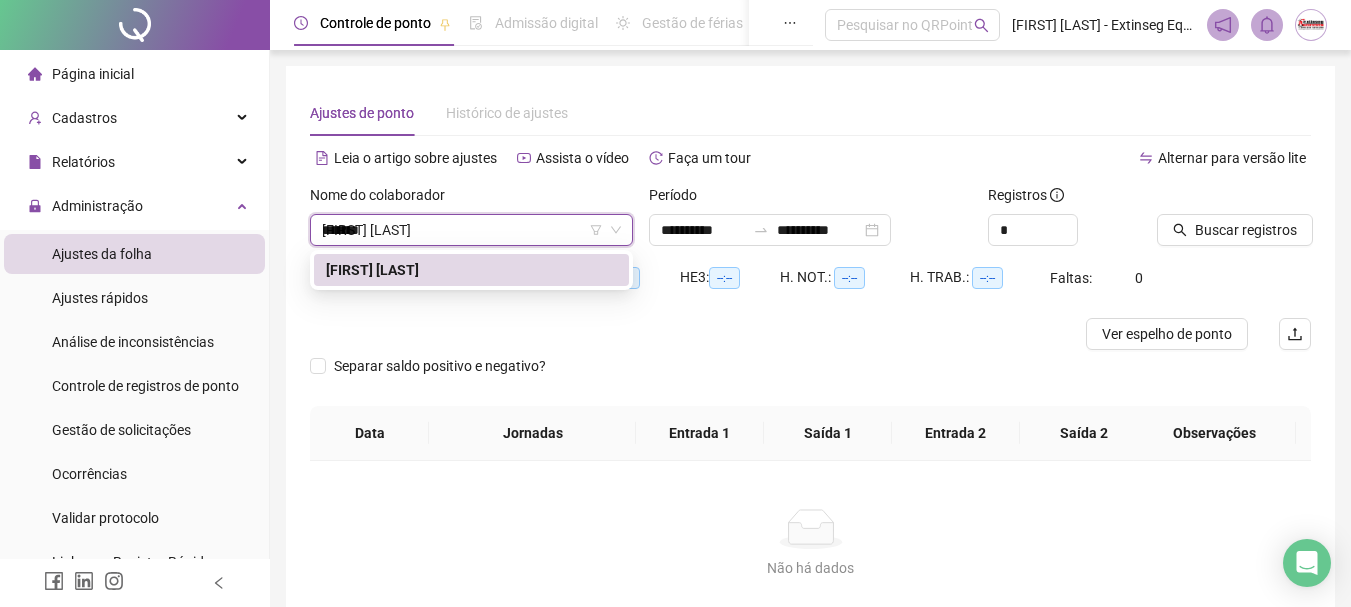 type 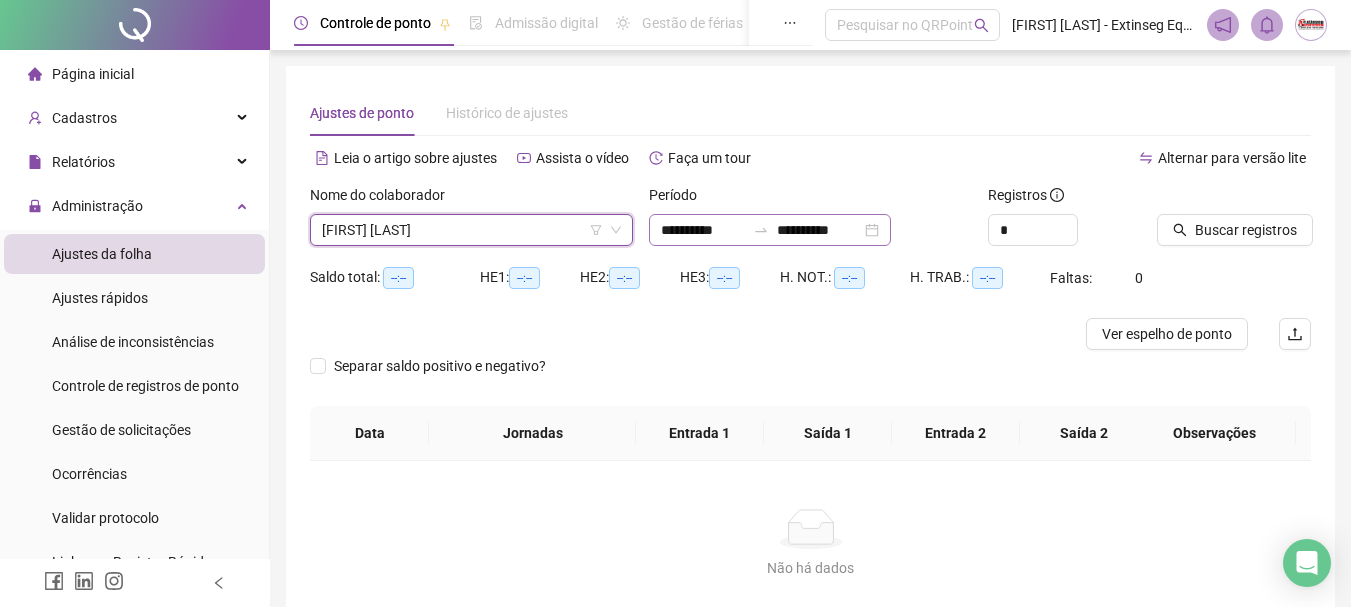 click on "**********" at bounding box center (770, 230) 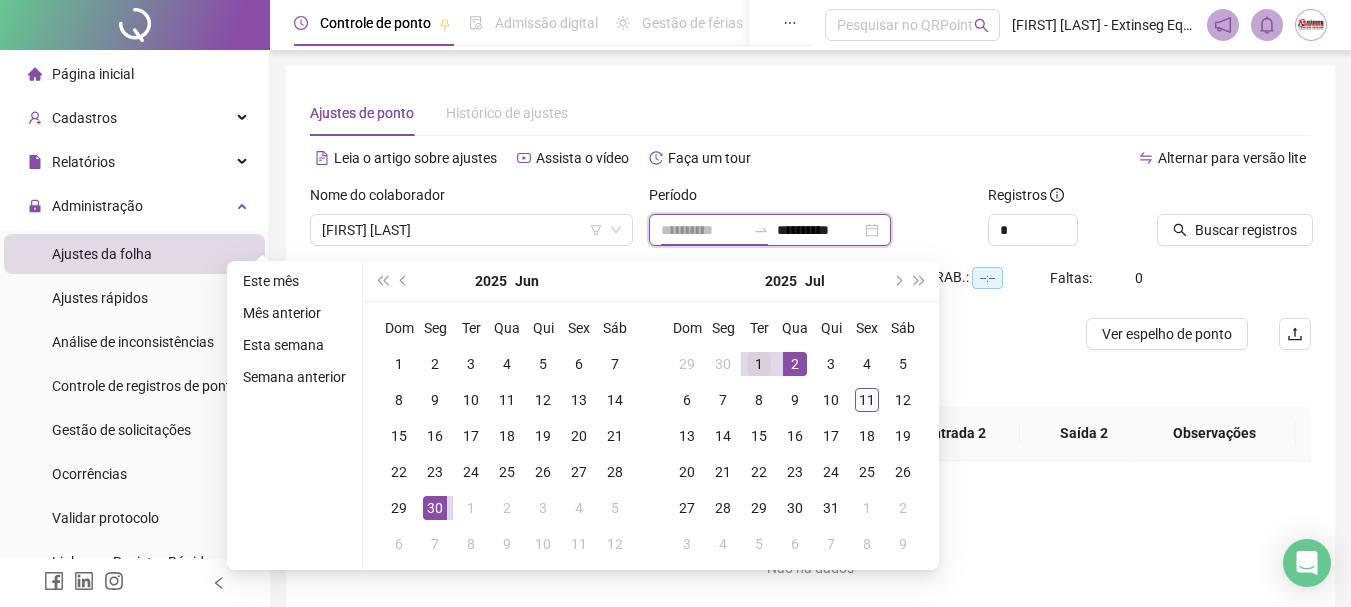 type on "**********" 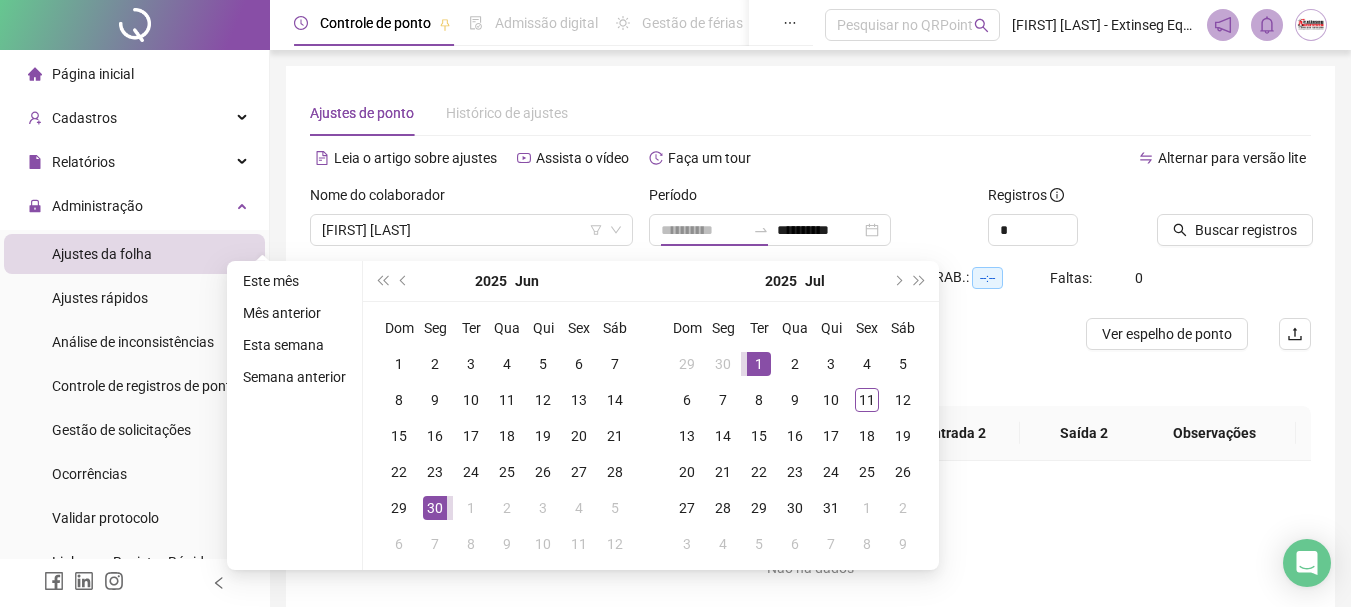 click on "1" at bounding box center (759, 364) 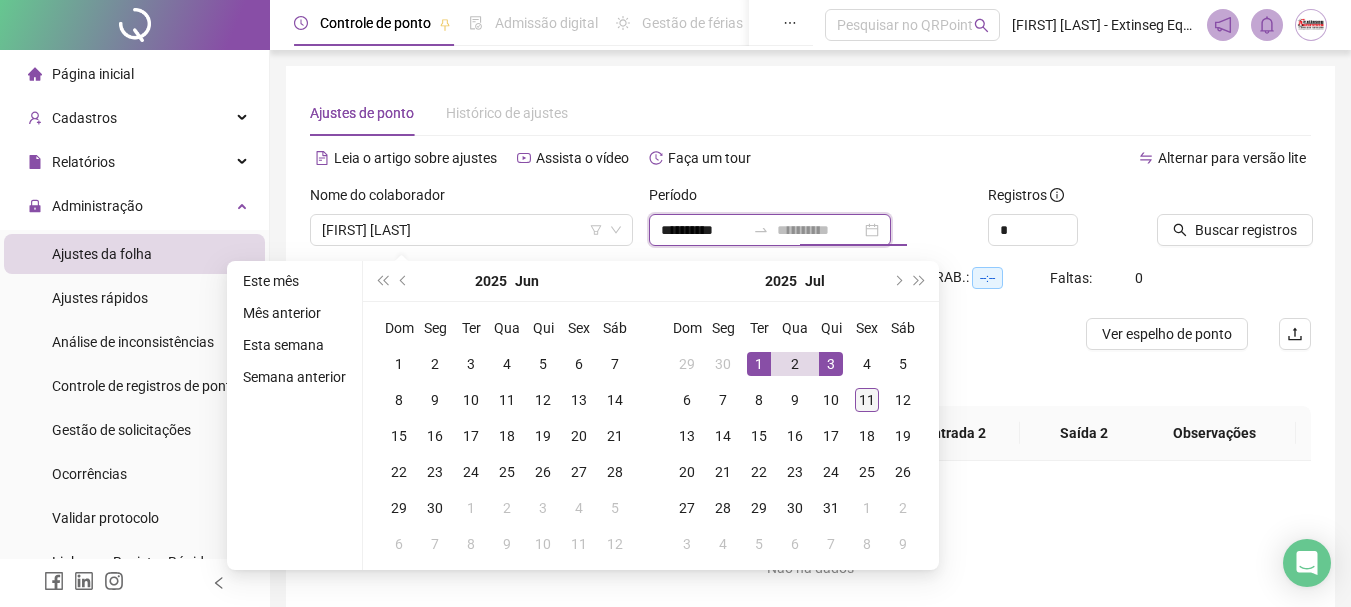 type on "**********" 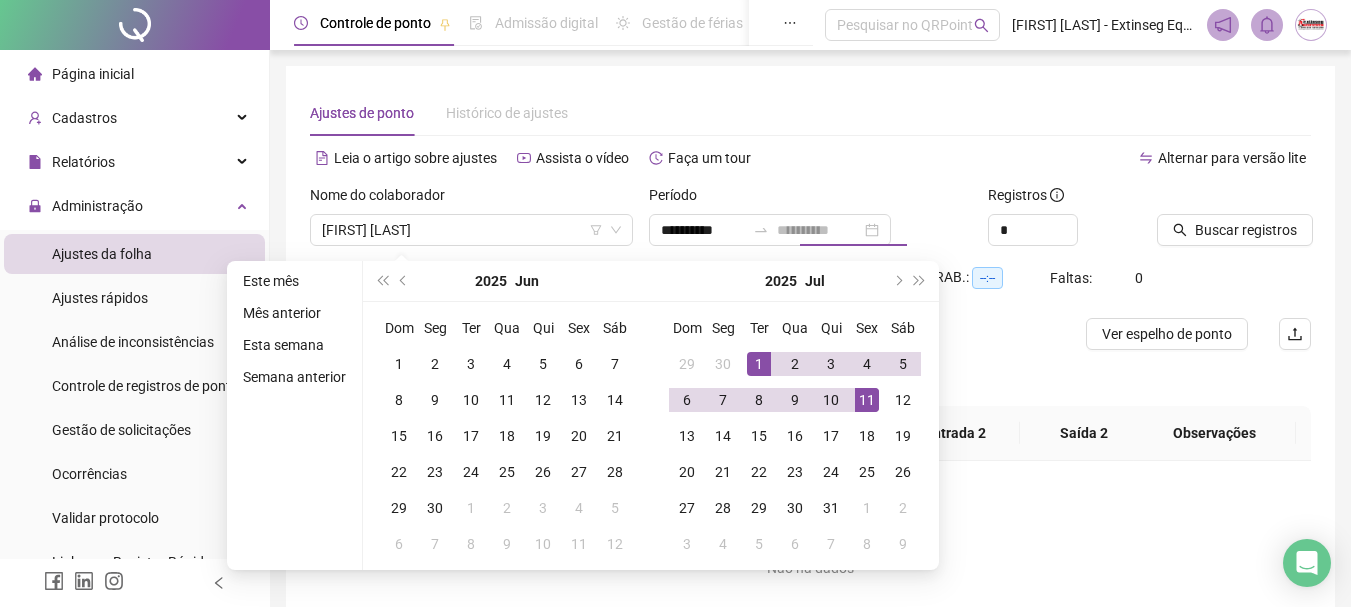 click on "11" at bounding box center [867, 400] 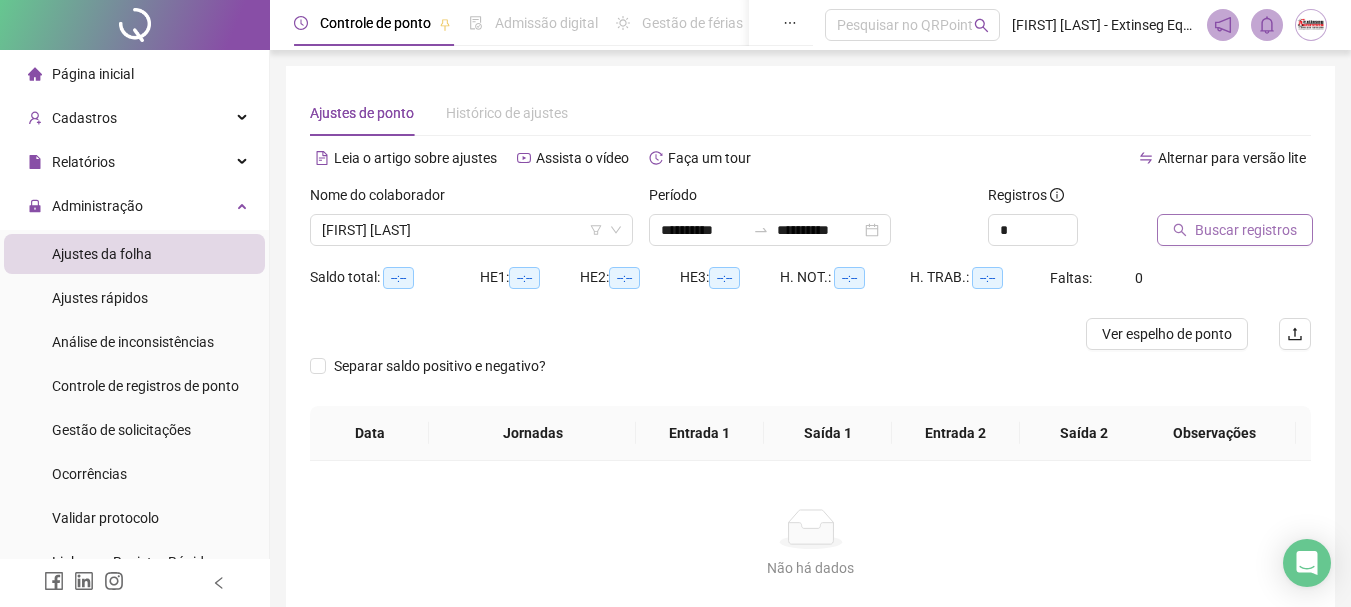 click on "Buscar registros" at bounding box center [1246, 230] 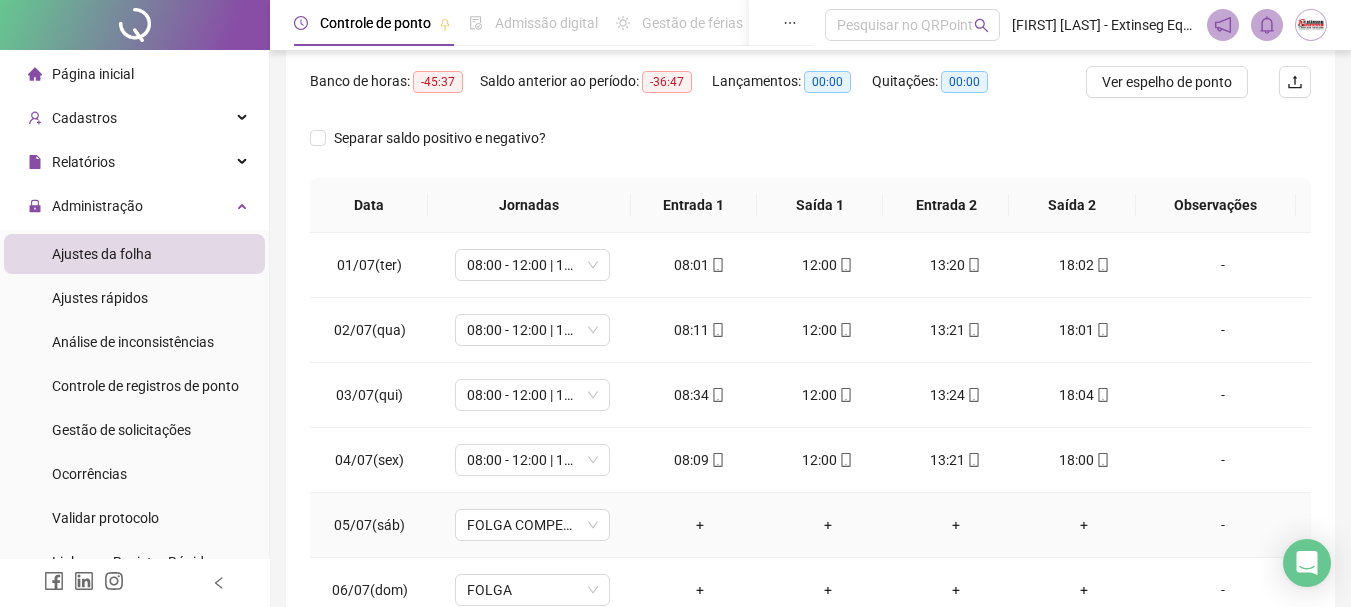 scroll, scrollTop: 415, scrollLeft: 0, axis: vertical 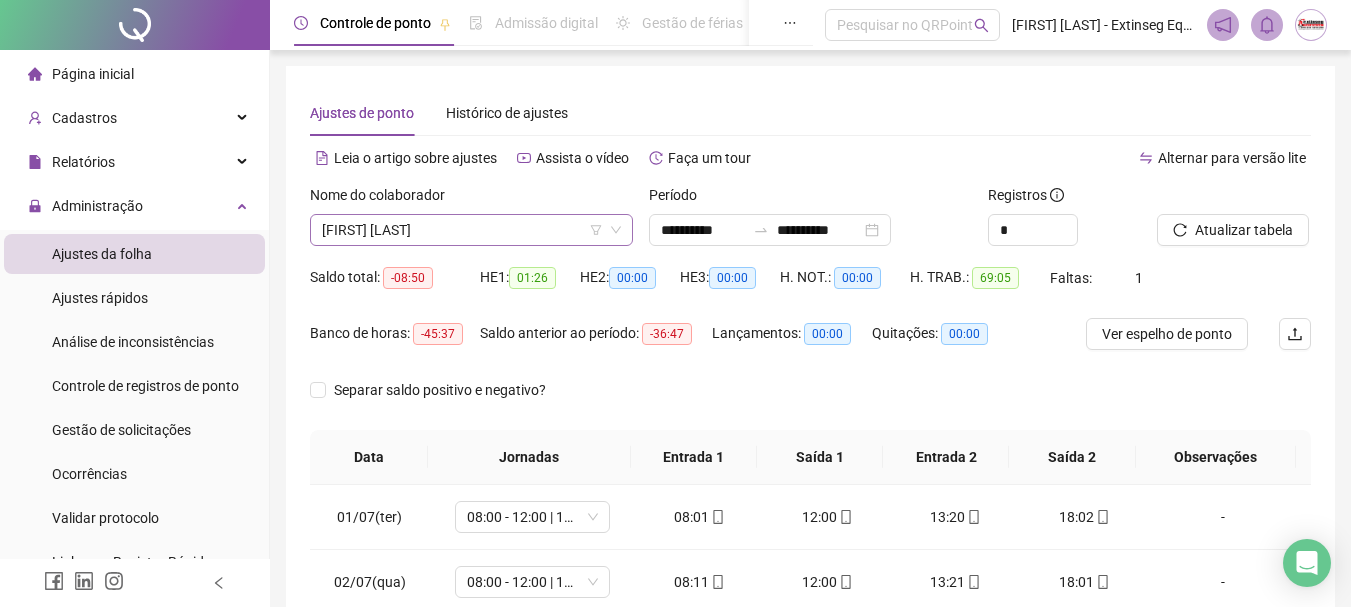 click on "[FIRST] [LAST]" at bounding box center (471, 230) 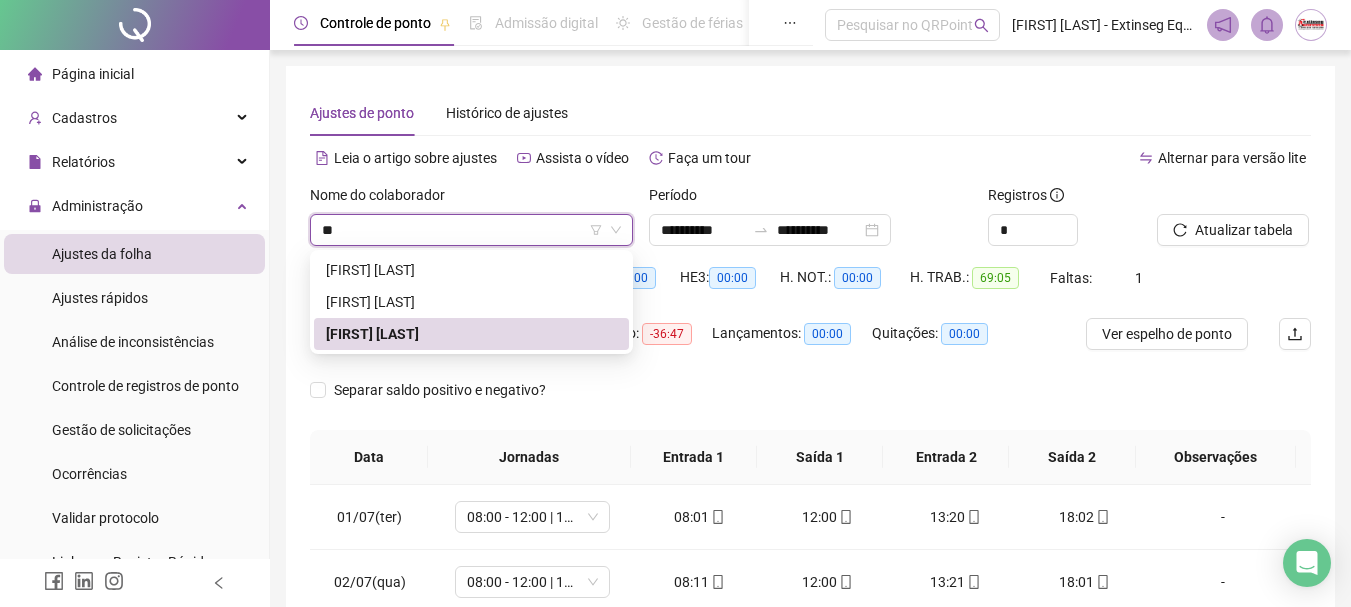 scroll, scrollTop: 0, scrollLeft: 0, axis: both 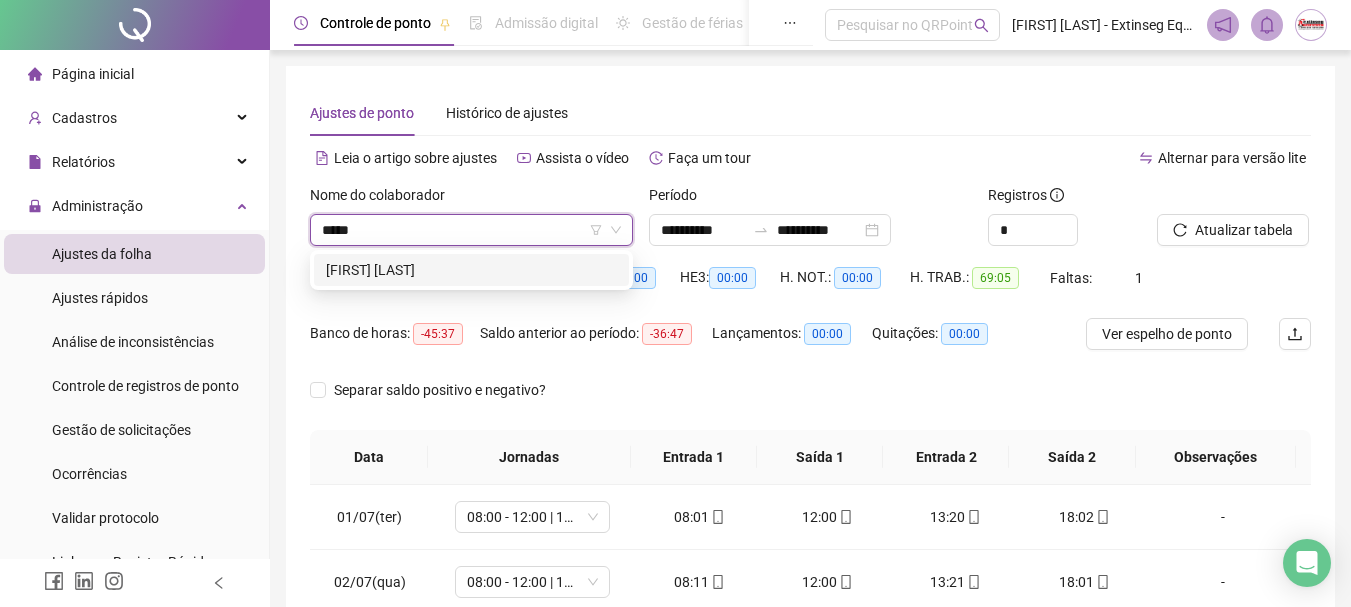 type on "******" 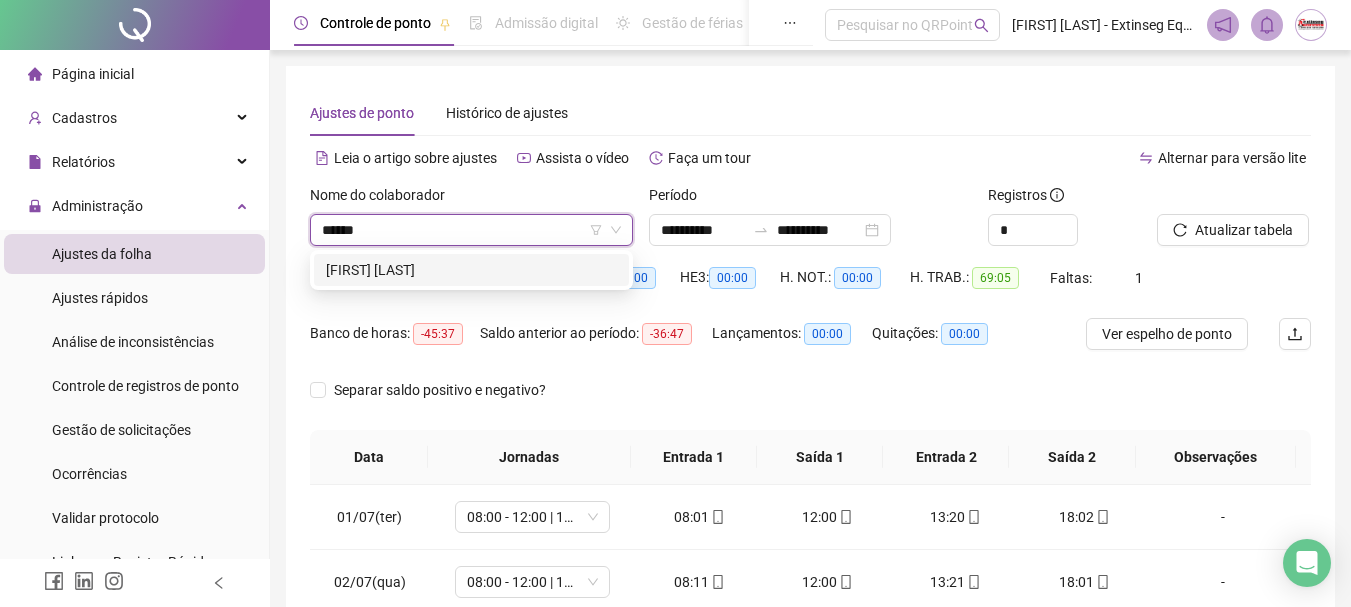 click on "[FIRST] [LAST]" at bounding box center (471, 270) 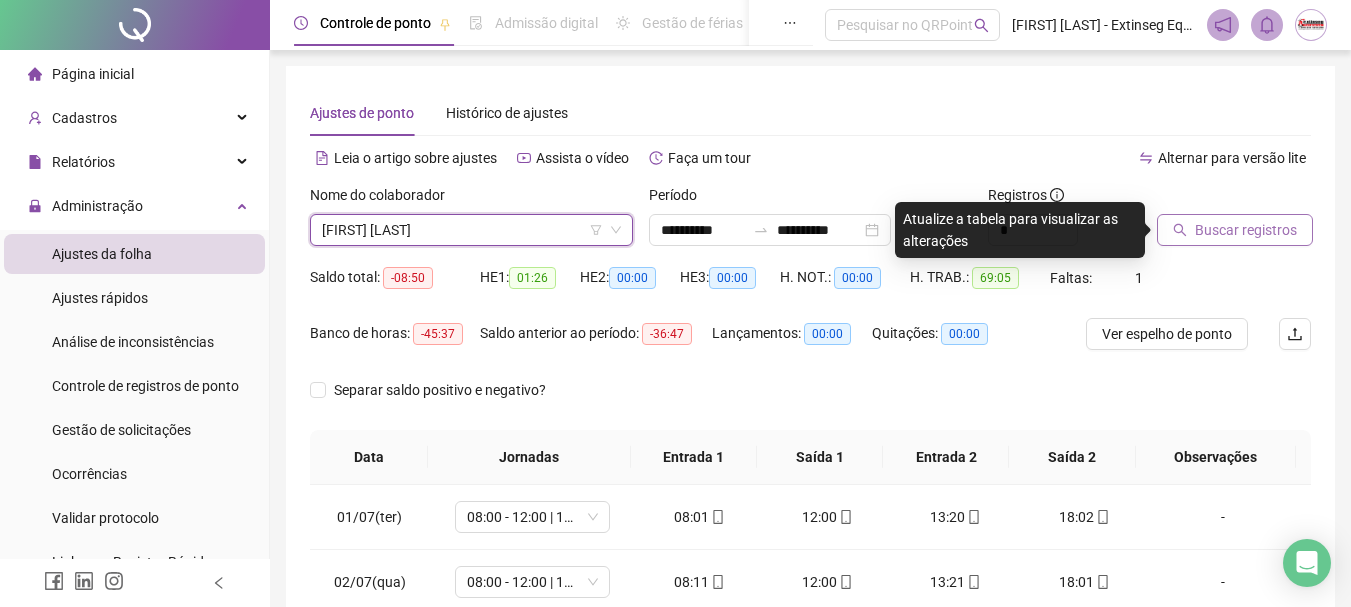 click on "Buscar registros" at bounding box center [1246, 230] 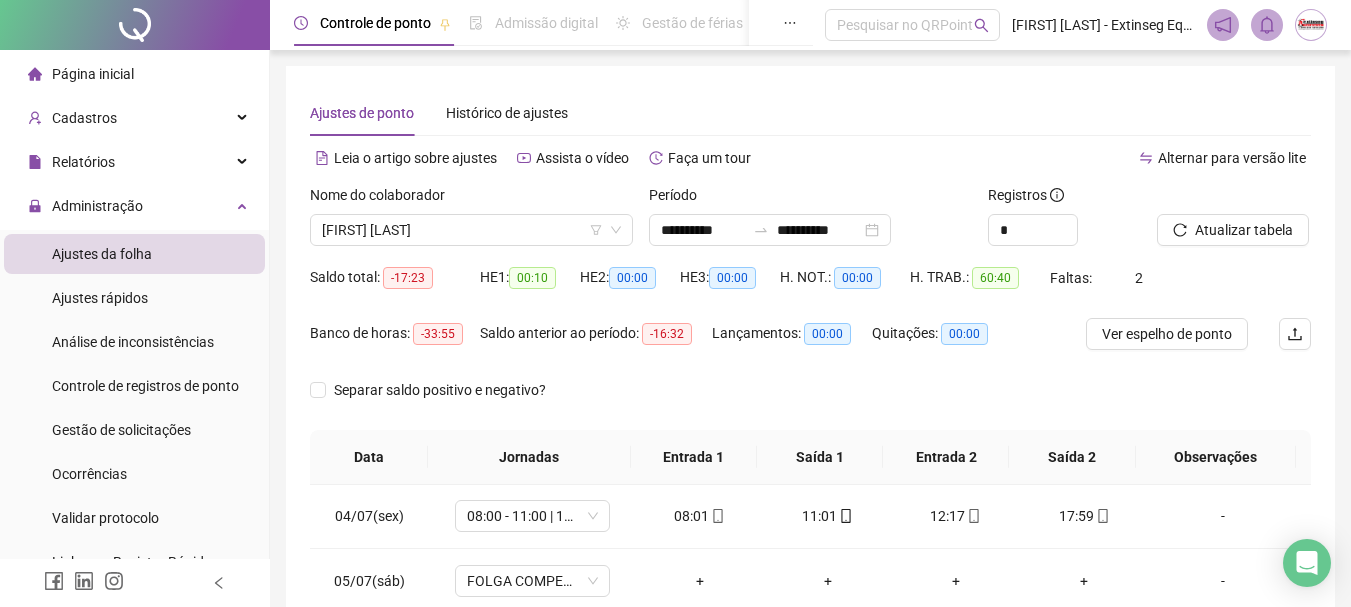 scroll, scrollTop: 288, scrollLeft: 0, axis: vertical 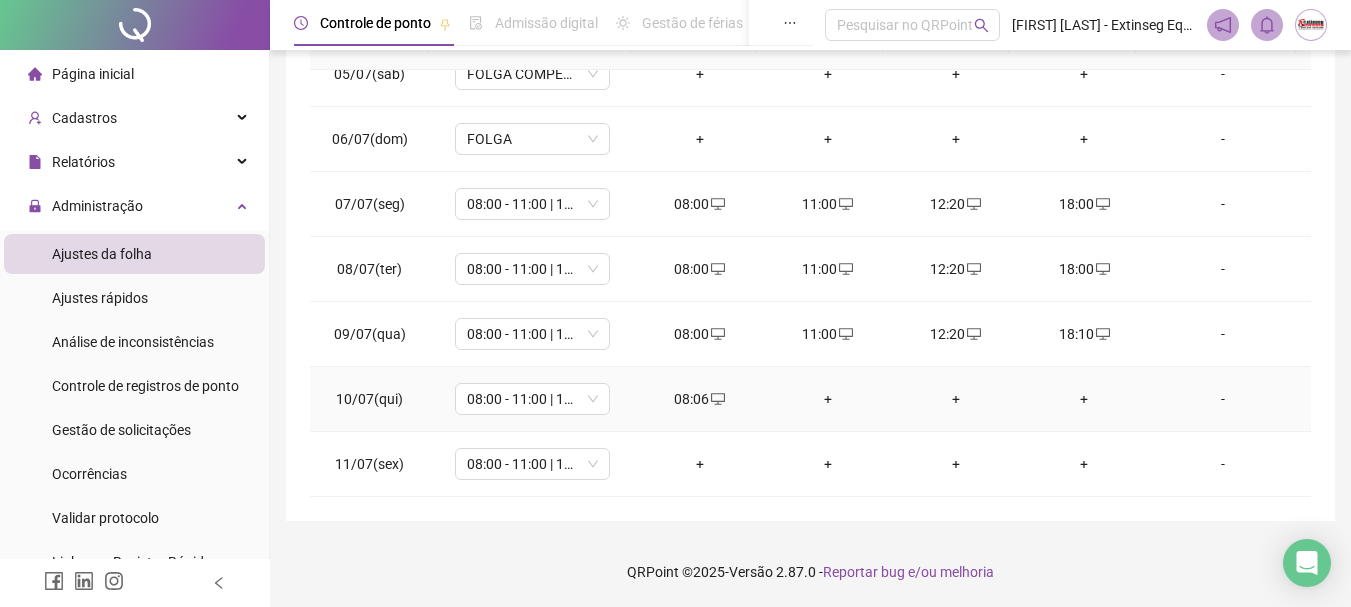click on "+" at bounding box center [828, 399] 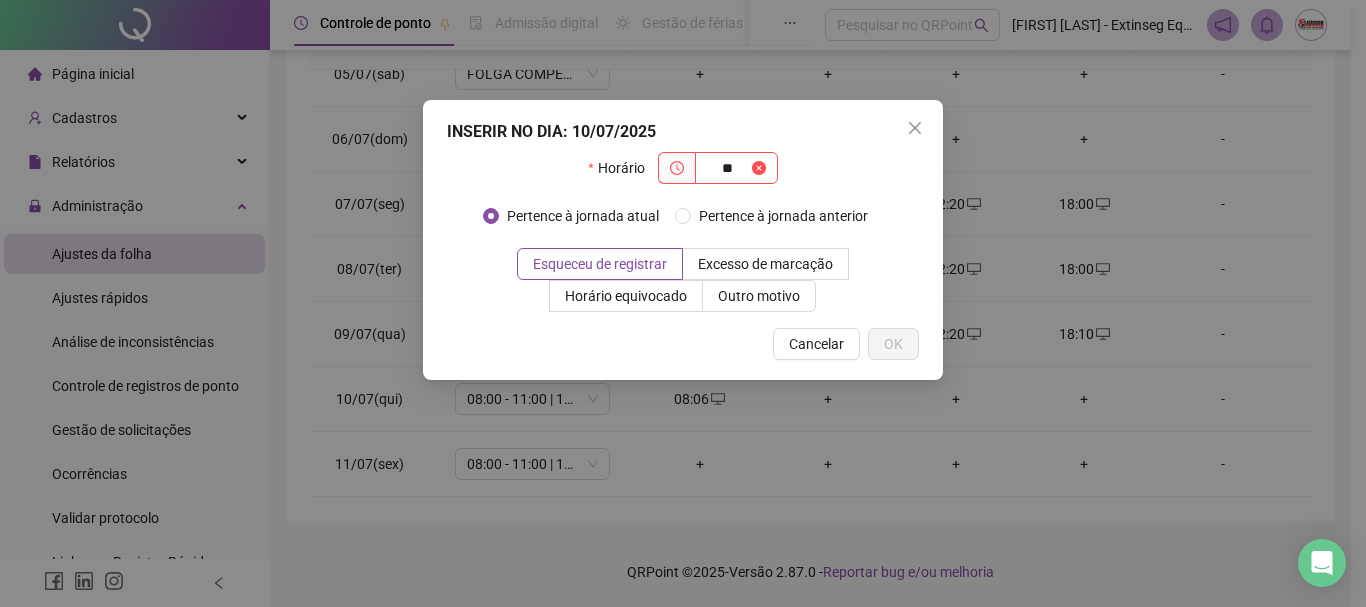type on "*" 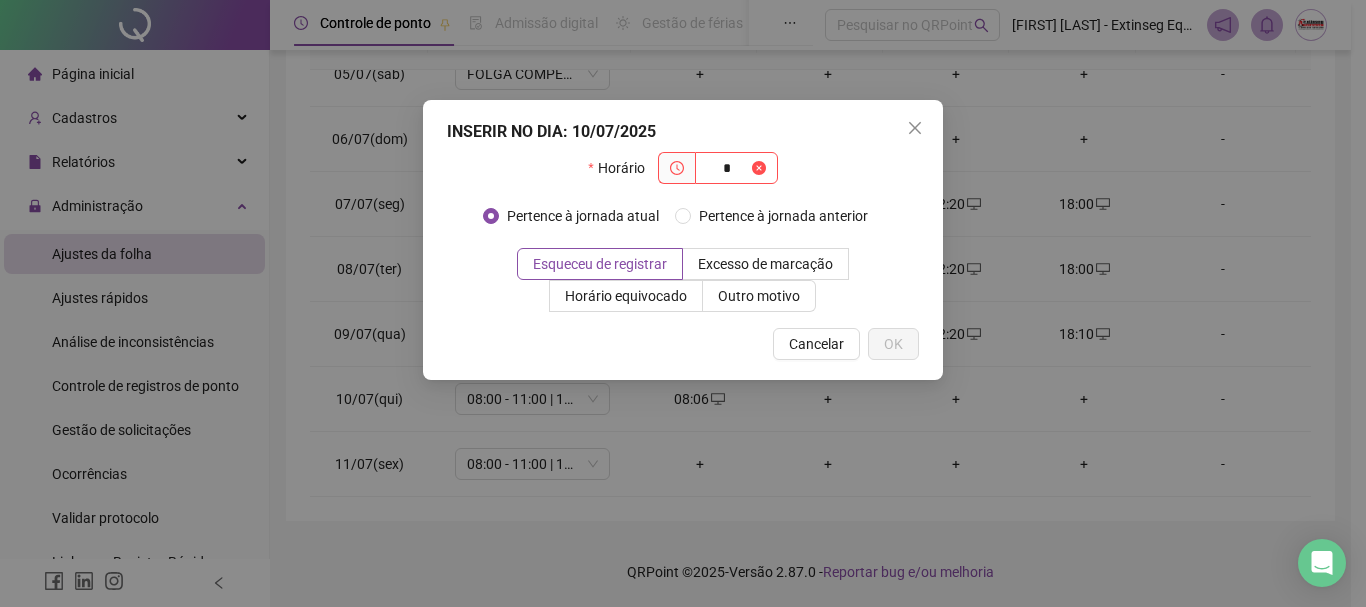 type 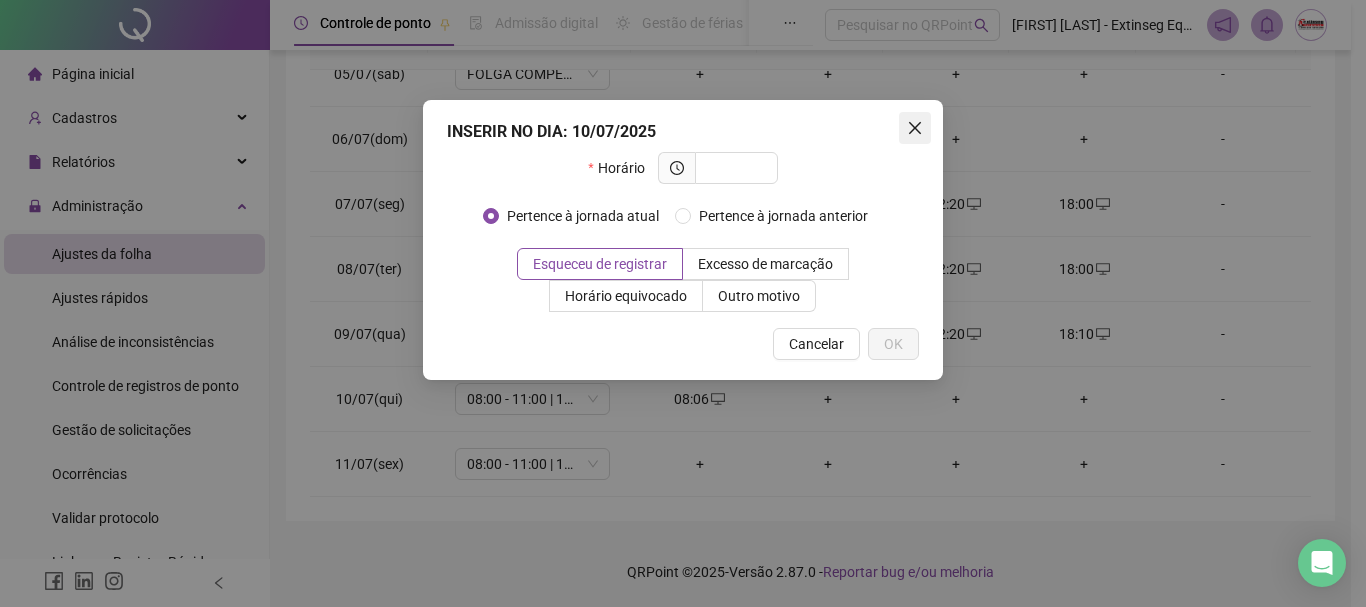 click 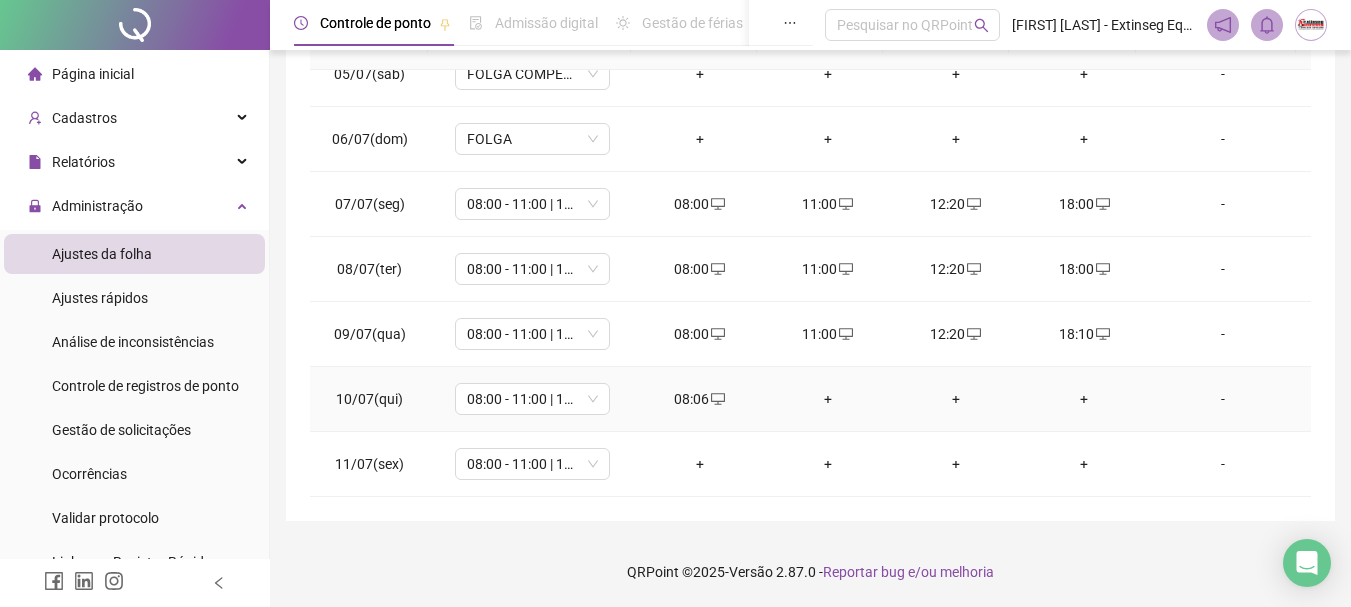 drag, startPoint x: 812, startPoint y: 396, endPoint x: 822, endPoint y: 401, distance: 11.18034 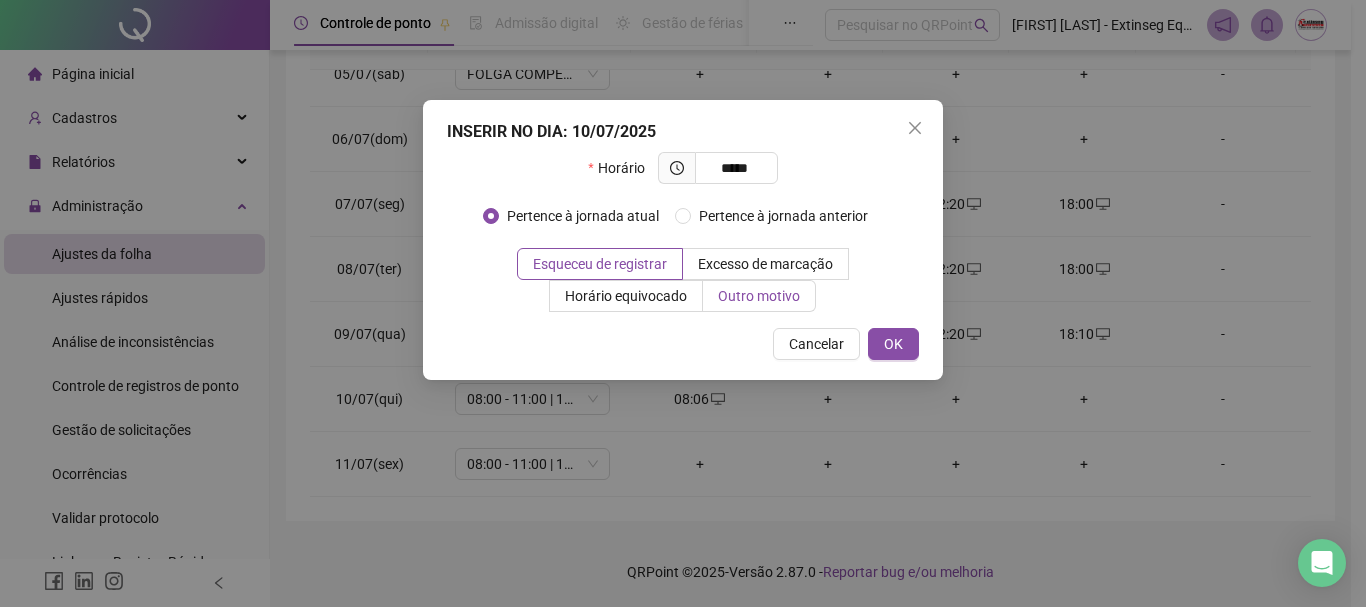 type on "*****" 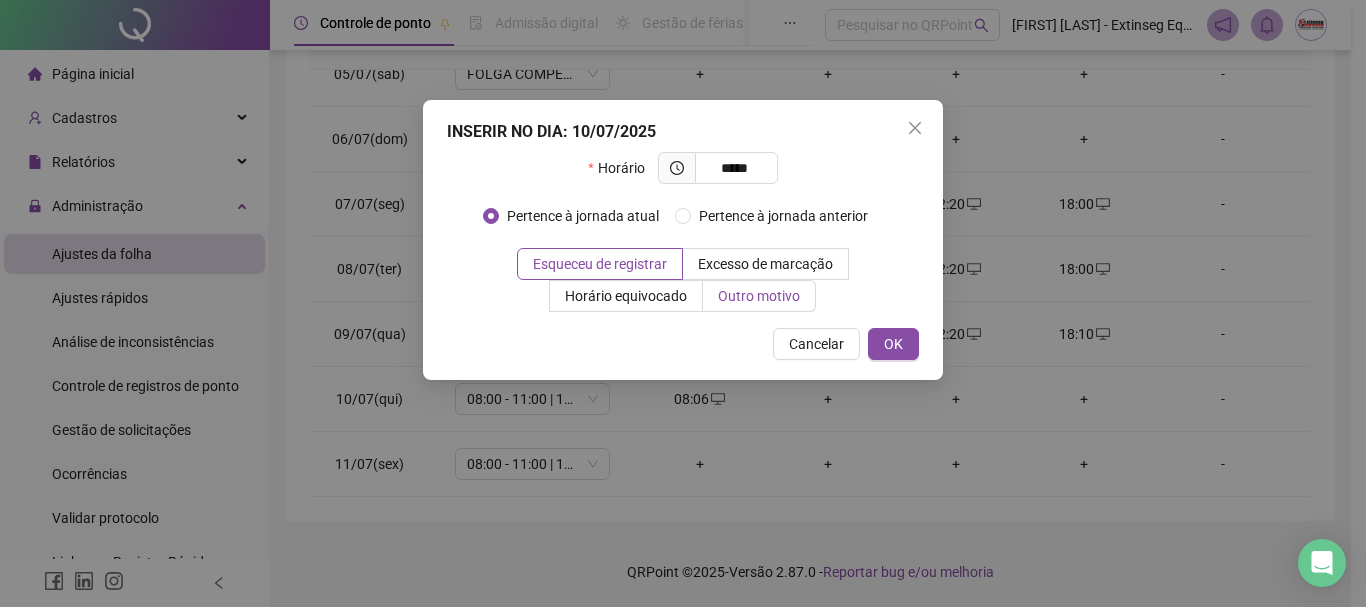 click on "Outro motivo" at bounding box center [759, 296] 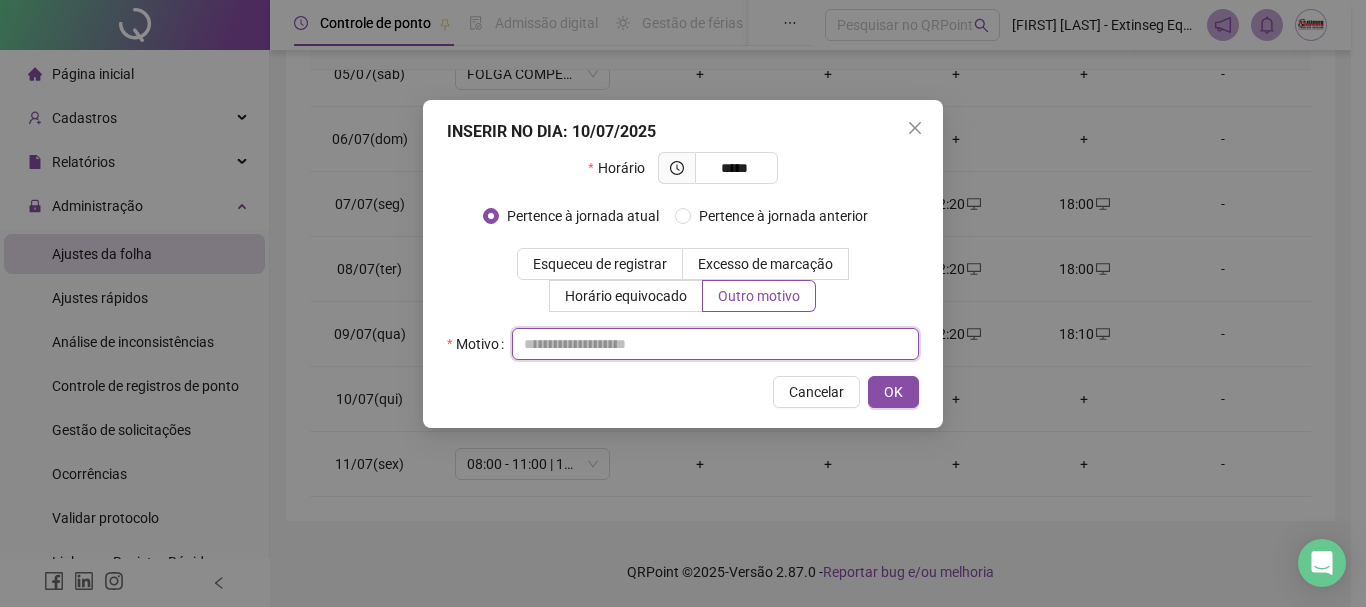 click at bounding box center (715, 344) 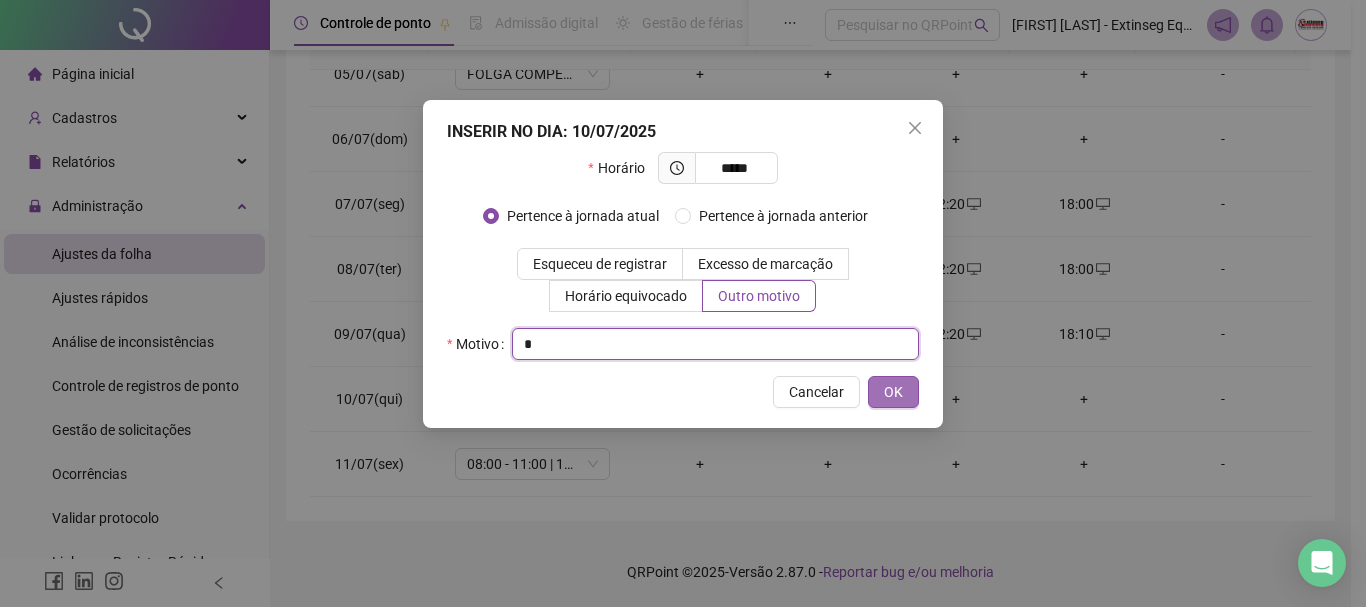 type on "*" 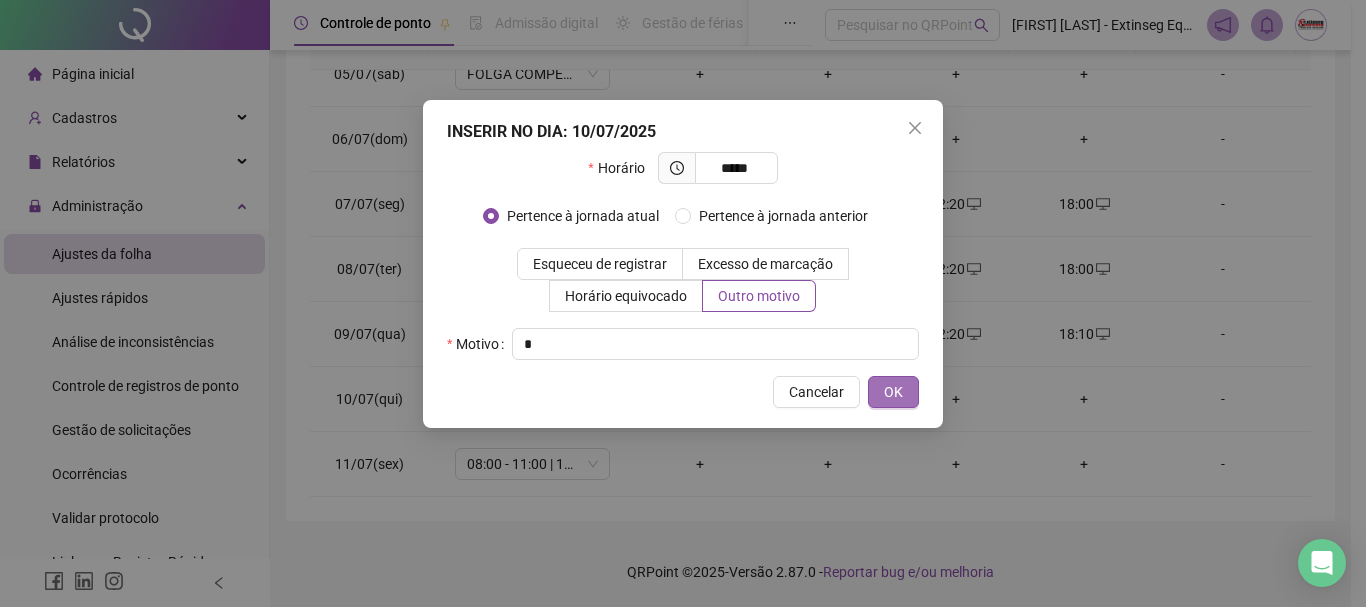 click on "OK" at bounding box center [893, 392] 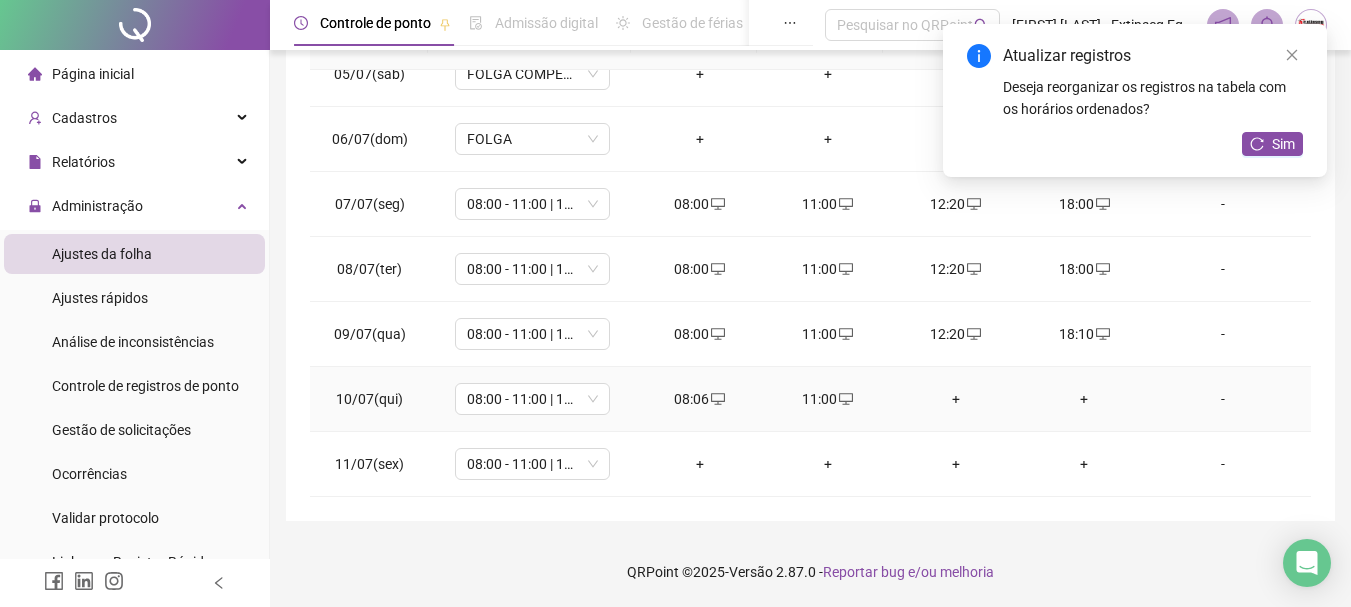 click on "+" at bounding box center (956, 399) 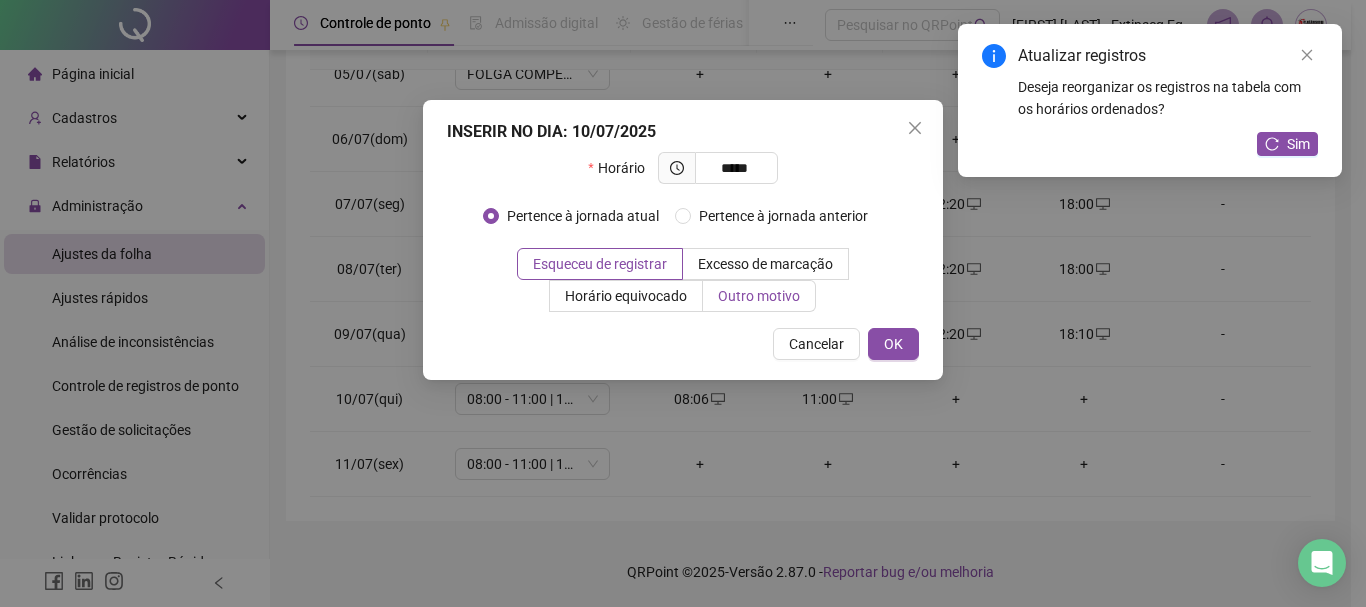 type on "*****" 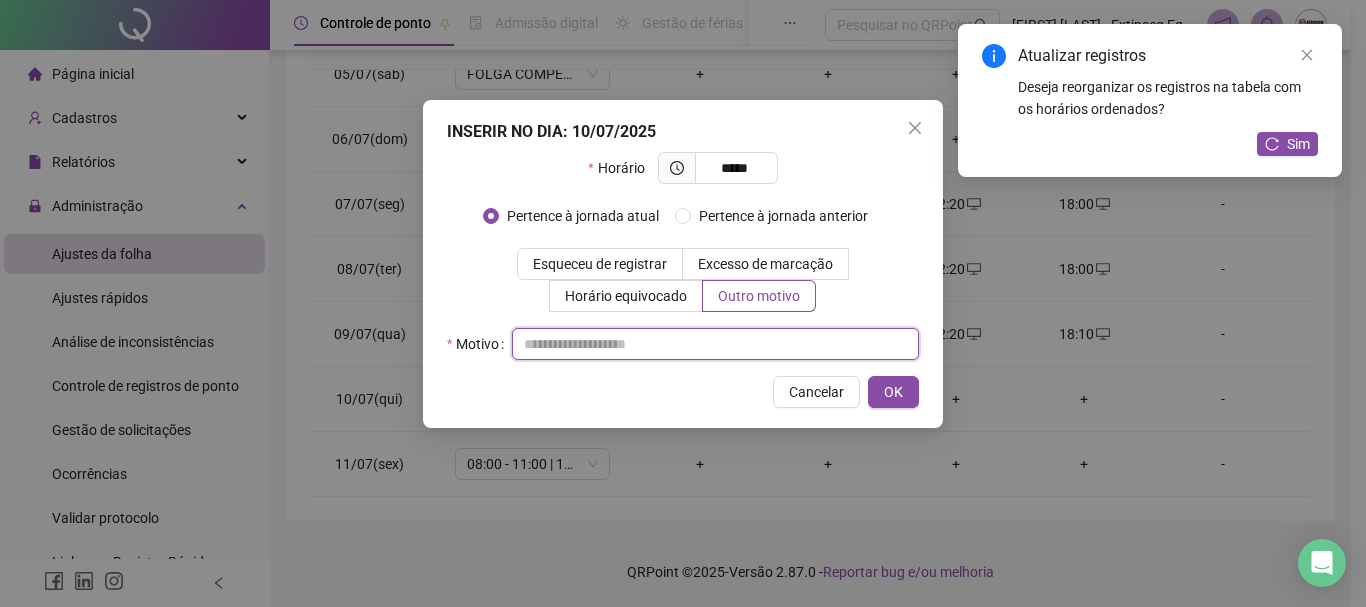 click at bounding box center [715, 344] 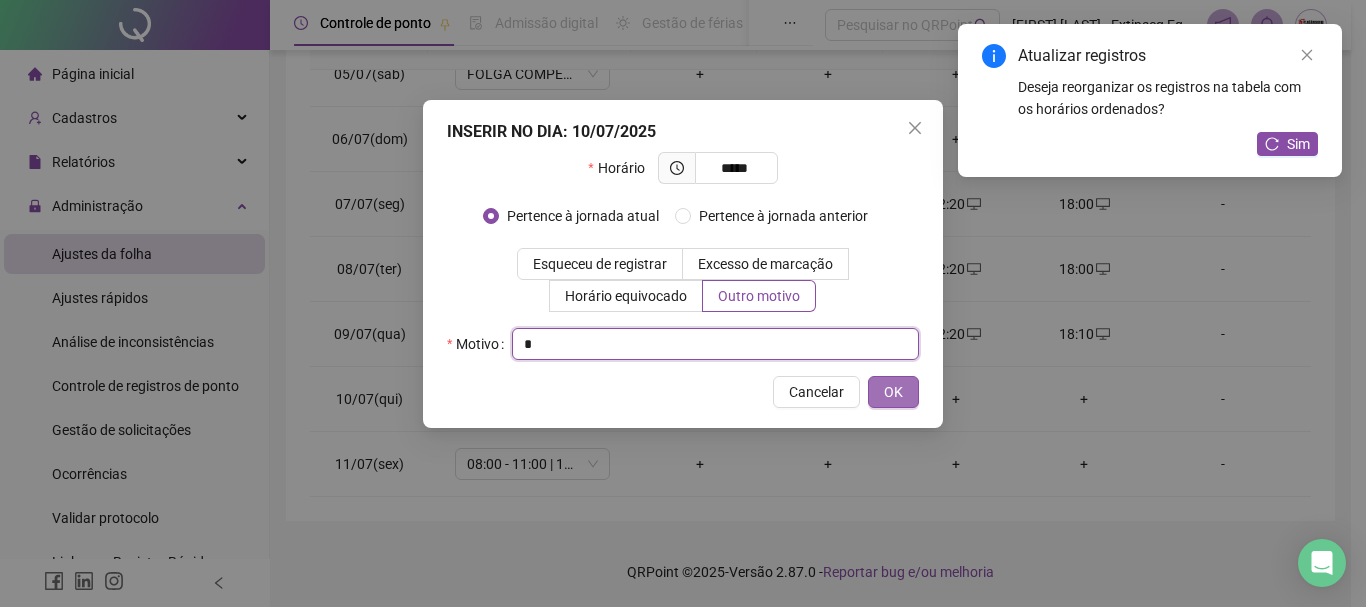 type on "*" 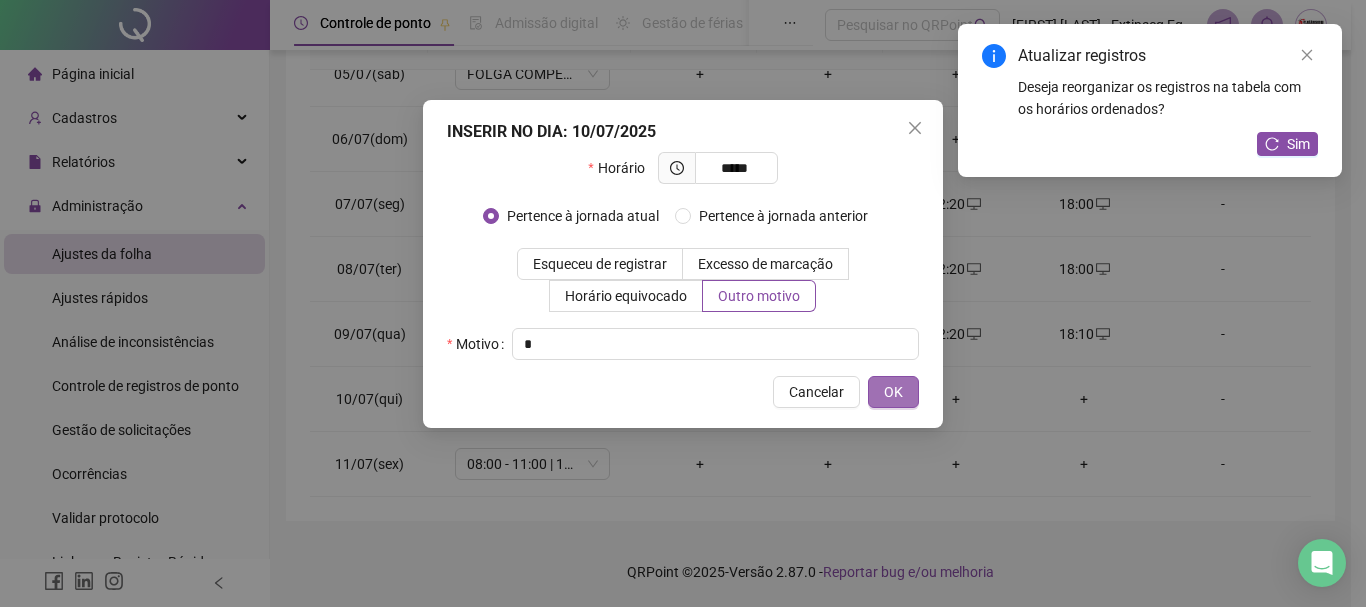 click on "OK" at bounding box center (893, 392) 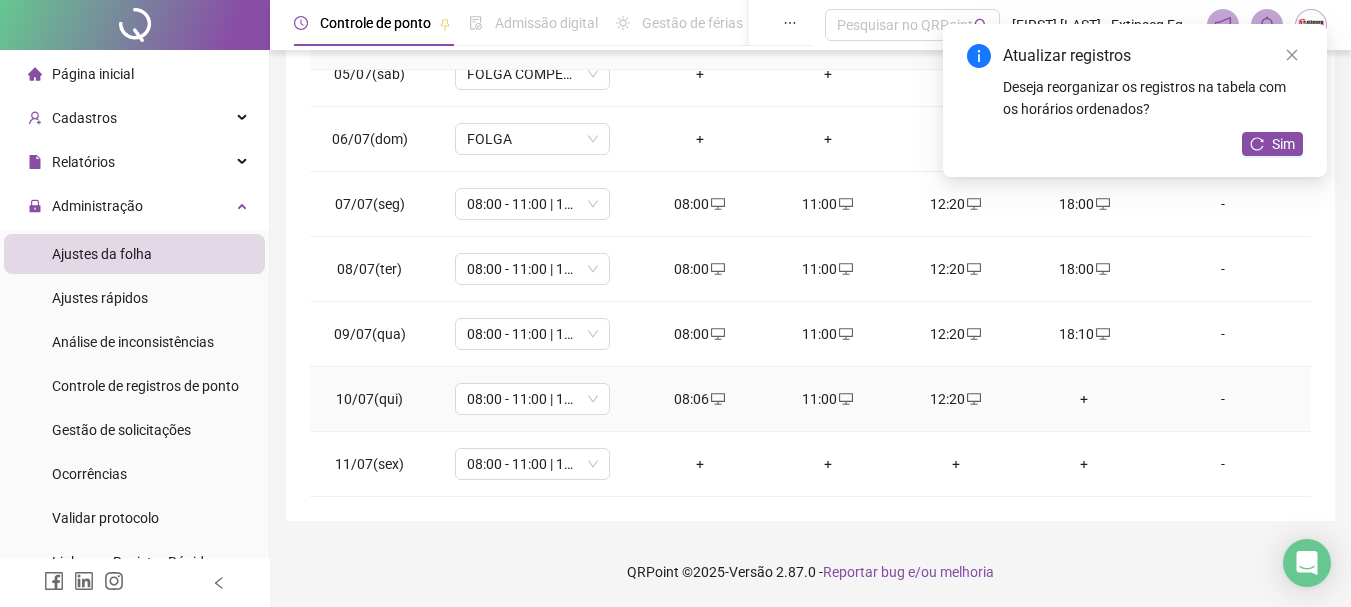 click on "+" at bounding box center [1084, 399] 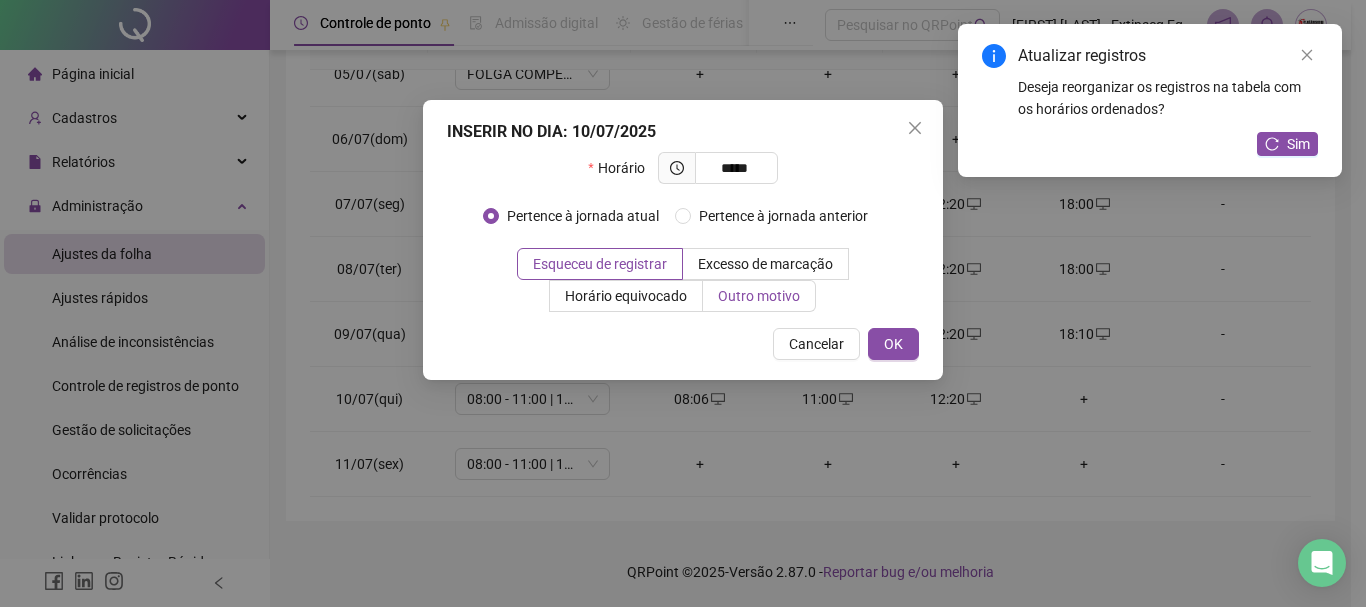 type on "*****" 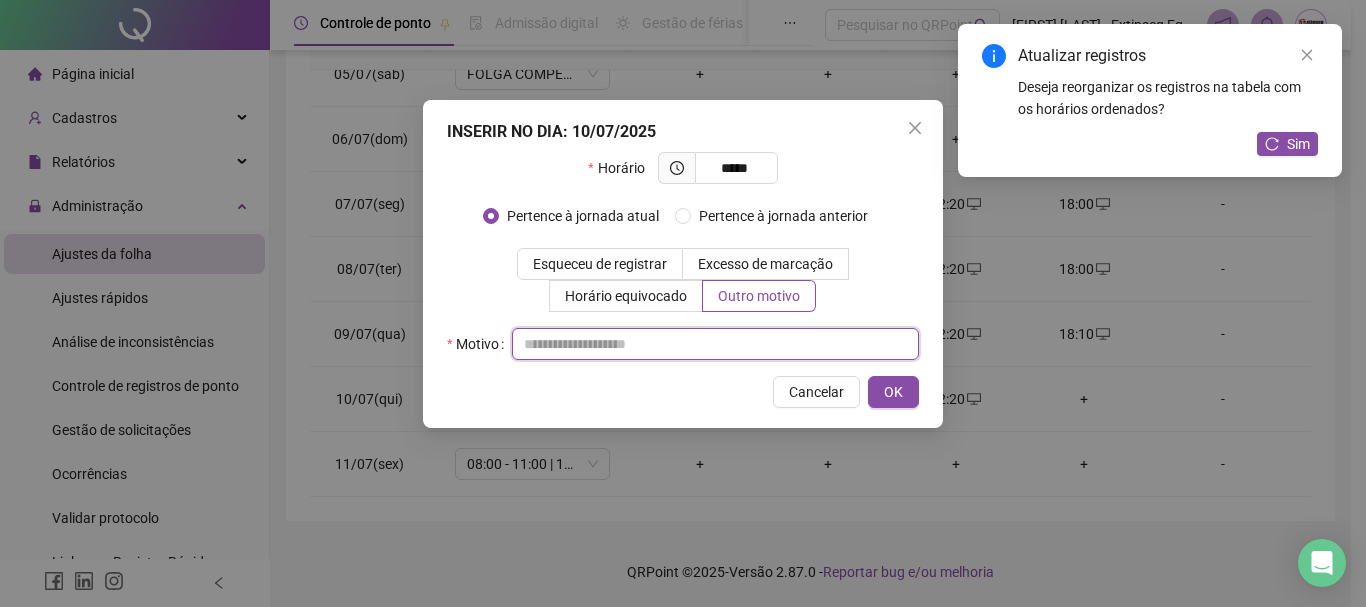 click at bounding box center [715, 344] 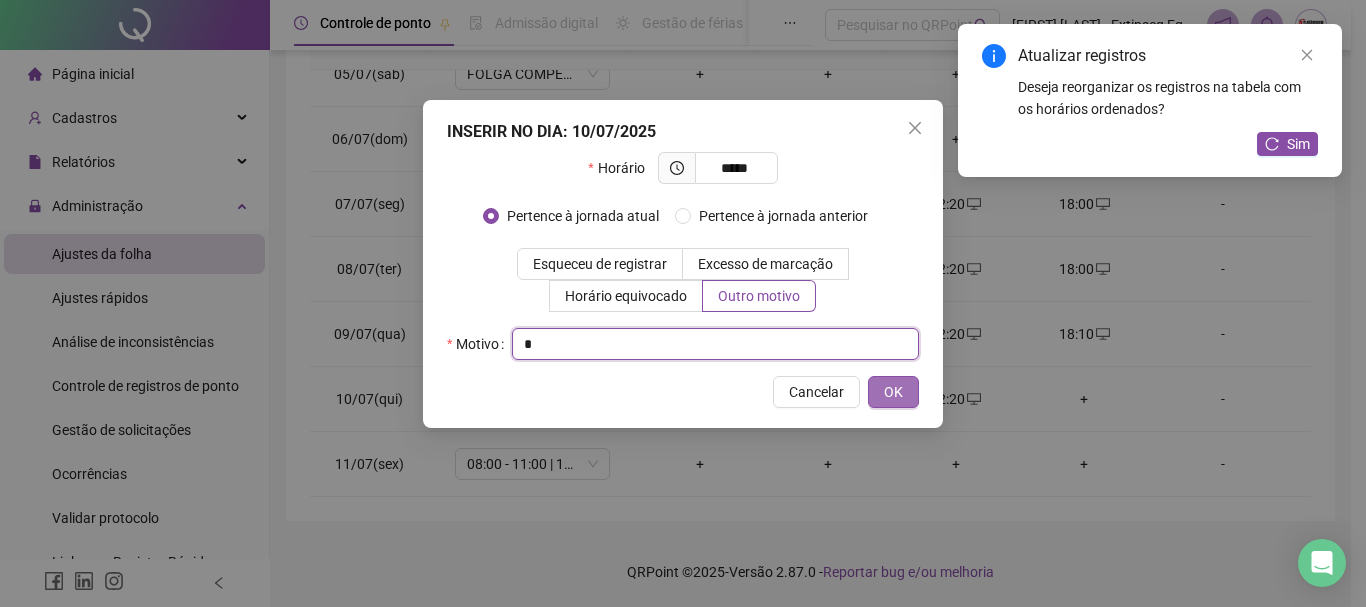 type on "*" 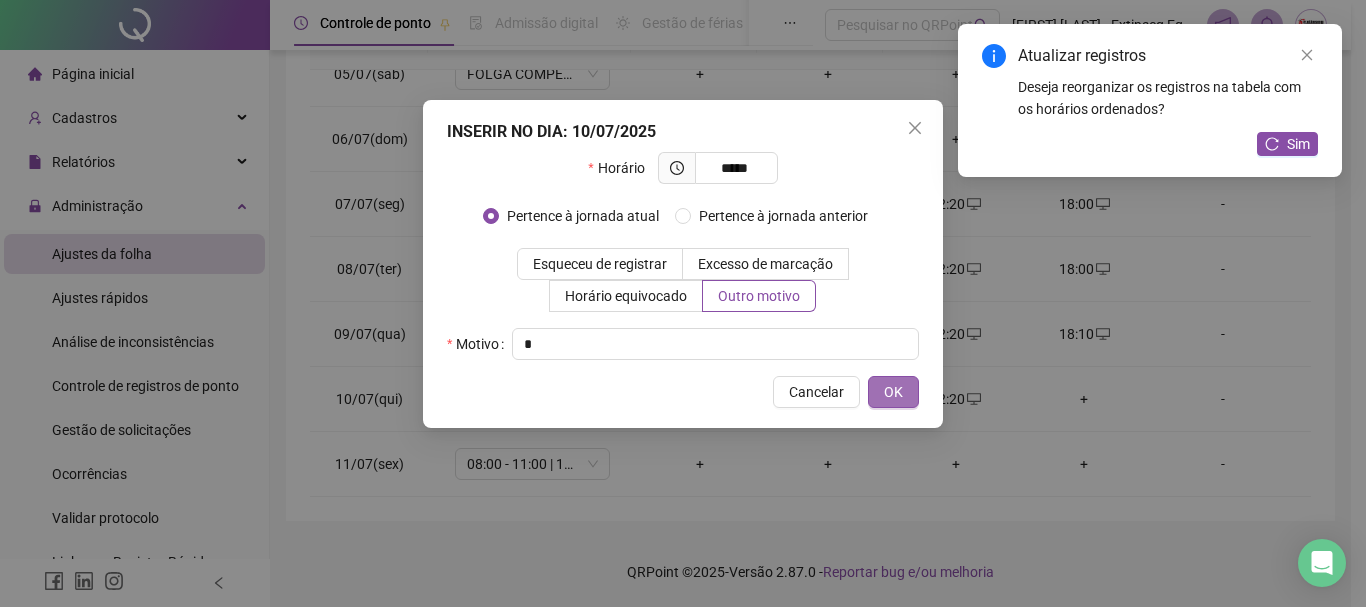 click on "OK" at bounding box center [893, 392] 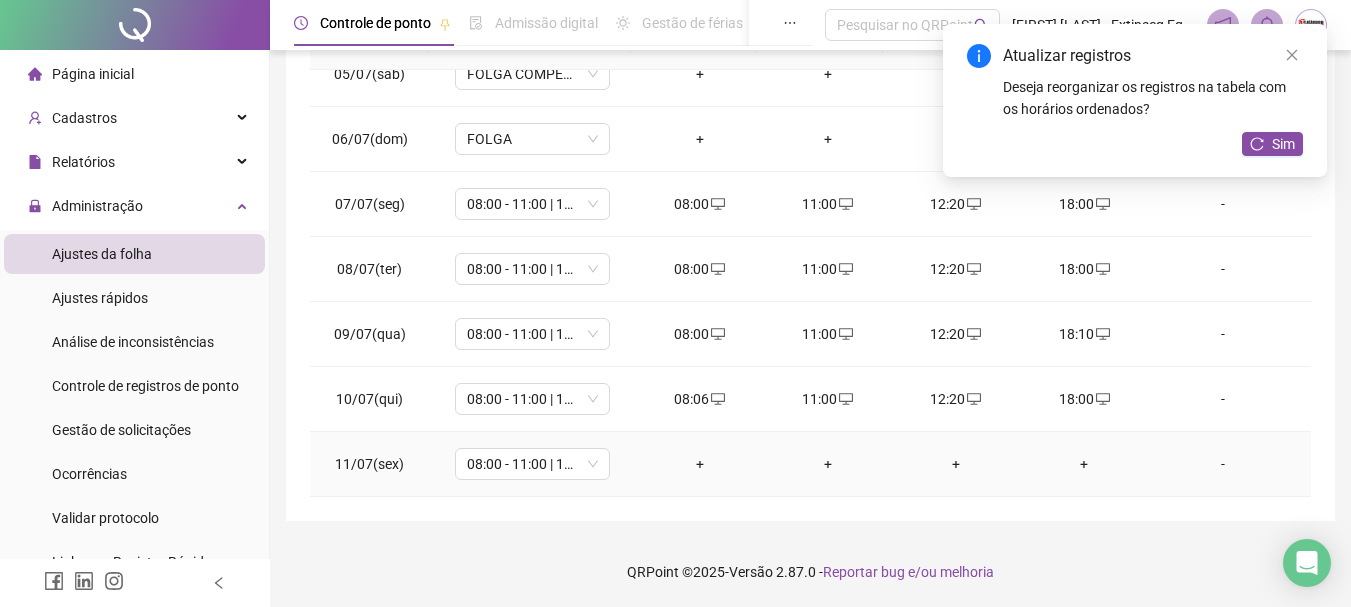click on "+" at bounding box center [700, 464] 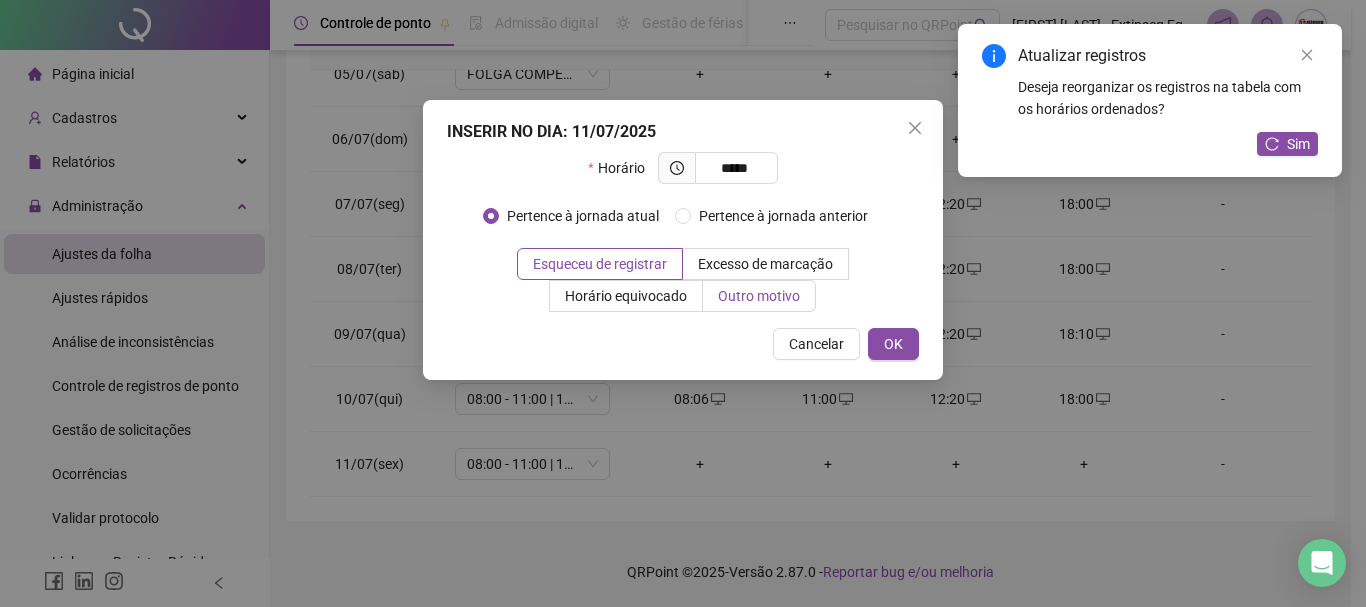 type on "*****" 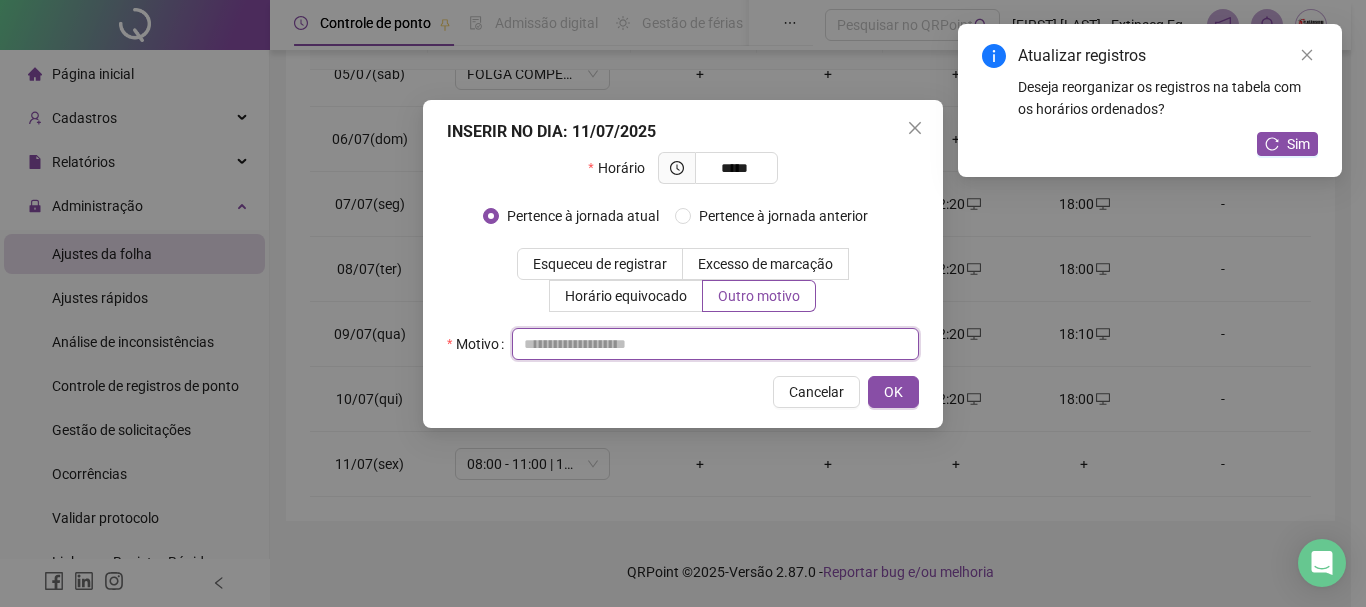 click at bounding box center [715, 344] 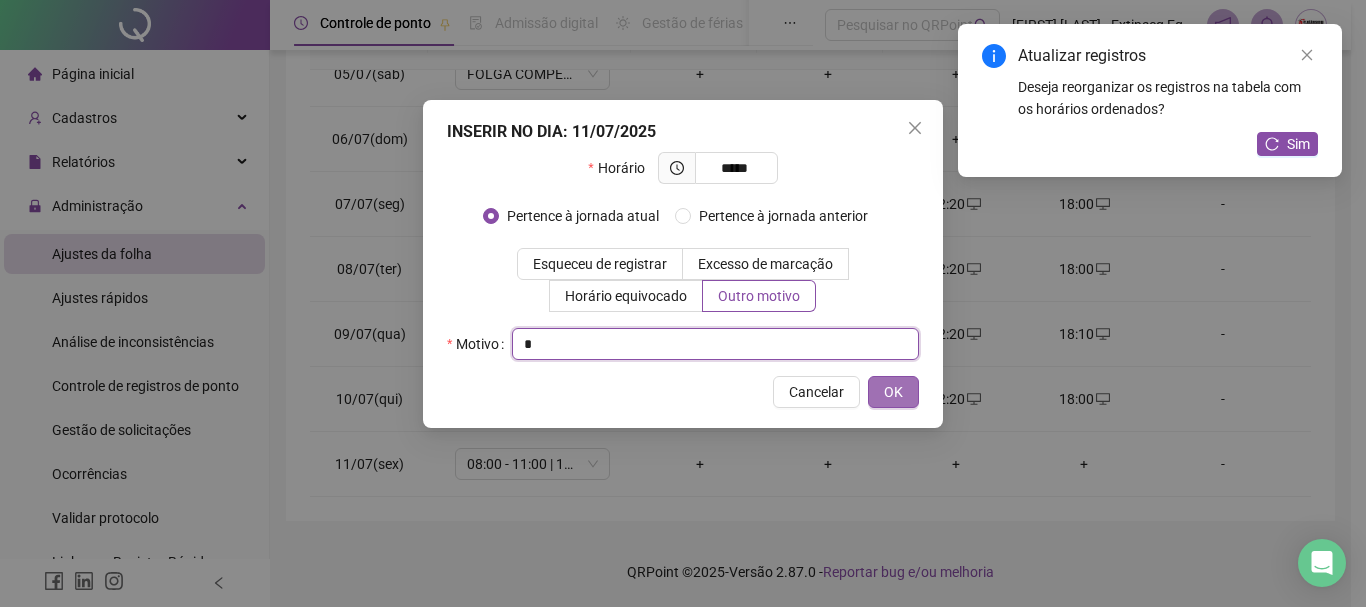 type on "*" 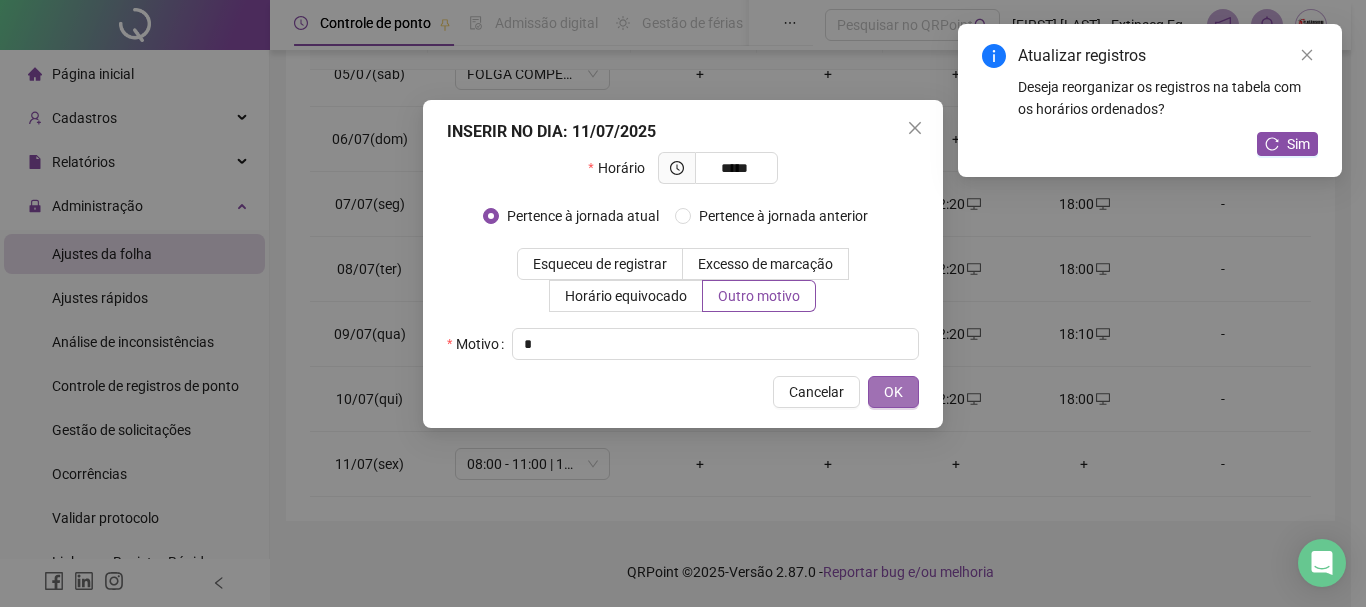 click on "OK" at bounding box center (893, 392) 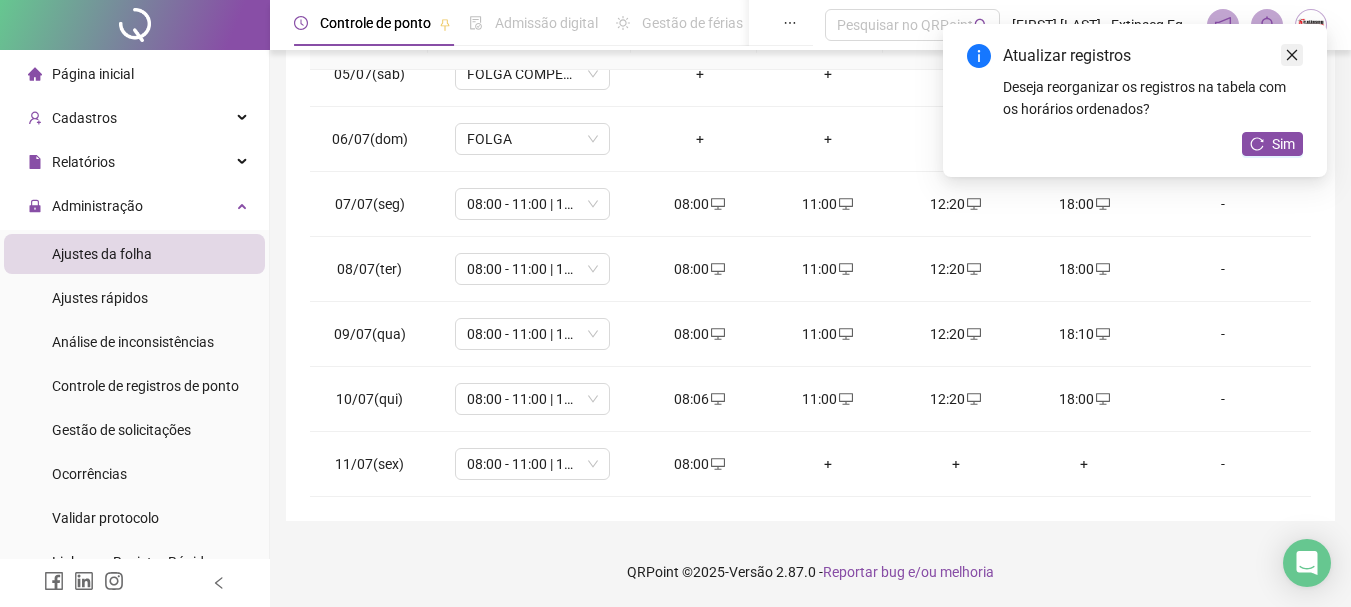 click at bounding box center [1292, 55] 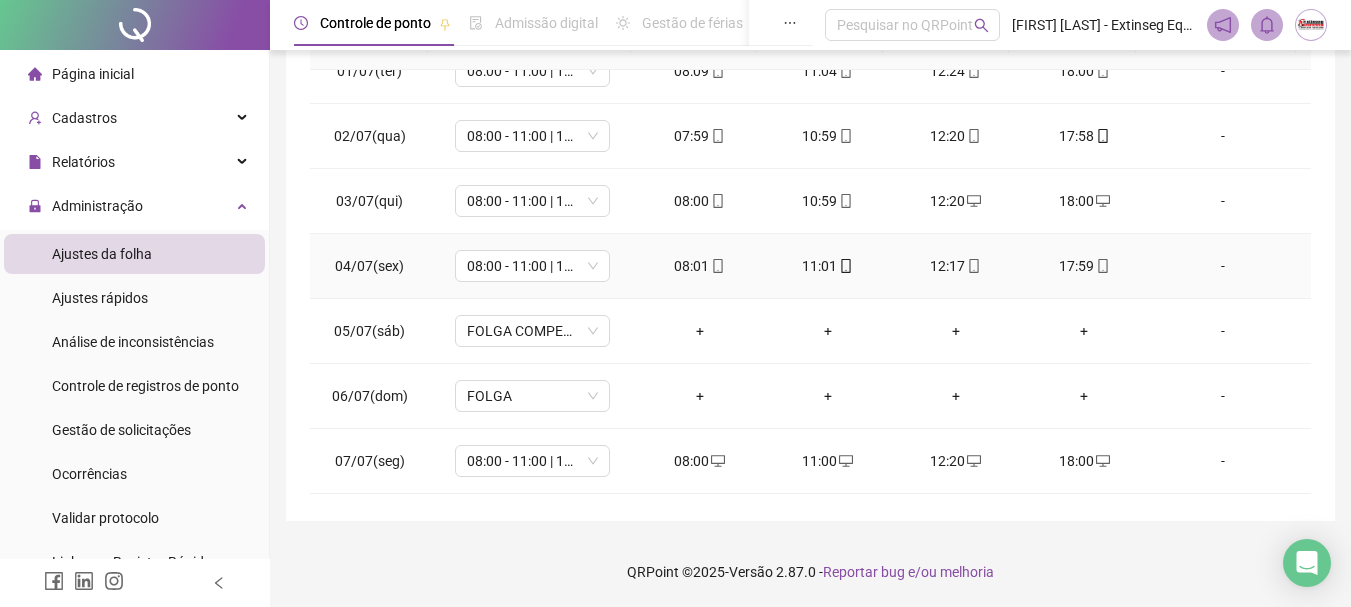 scroll, scrollTop: 0, scrollLeft: 0, axis: both 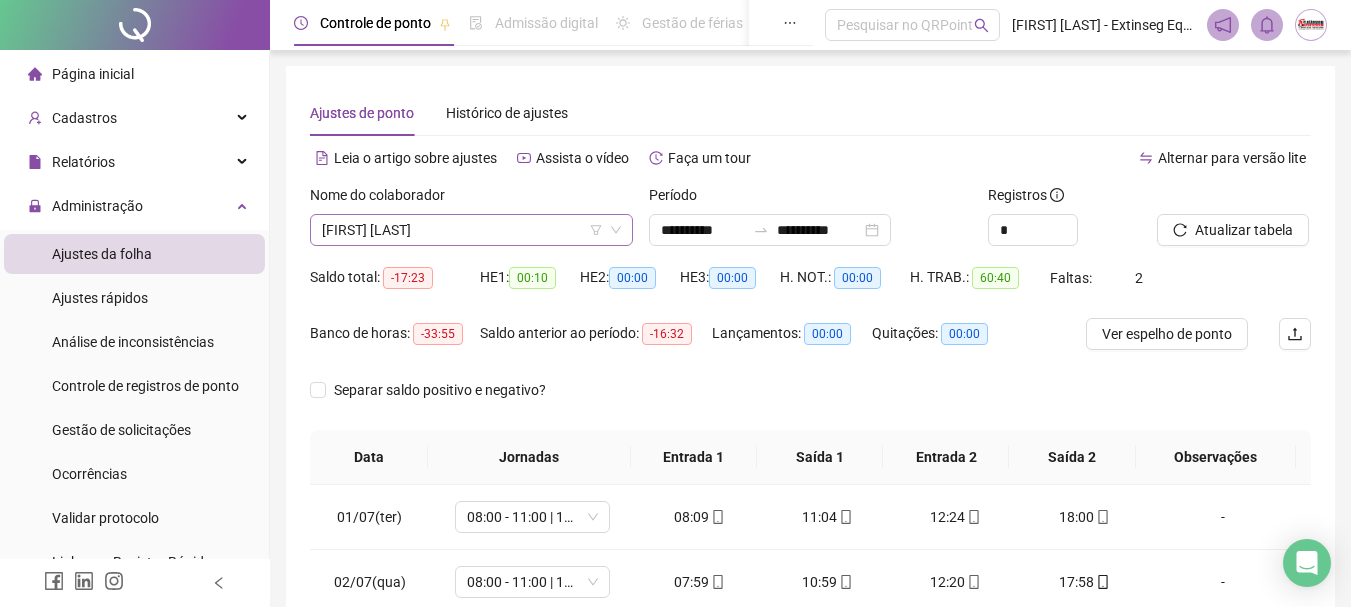 click on "[FIRST] [LAST]" at bounding box center [471, 230] 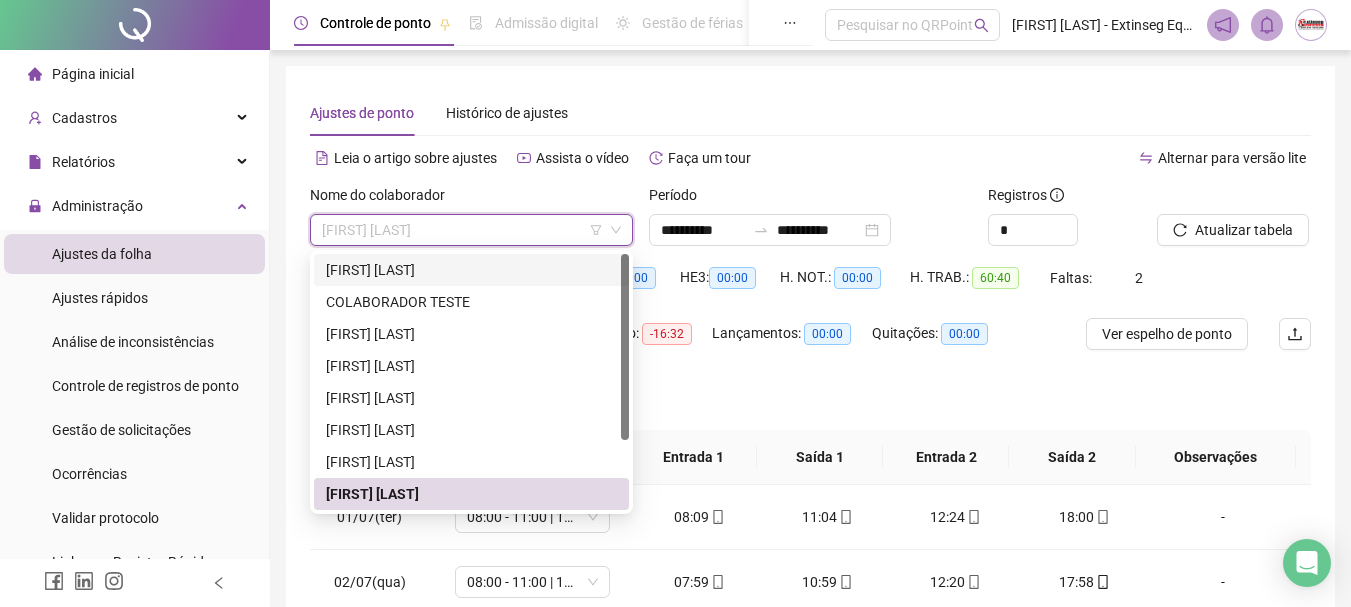 click on "Separar saldo positivo e negativo?" at bounding box center (810, 402) 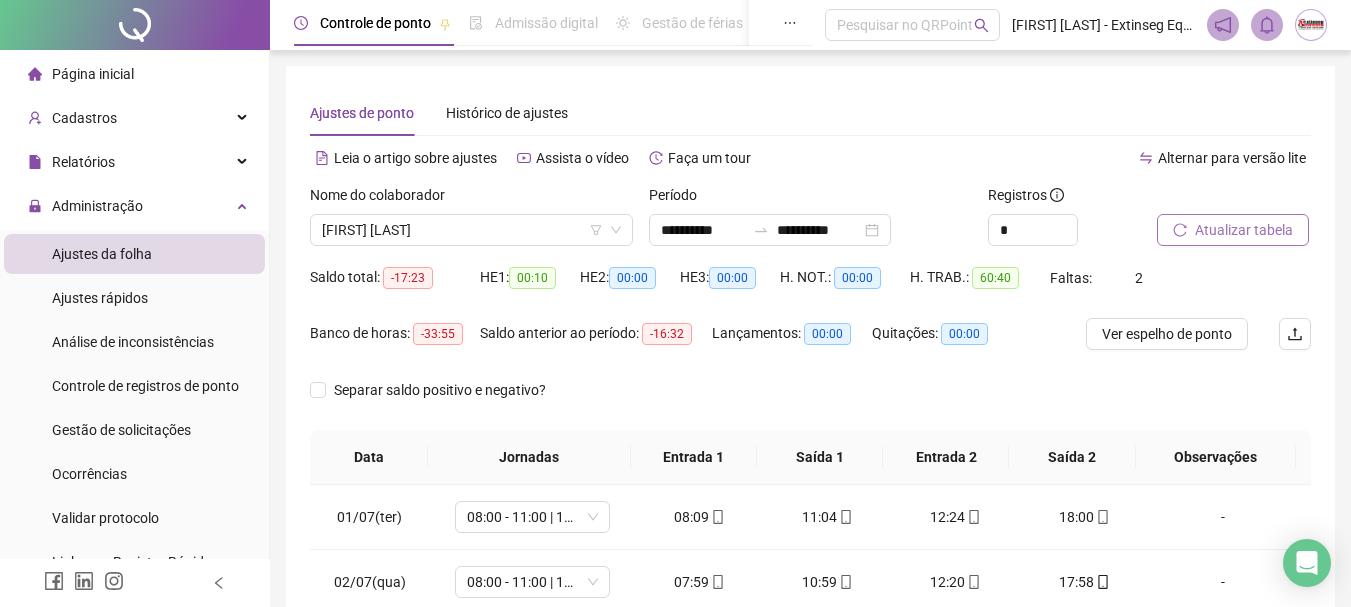 click on "Atualizar tabela" at bounding box center [1244, 230] 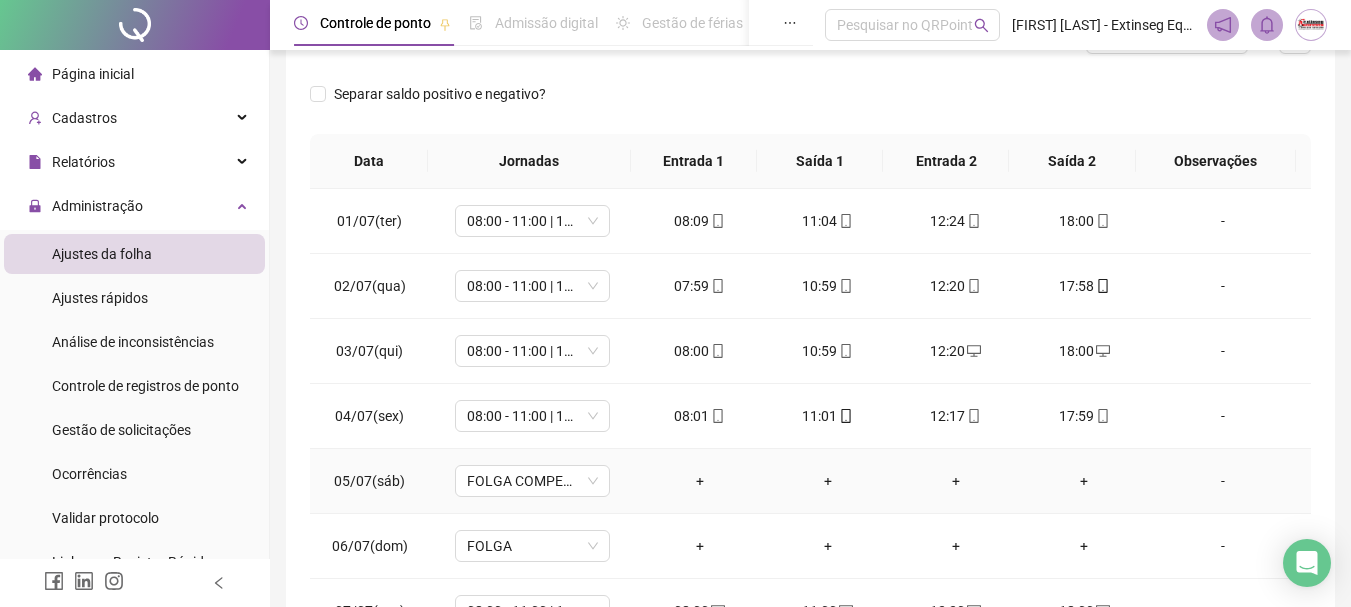 scroll, scrollTop: 415, scrollLeft: 0, axis: vertical 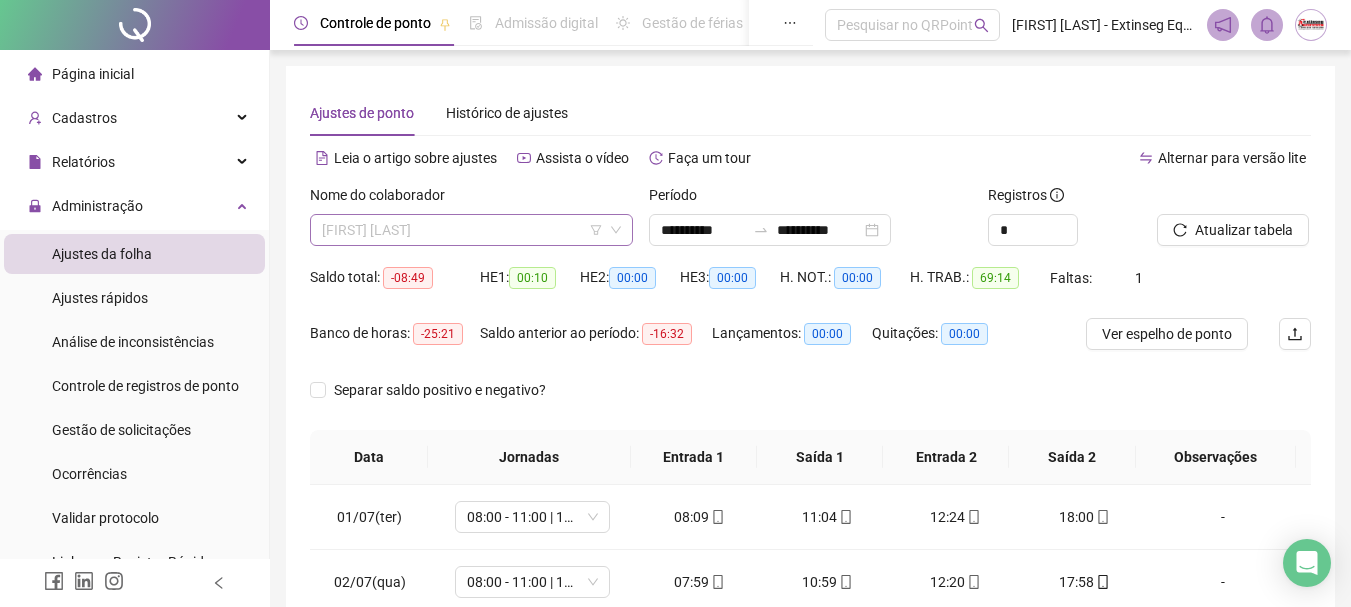 click on "[FIRST] [LAST]" at bounding box center [471, 230] 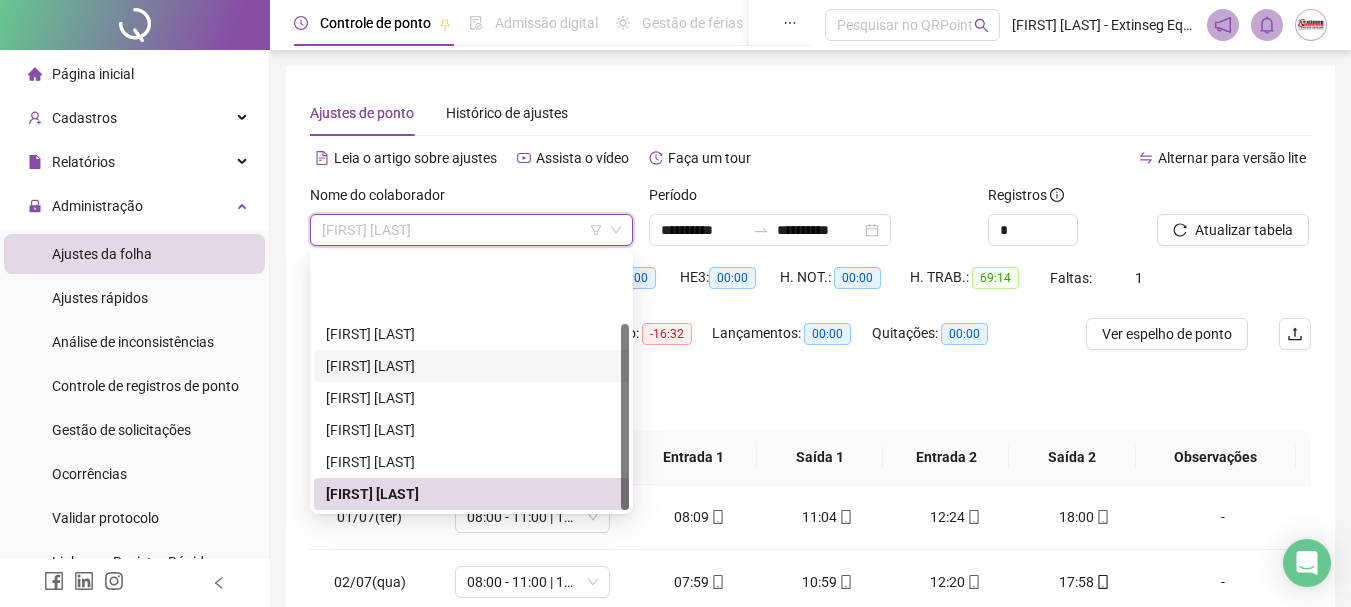 scroll, scrollTop: 96, scrollLeft: 0, axis: vertical 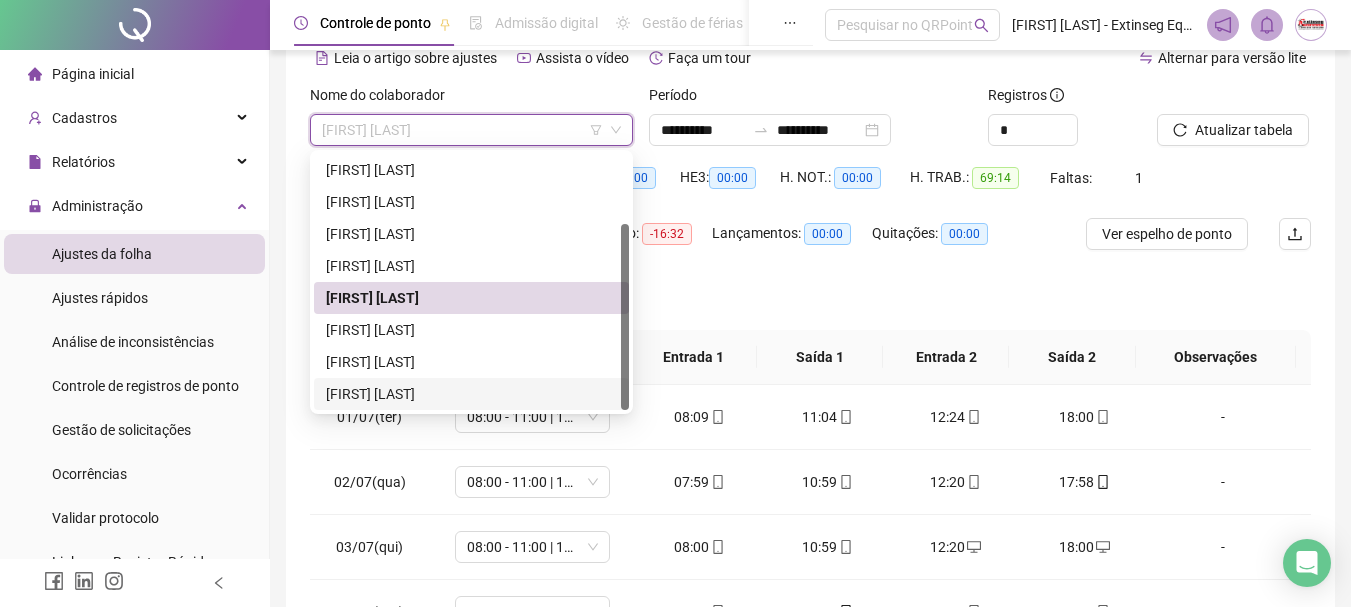 click on "[FIRST] [LAST]" at bounding box center (471, 394) 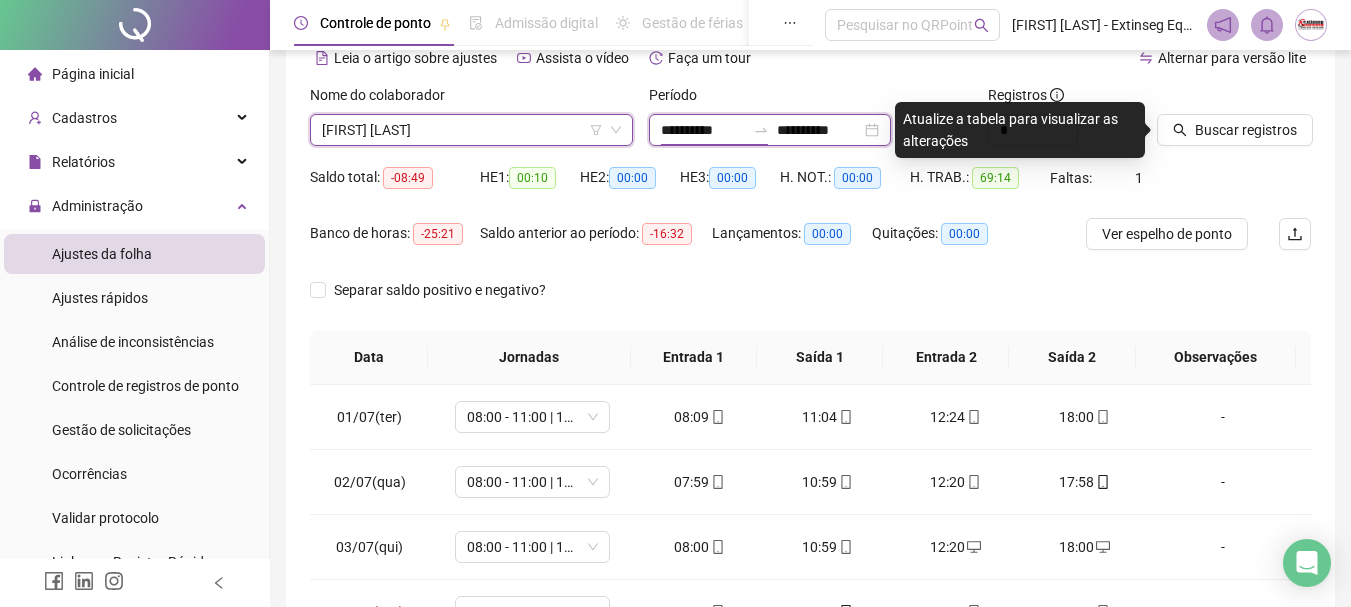 click on "**********" at bounding box center [703, 130] 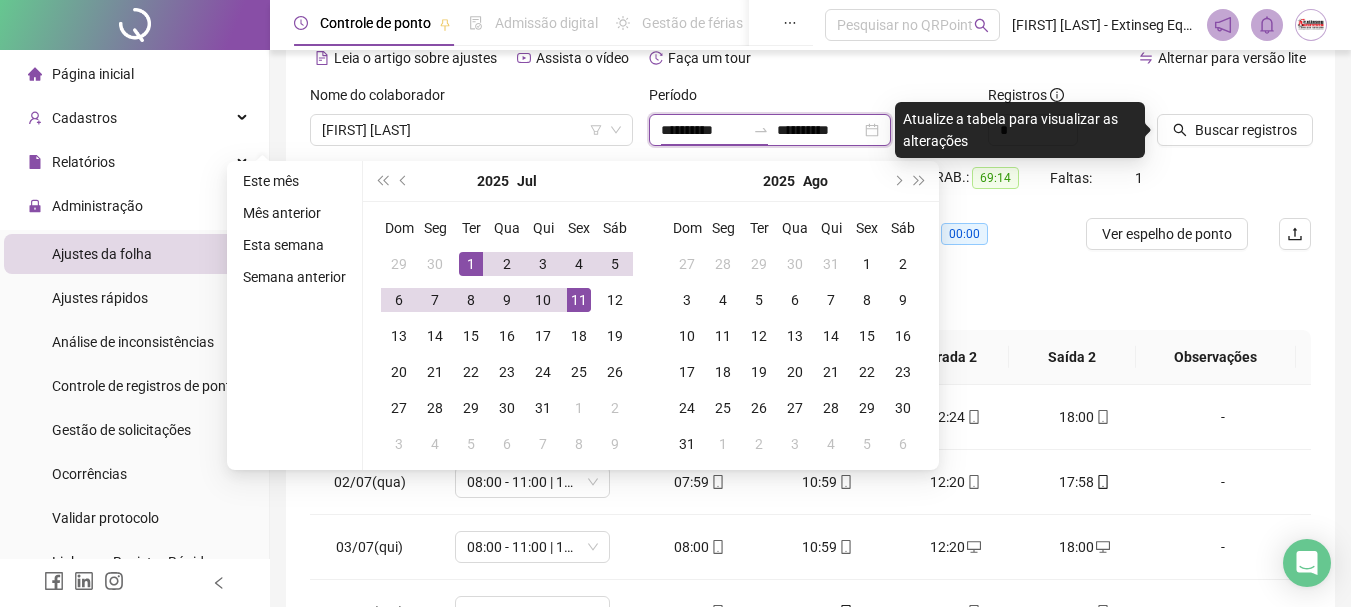 click on "**********" at bounding box center [703, 130] 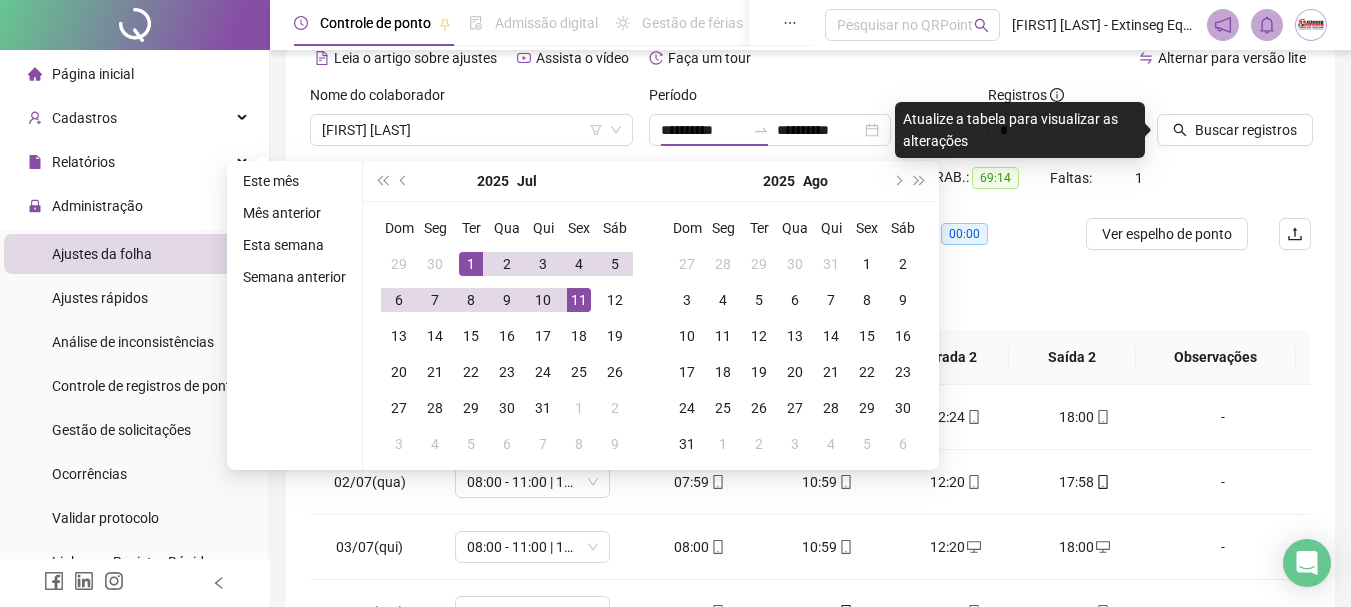 click on "Período" at bounding box center [810, 99] 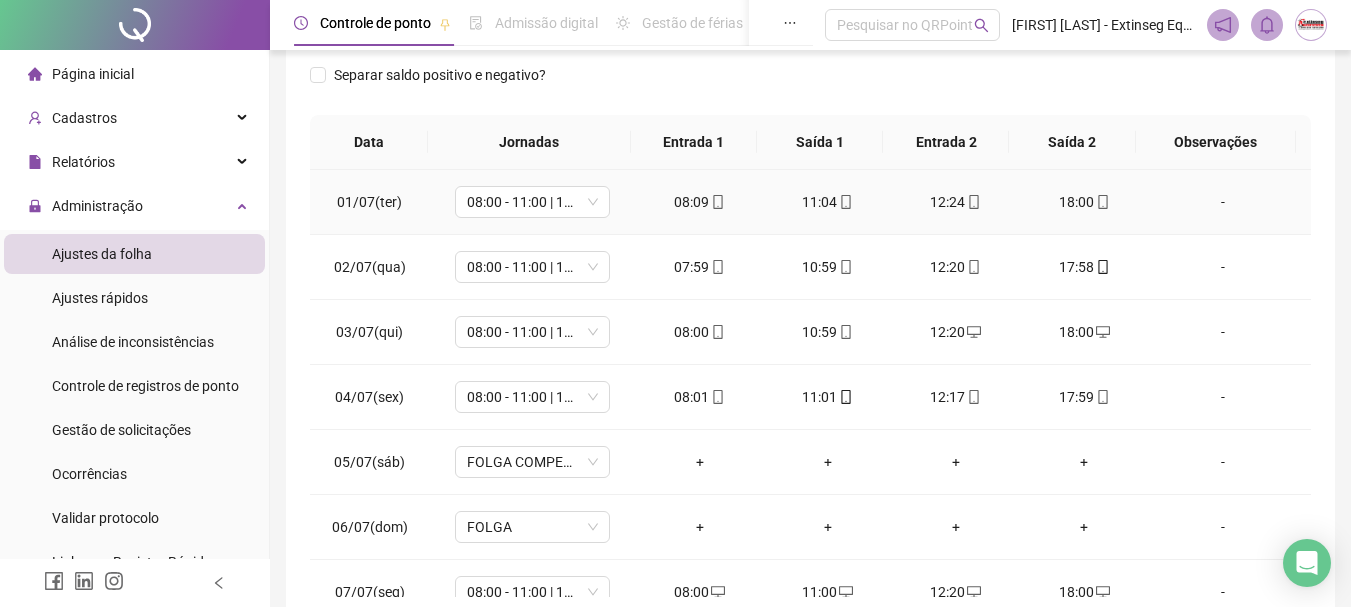 scroll, scrollTop: 415, scrollLeft: 0, axis: vertical 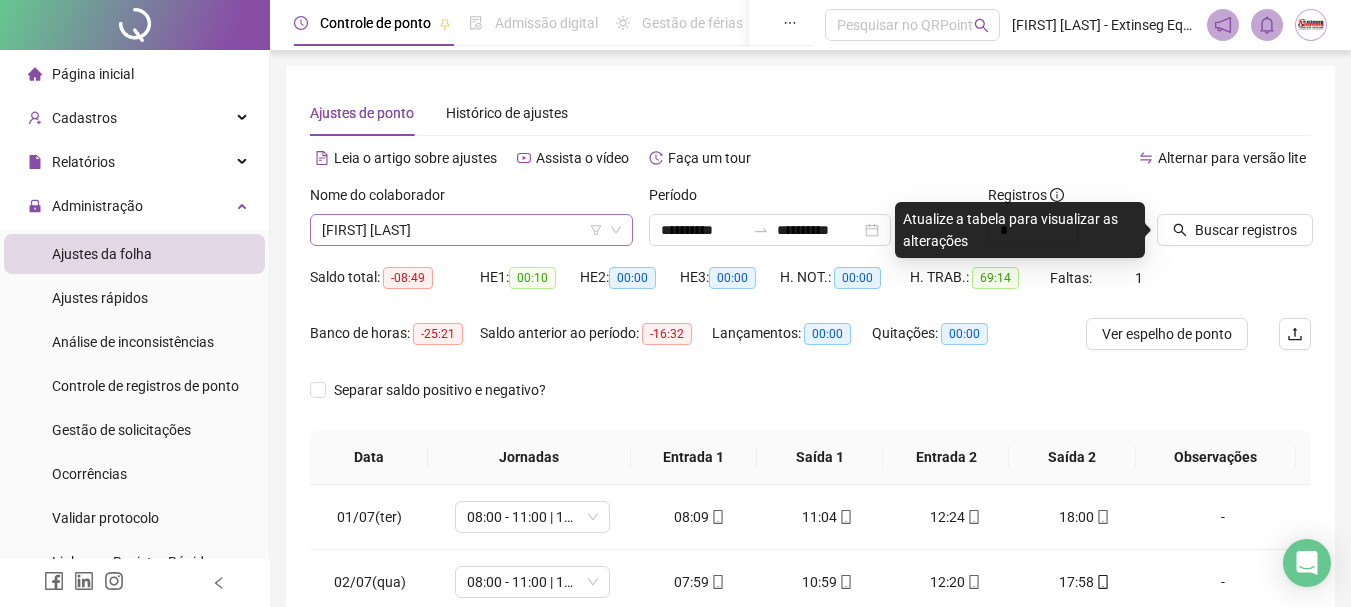 click on "[FIRST] [LAST]" at bounding box center [471, 230] 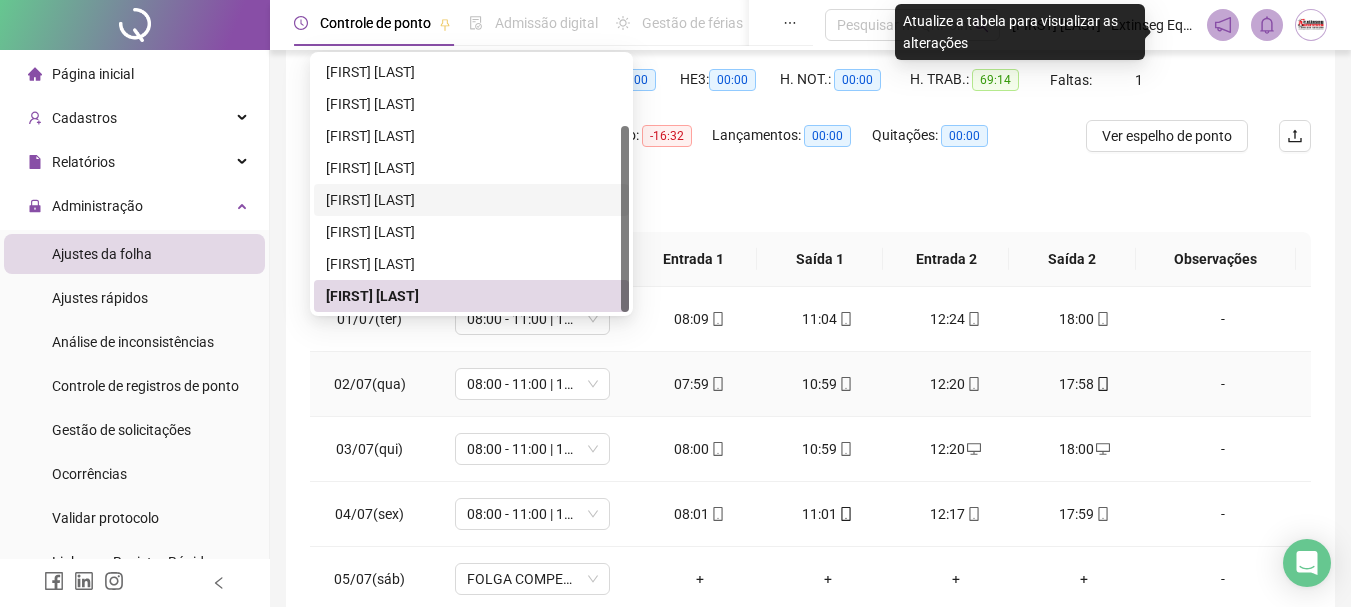 scroll, scrollTop: 200, scrollLeft: 0, axis: vertical 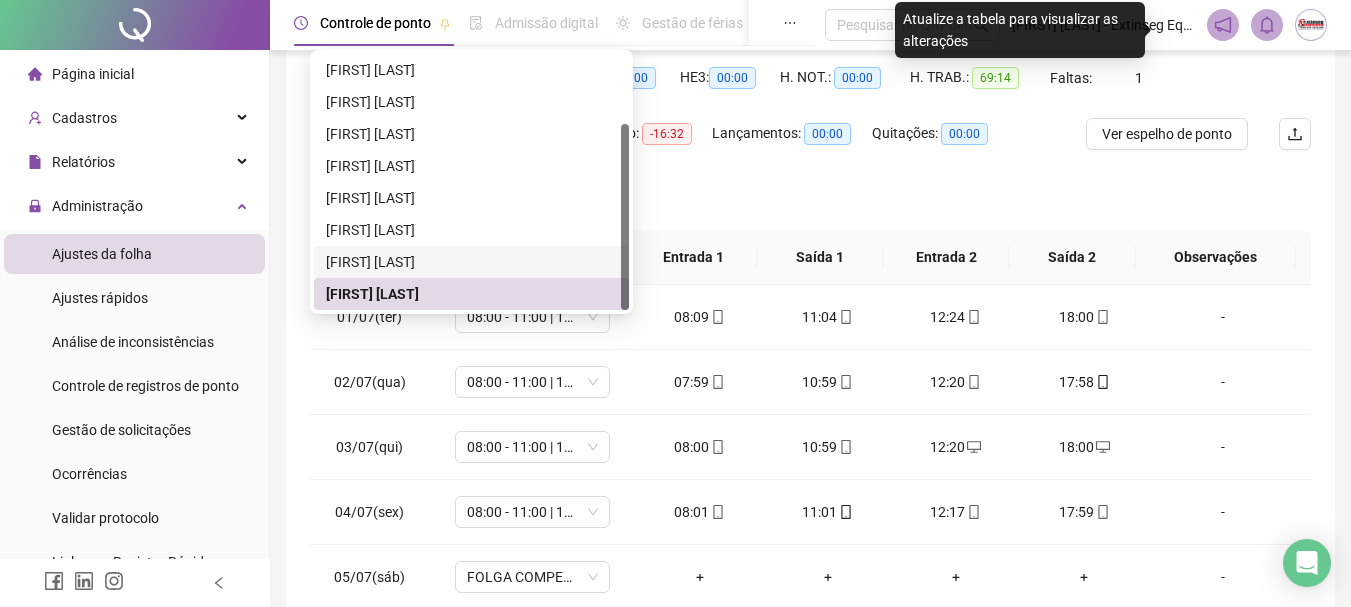 click on "[FIRST] [LAST]" at bounding box center (471, 262) 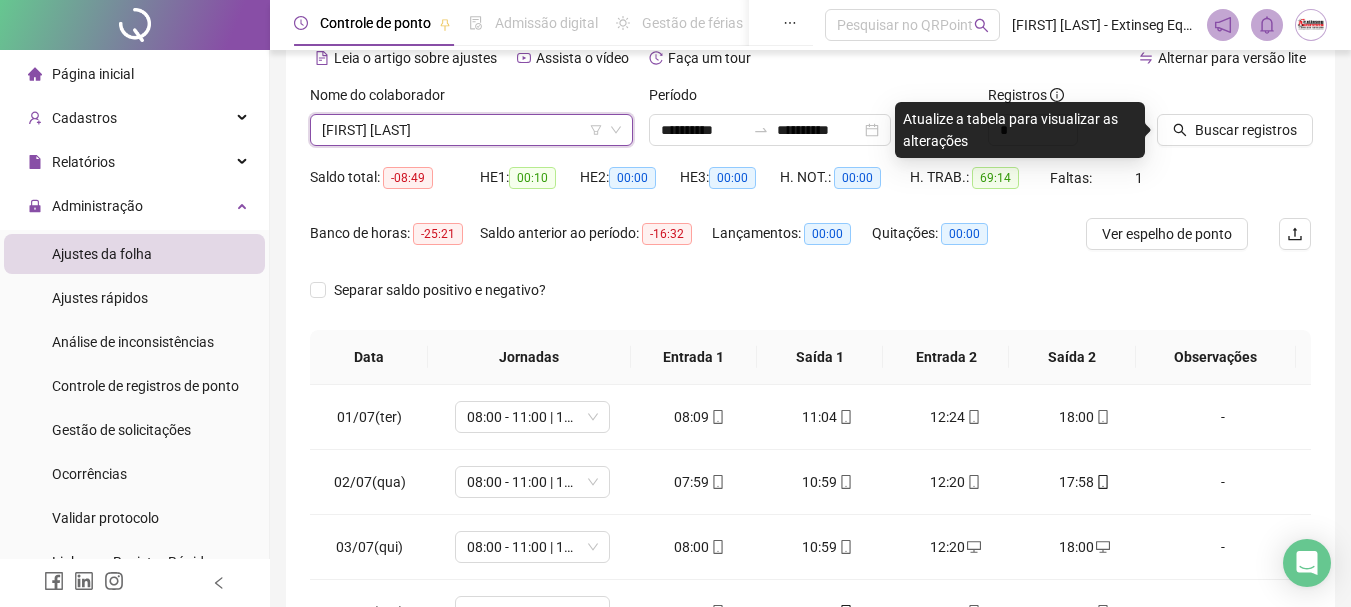 scroll, scrollTop: 0, scrollLeft: 0, axis: both 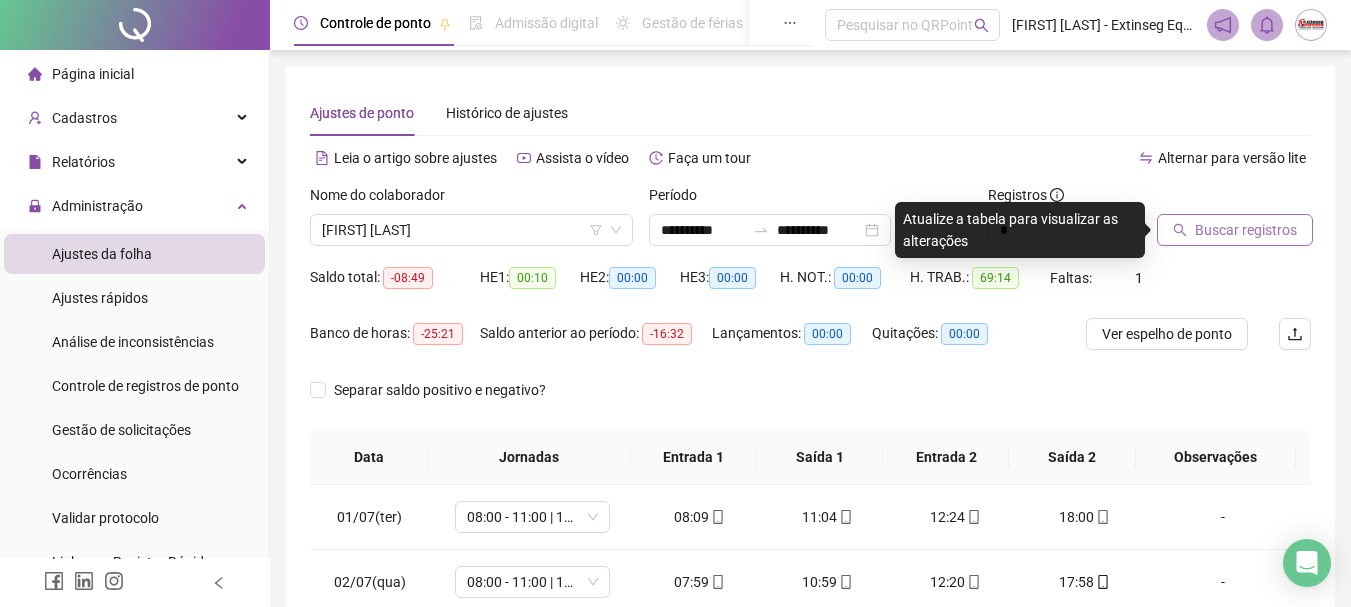 click on "Buscar registros" at bounding box center [1246, 230] 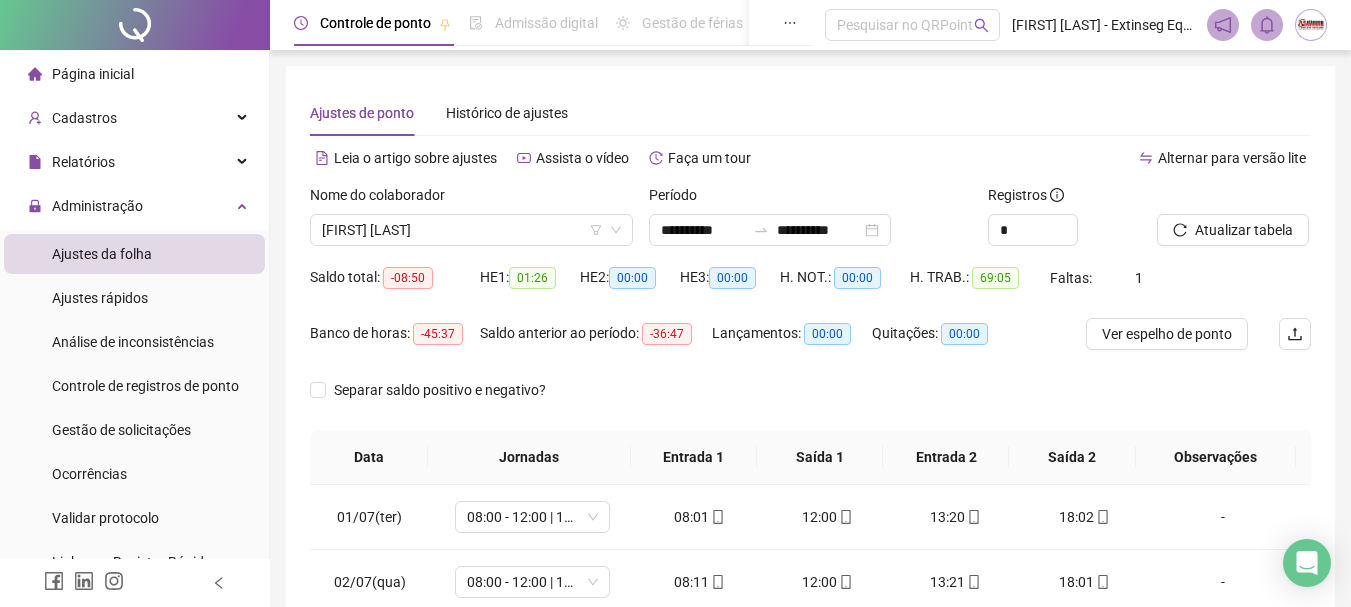 scroll, scrollTop: 415, scrollLeft: 0, axis: vertical 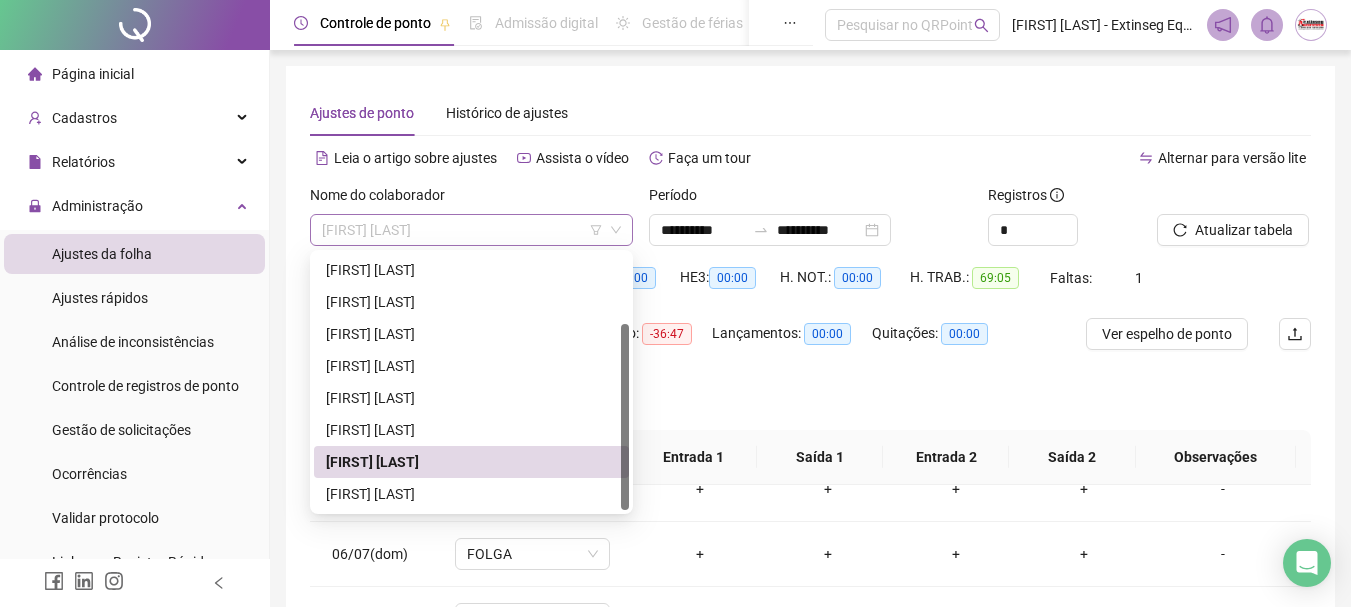 click on "[FIRST] [LAST]" at bounding box center [471, 230] 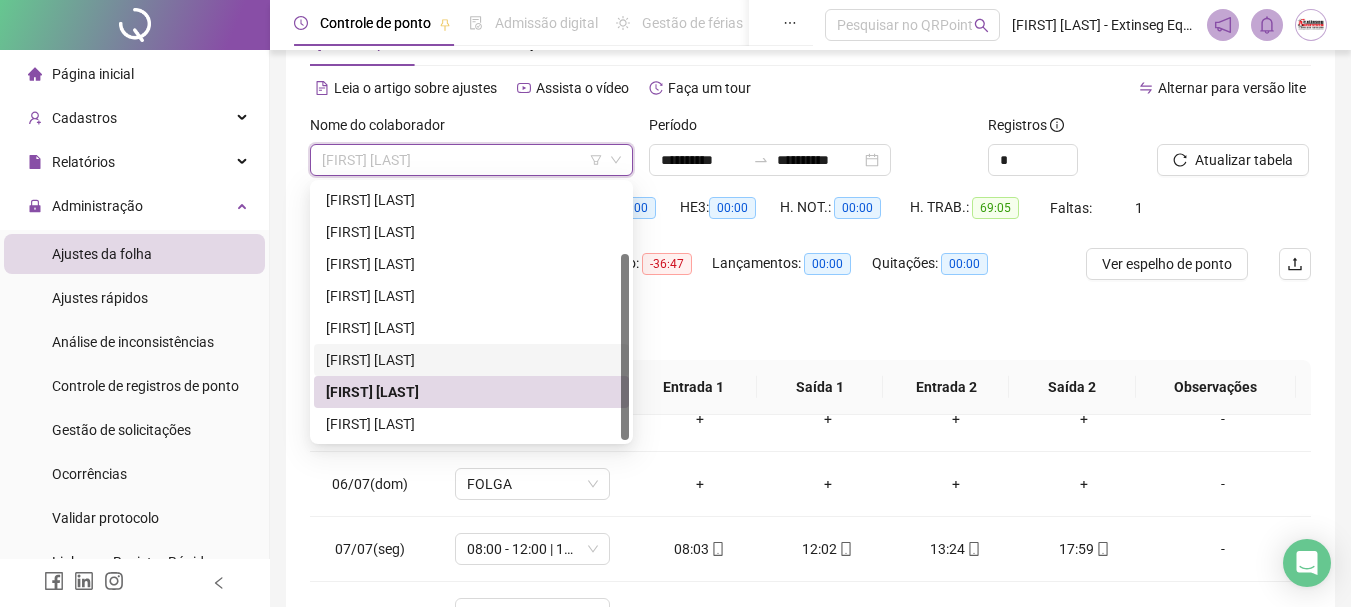 scroll, scrollTop: 100, scrollLeft: 0, axis: vertical 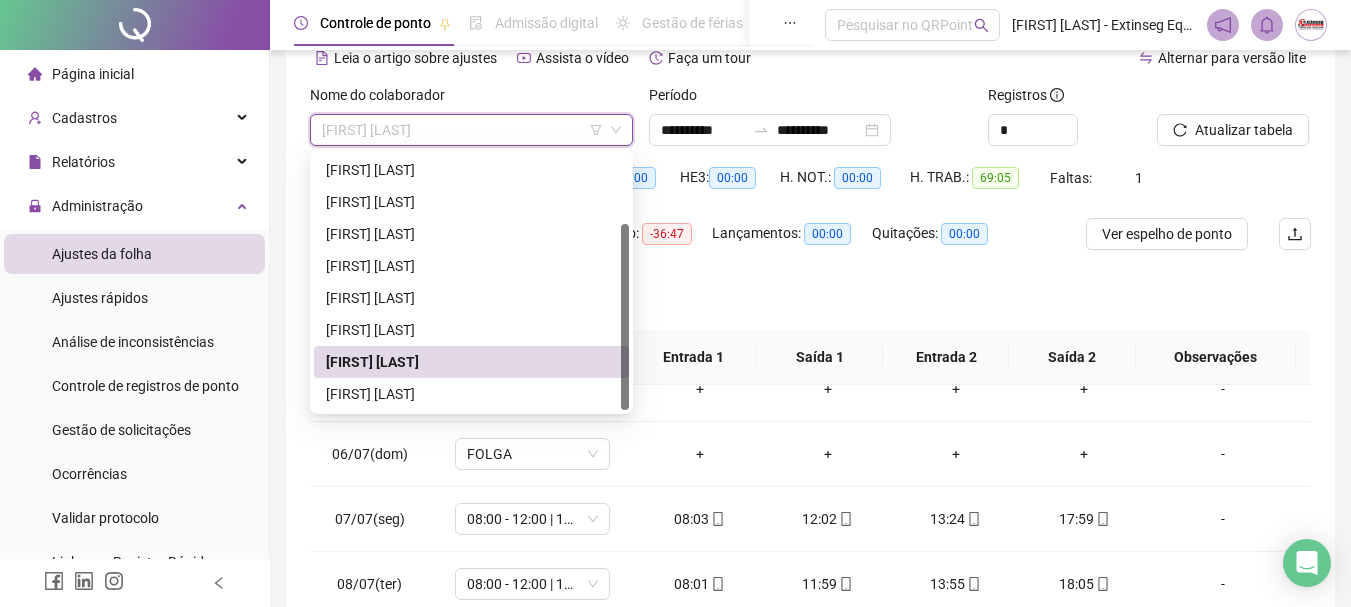 click on "[FIRST] [LAST]" at bounding box center (471, 362) 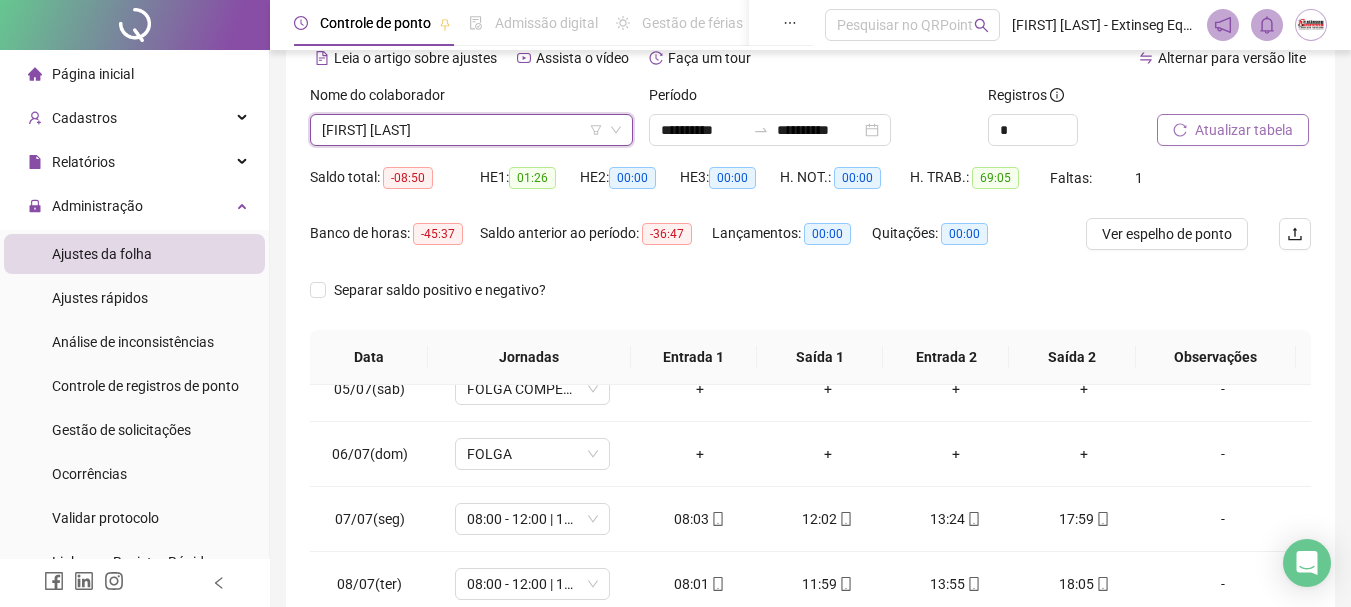 click on "Atualizar tabela" at bounding box center (1244, 130) 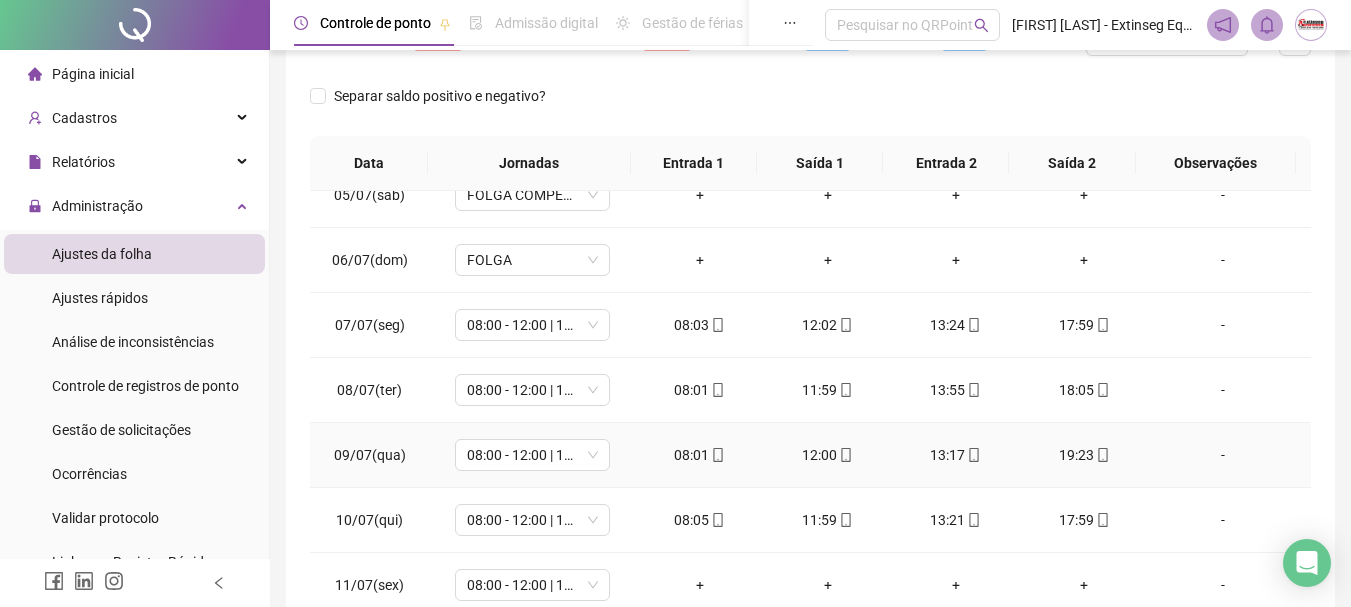 scroll, scrollTop: 415, scrollLeft: 0, axis: vertical 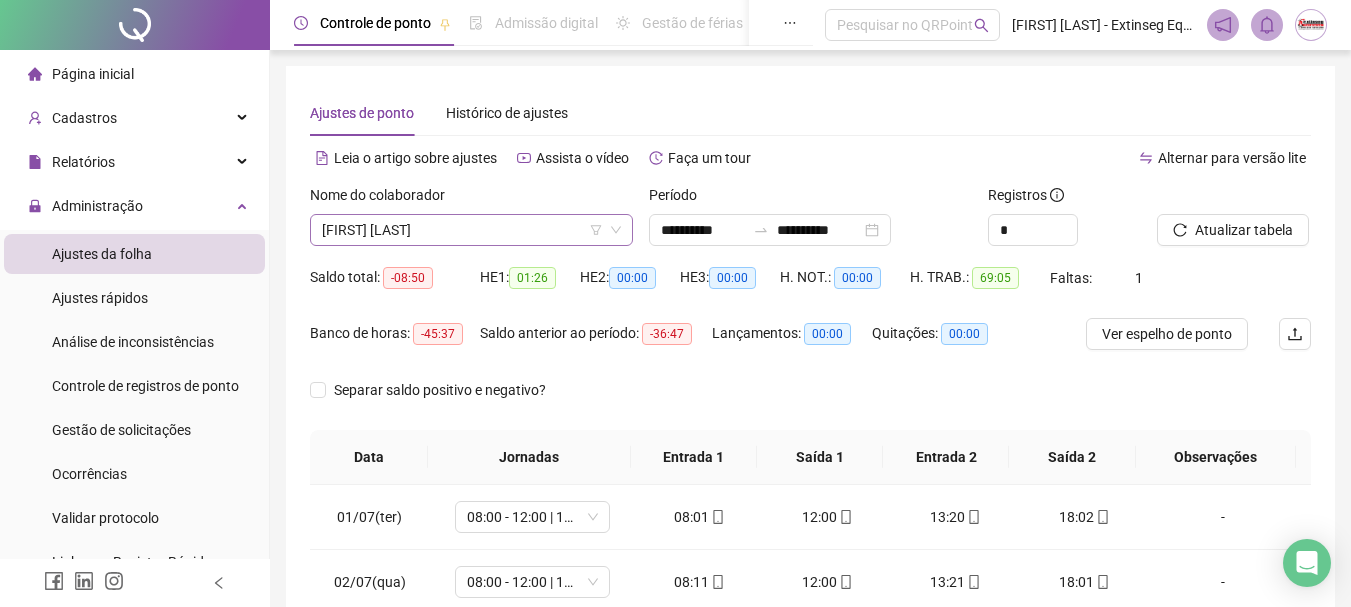 click on "[FIRST] [LAST]" at bounding box center [471, 230] 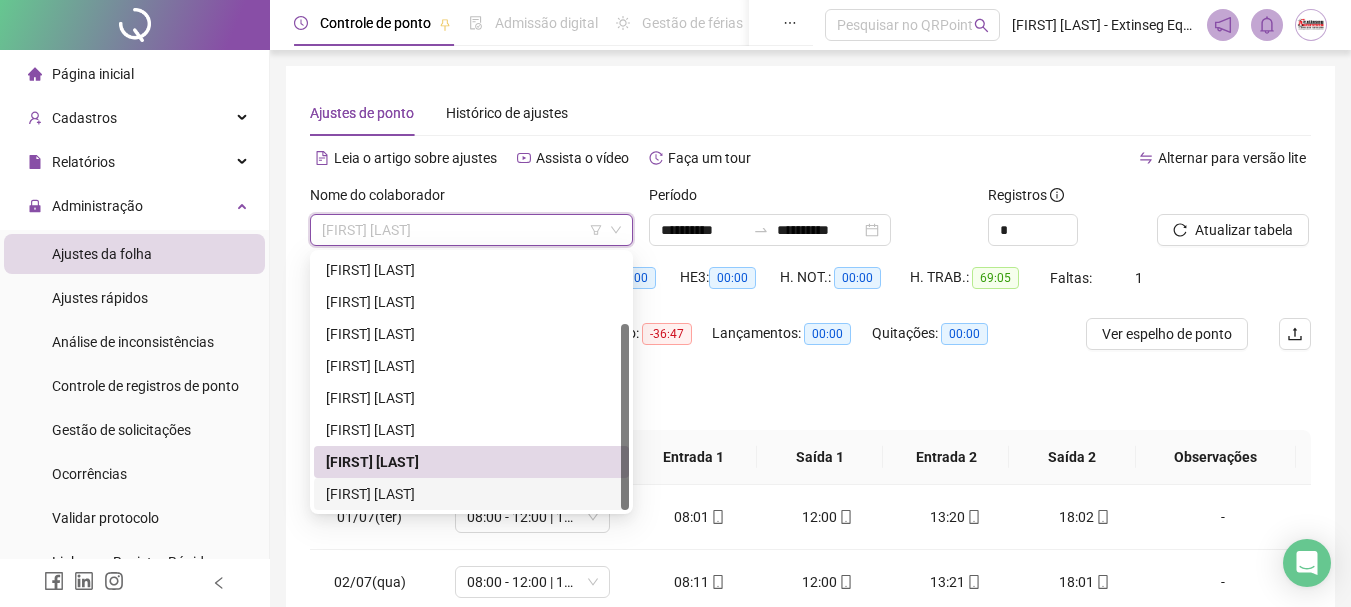 click on "[FIRST] [LAST]" at bounding box center [471, 494] 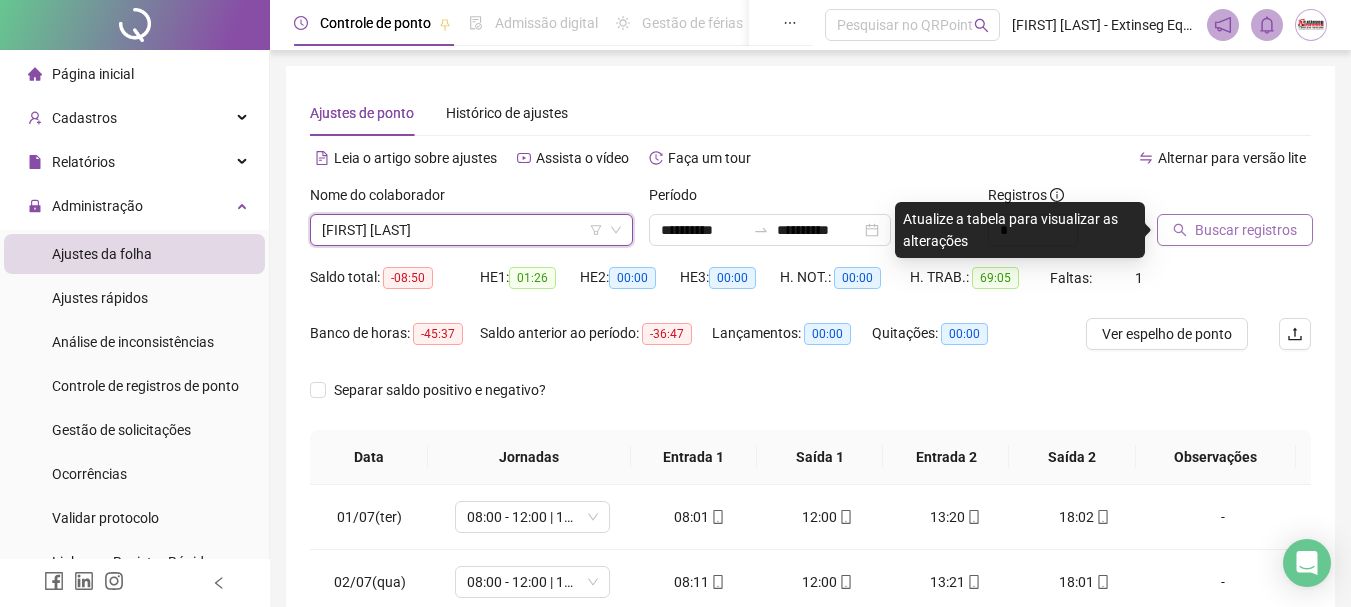 click on "Buscar registros" at bounding box center [1246, 230] 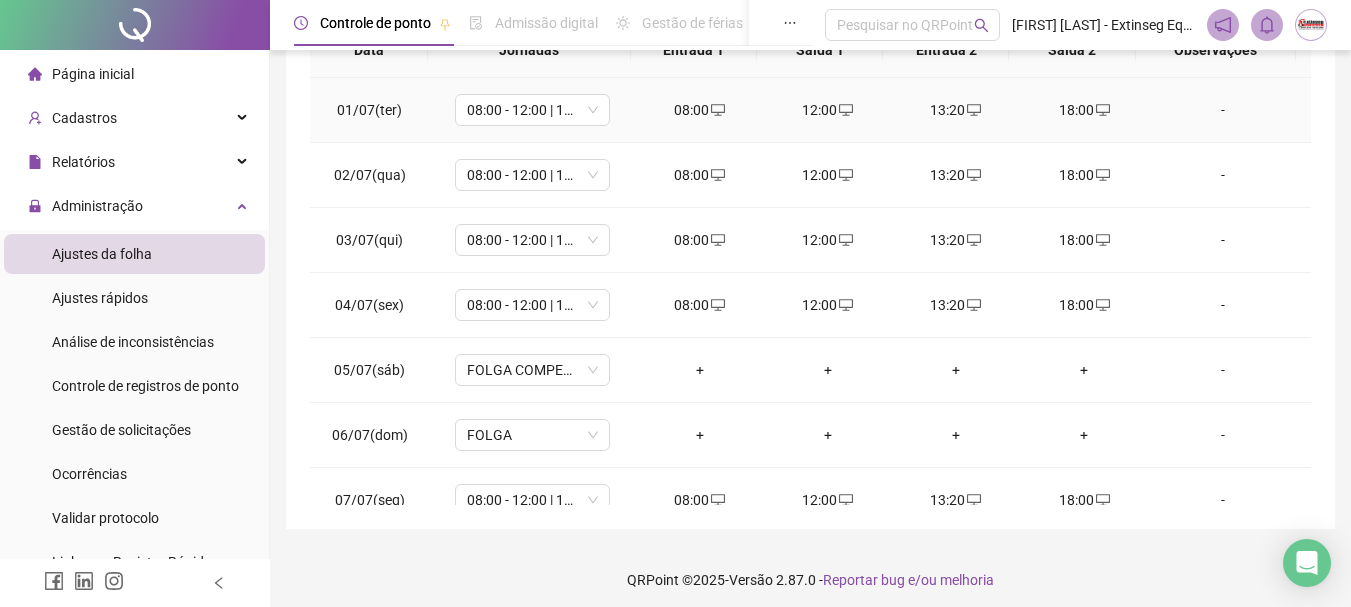 scroll, scrollTop: 391, scrollLeft: 0, axis: vertical 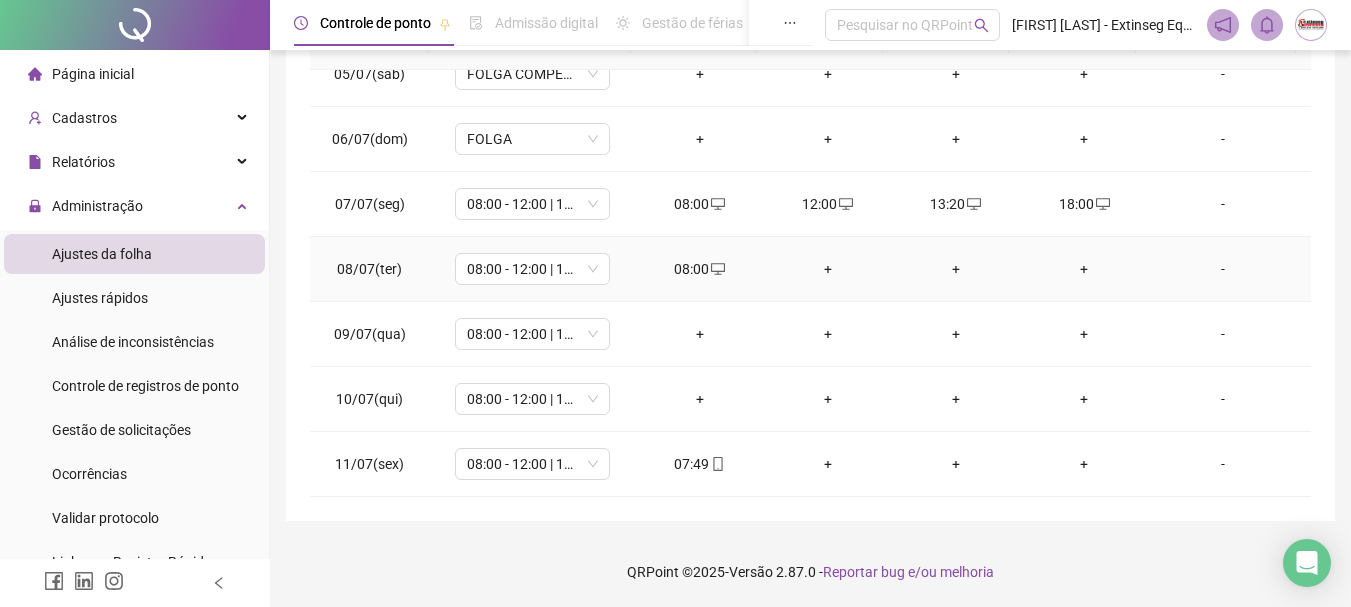 click on "+" at bounding box center (828, 269) 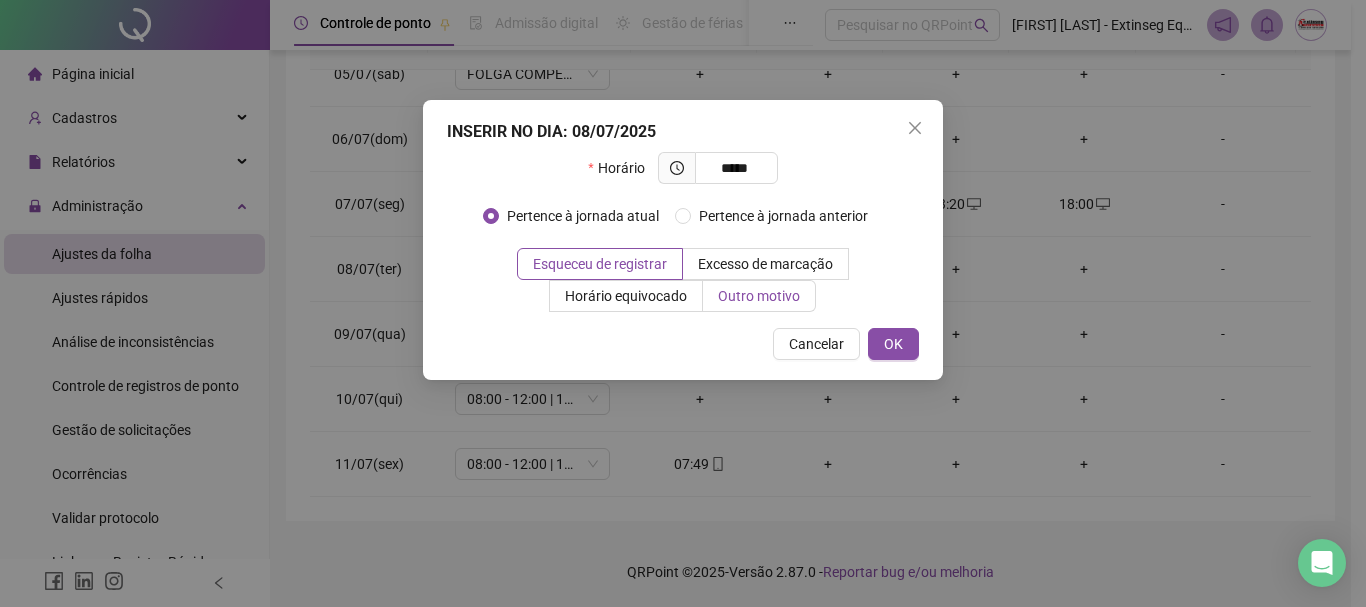 type on "*****" 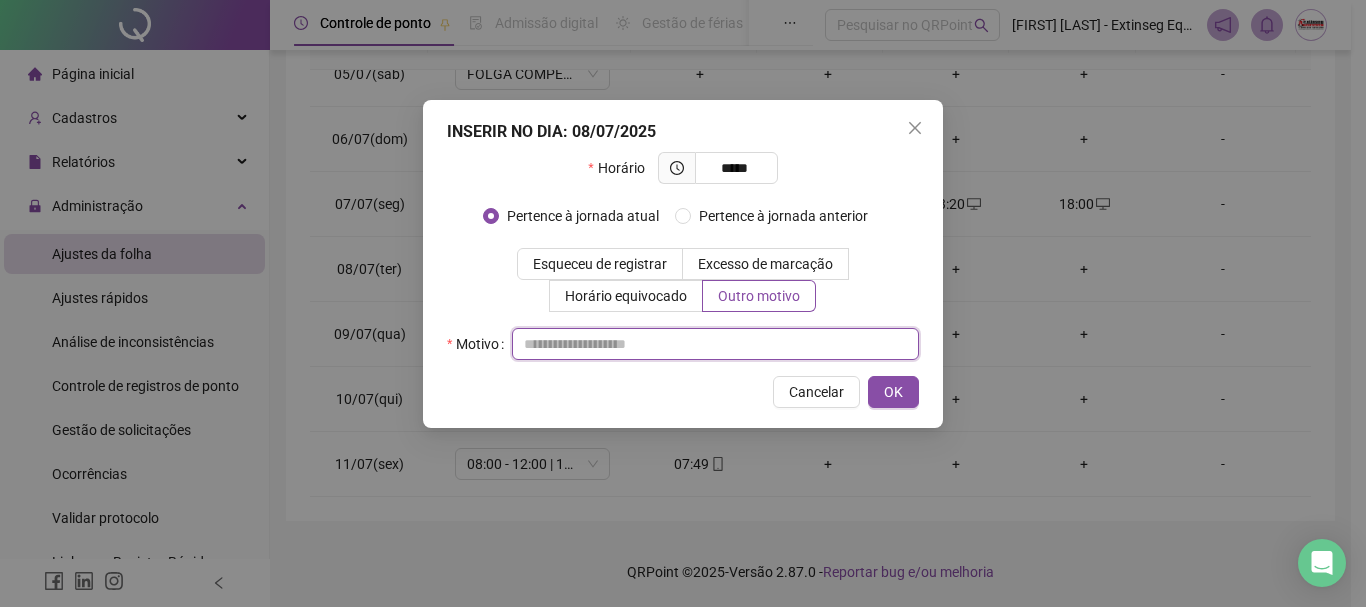 click at bounding box center (715, 344) 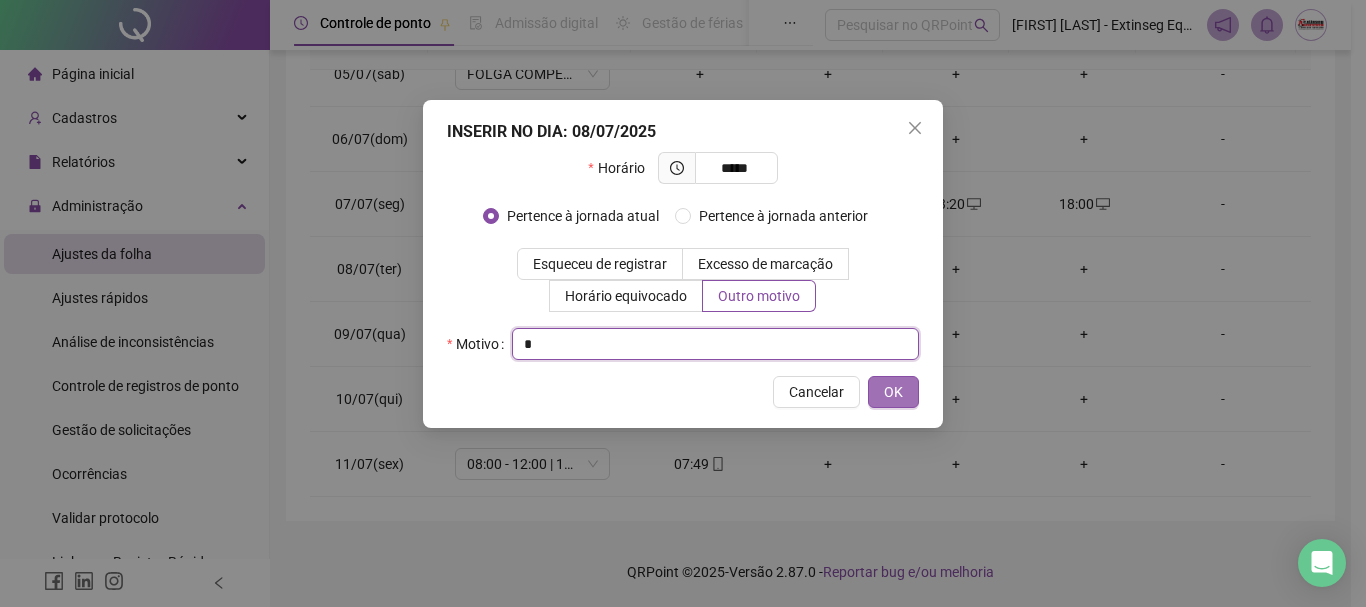 type on "*" 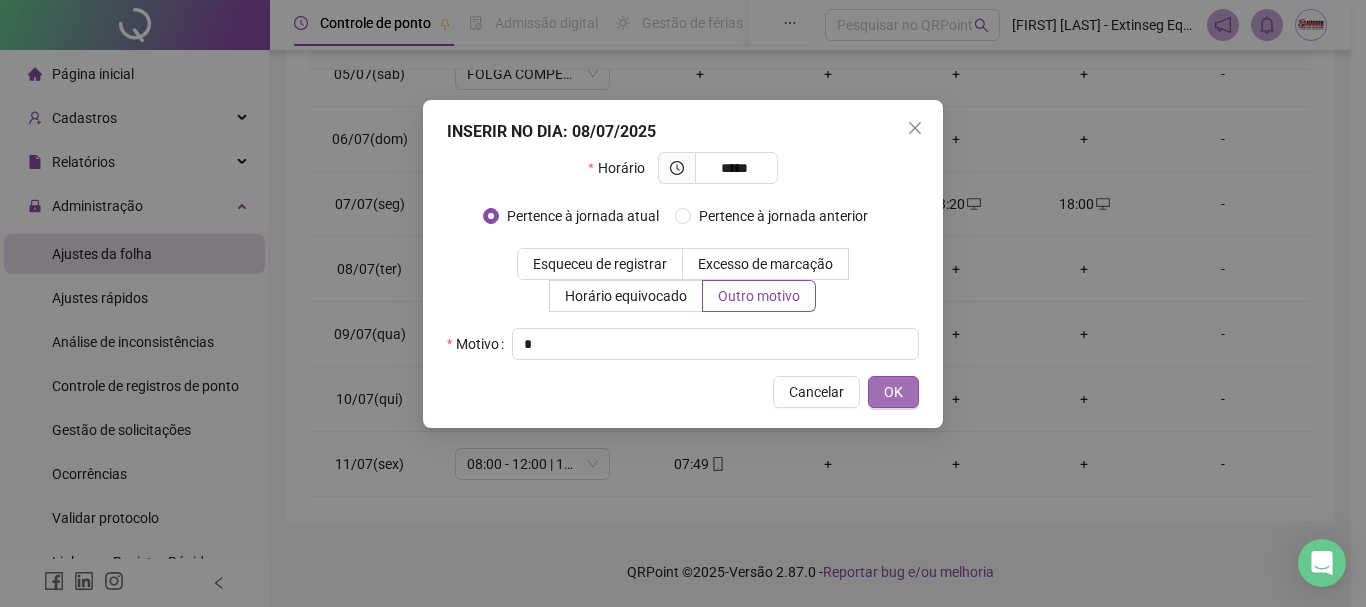 click on "OK" at bounding box center (893, 392) 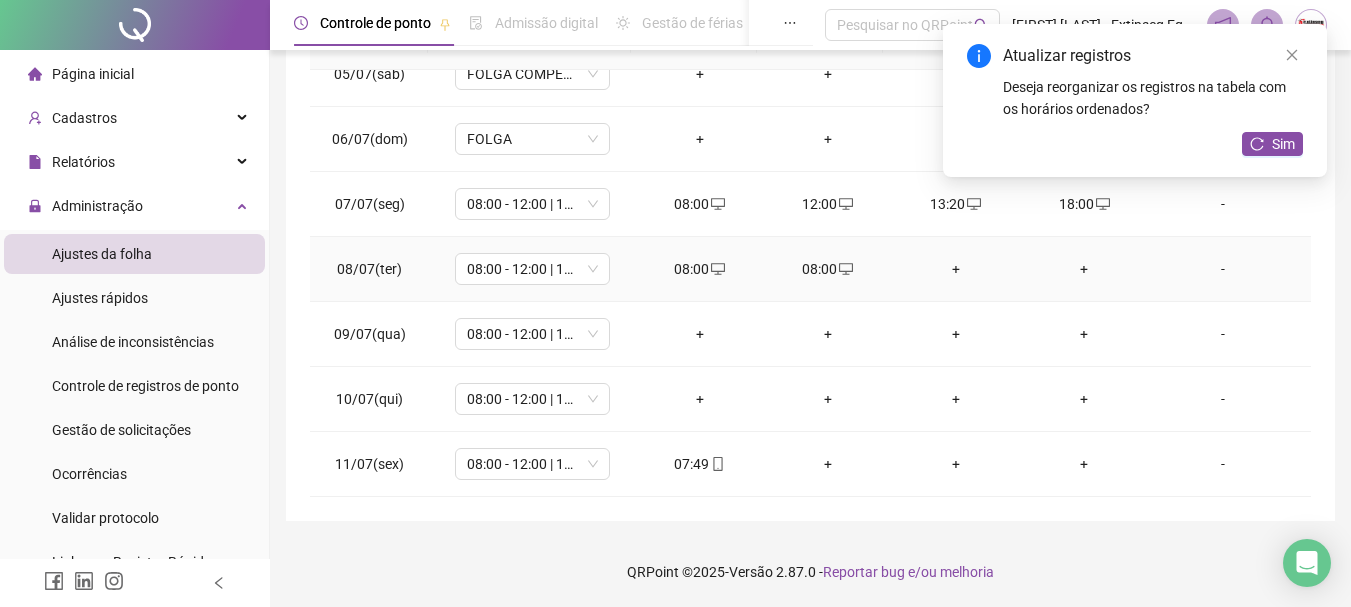 click on "+" at bounding box center [956, 269] 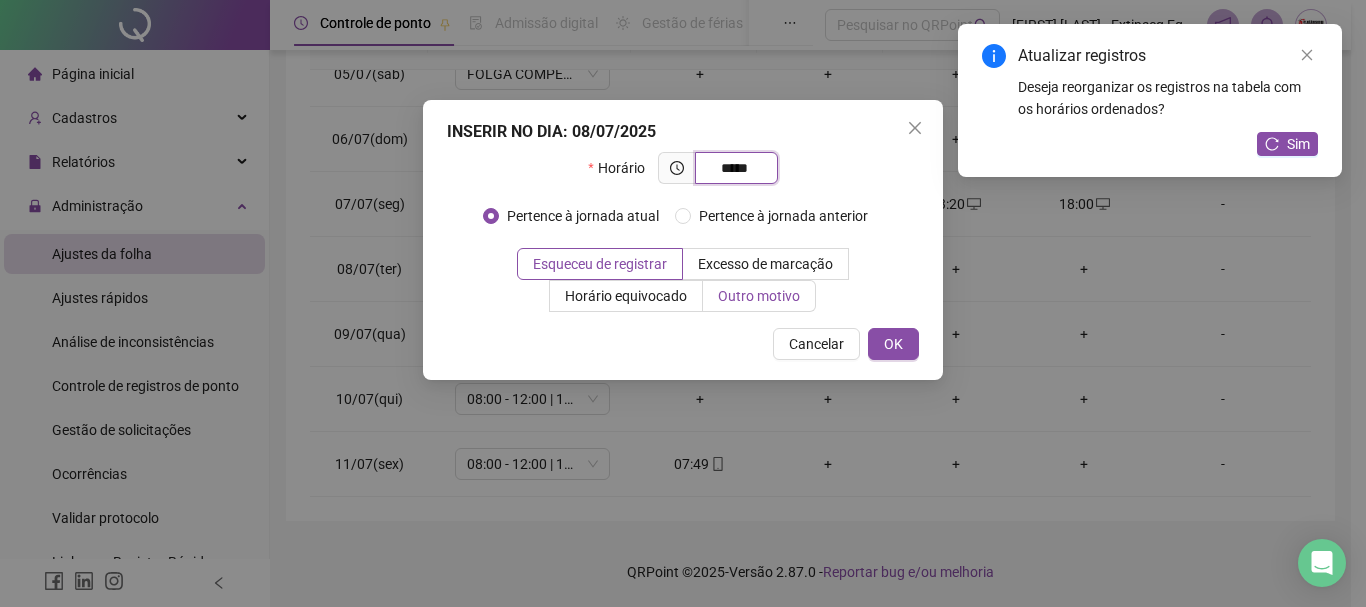 type on "*****" 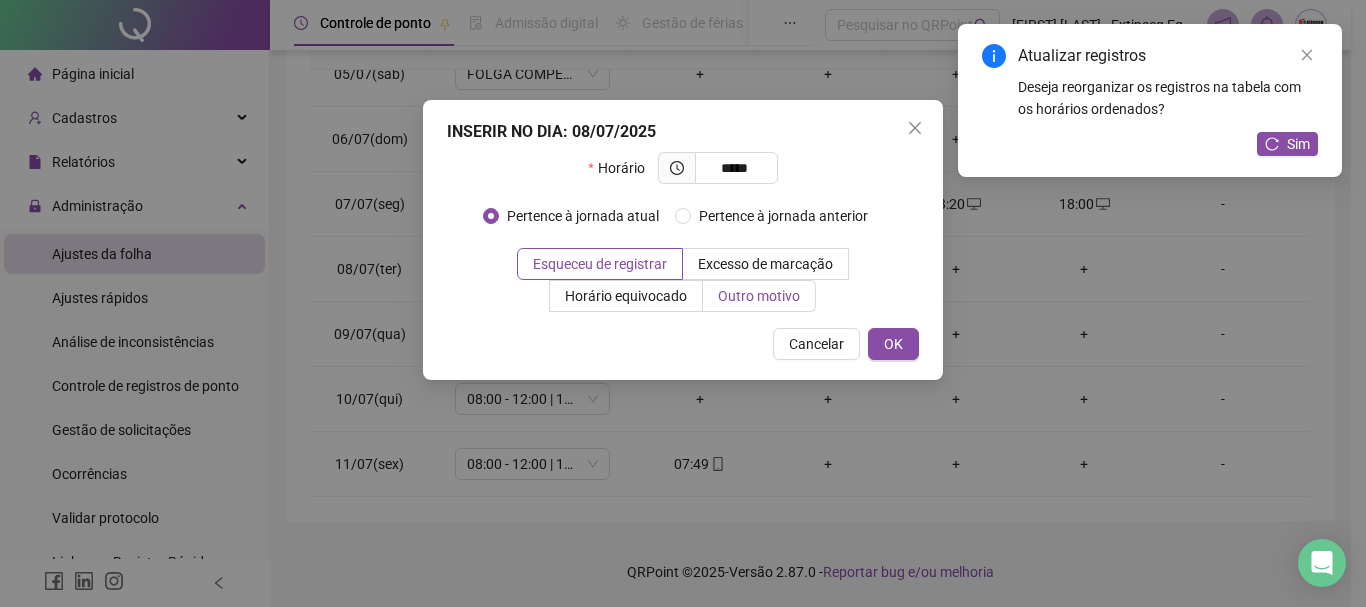 click on "Outro motivo" at bounding box center (759, 296) 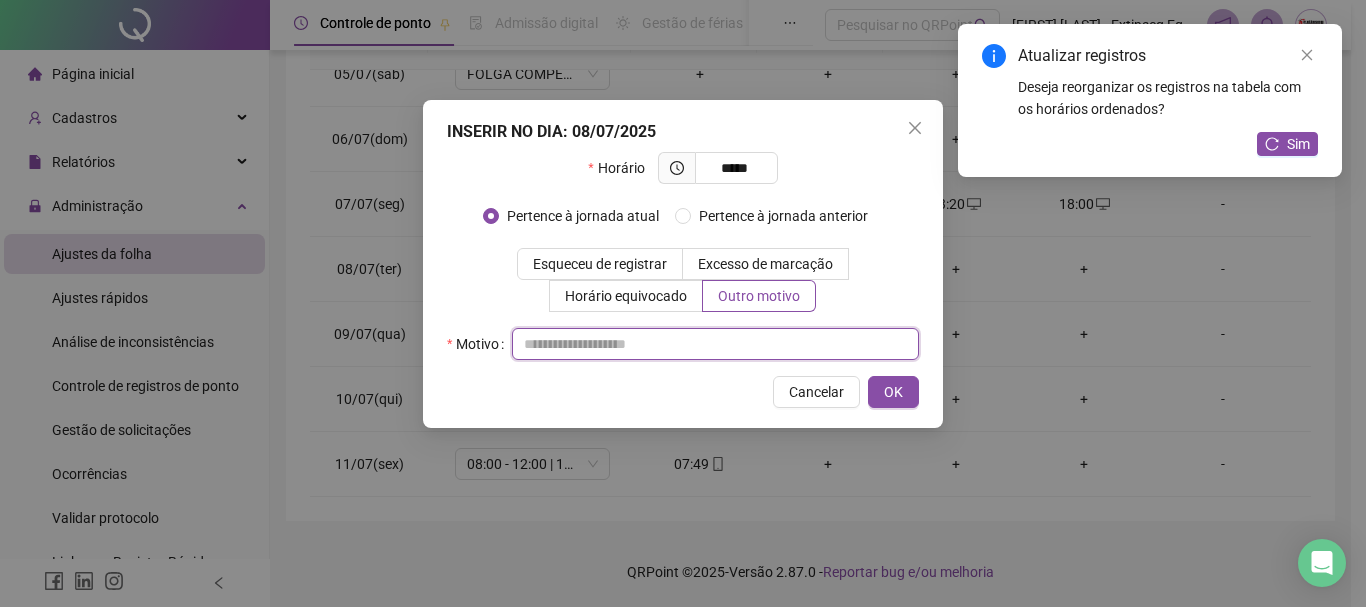 click at bounding box center (715, 344) 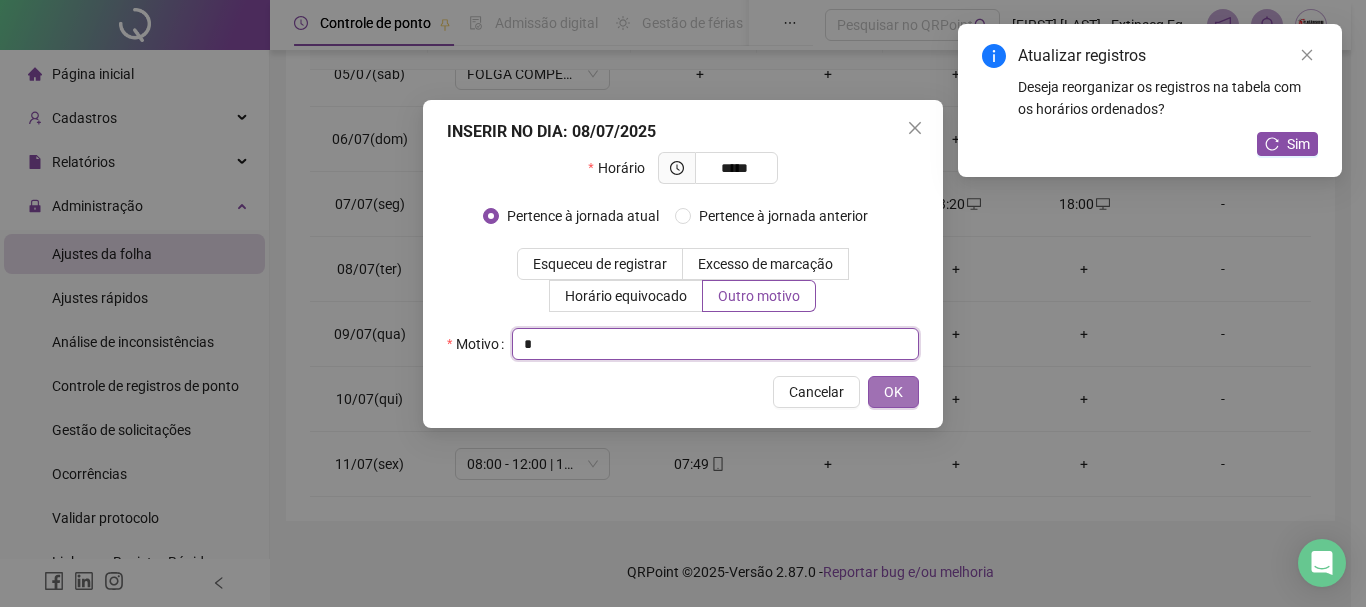 type on "*" 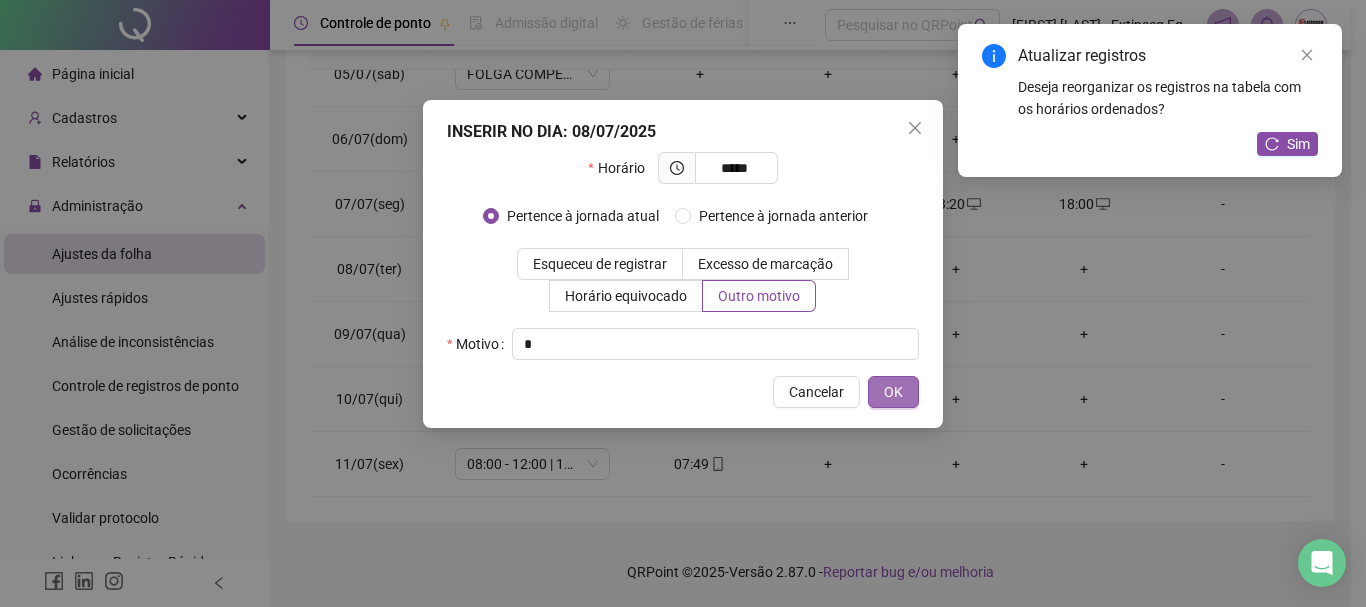 click on "OK" at bounding box center [893, 392] 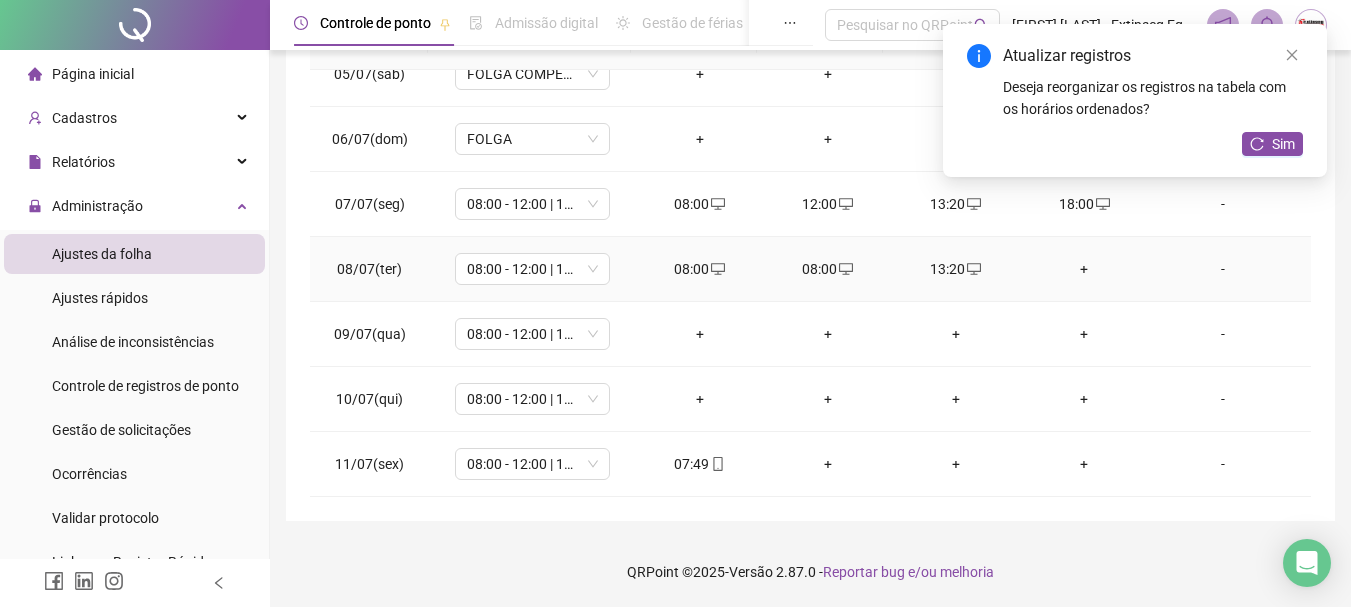 click on "+" at bounding box center (1084, 269) 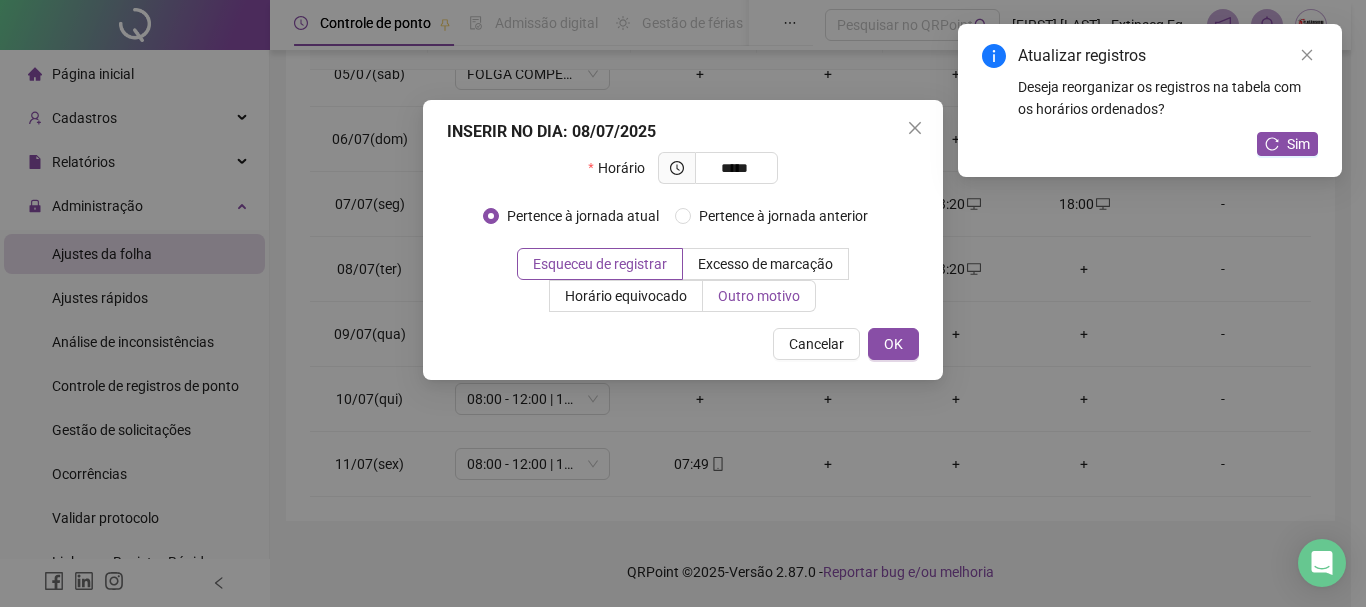 type on "*****" 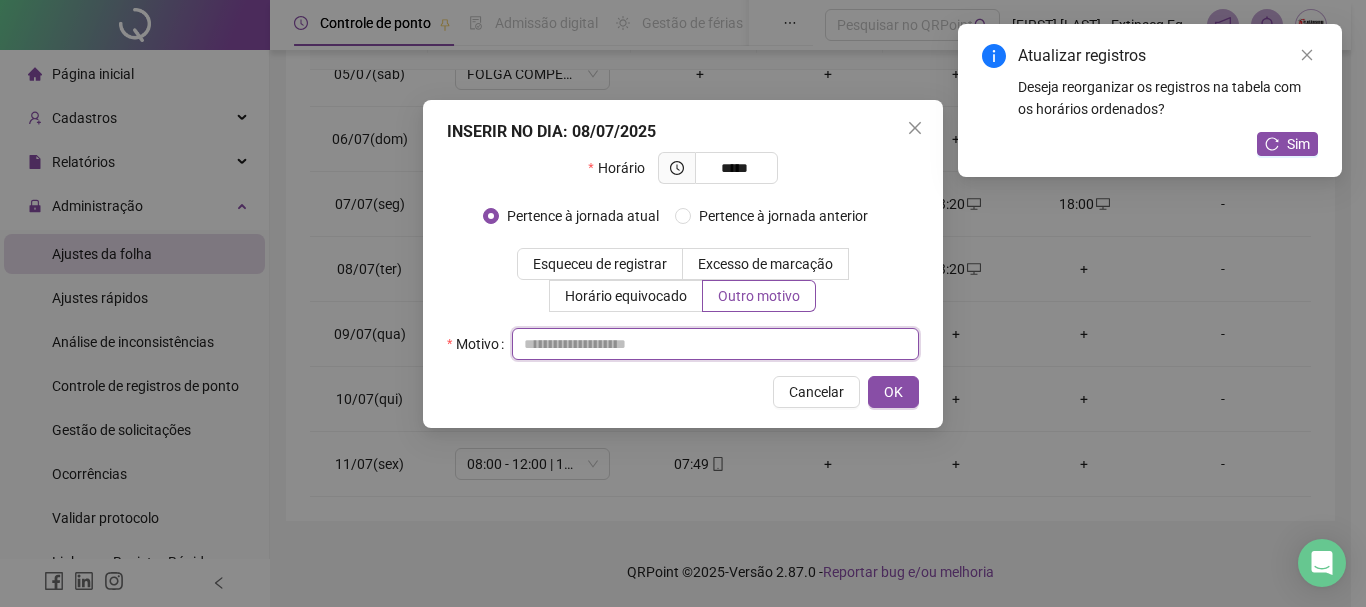 click at bounding box center (715, 344) 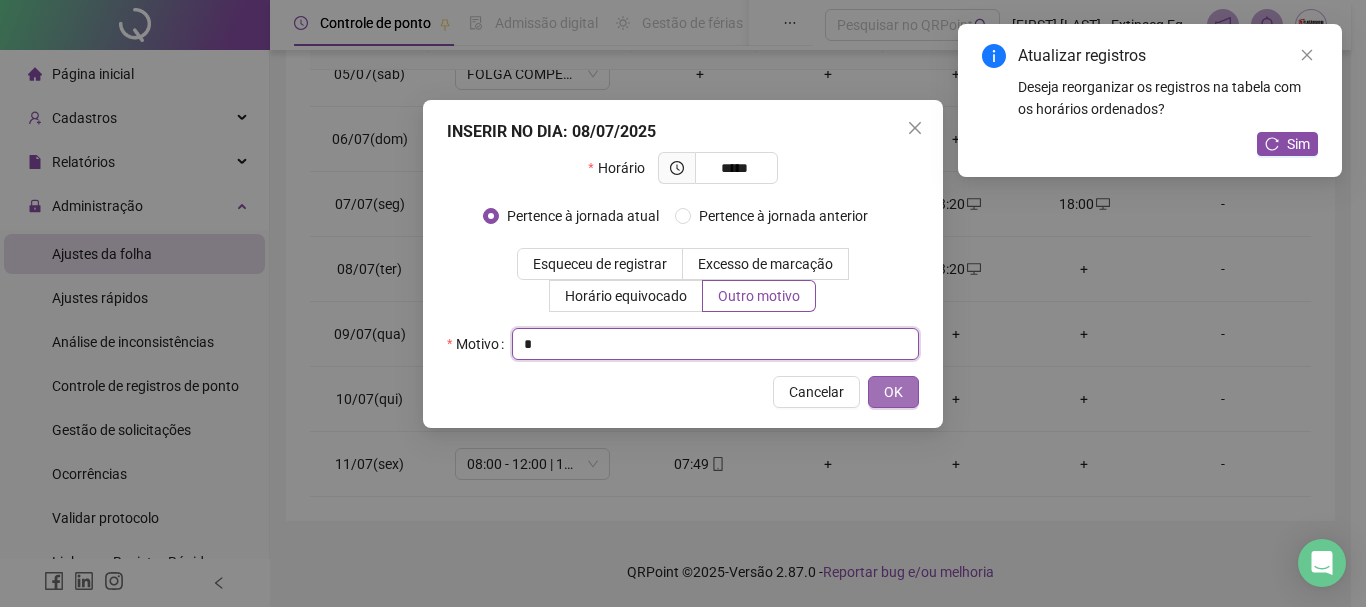 type on "*" 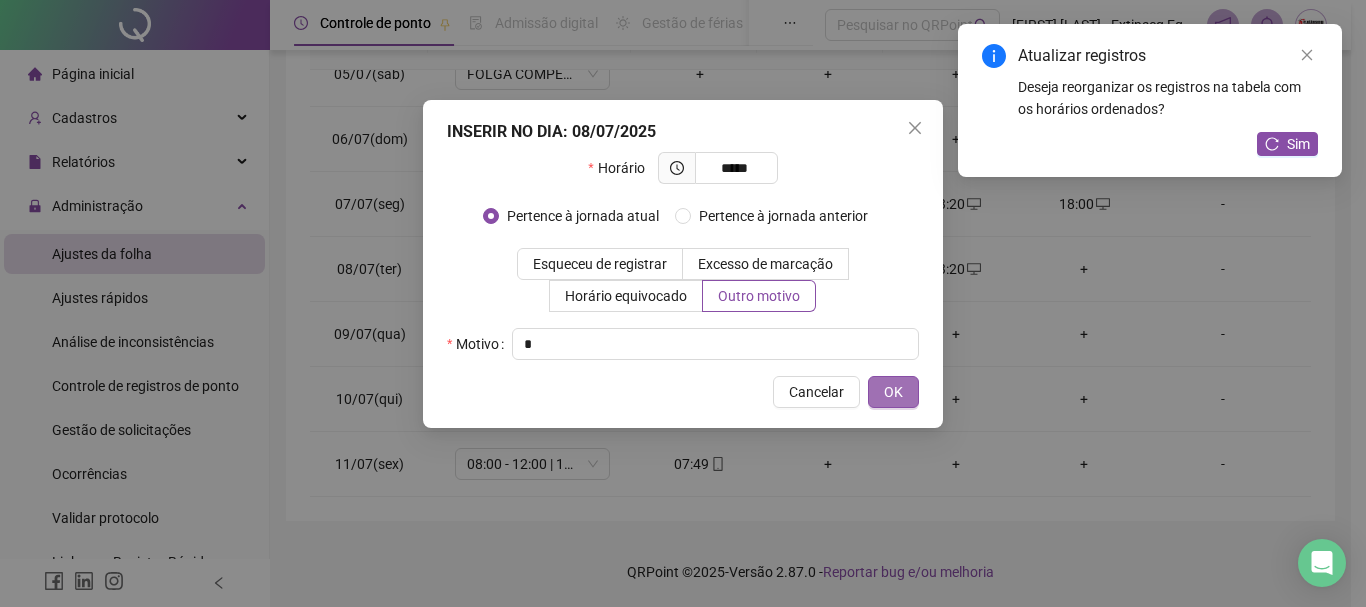 click on "OK" at bounding box center (893, 392) 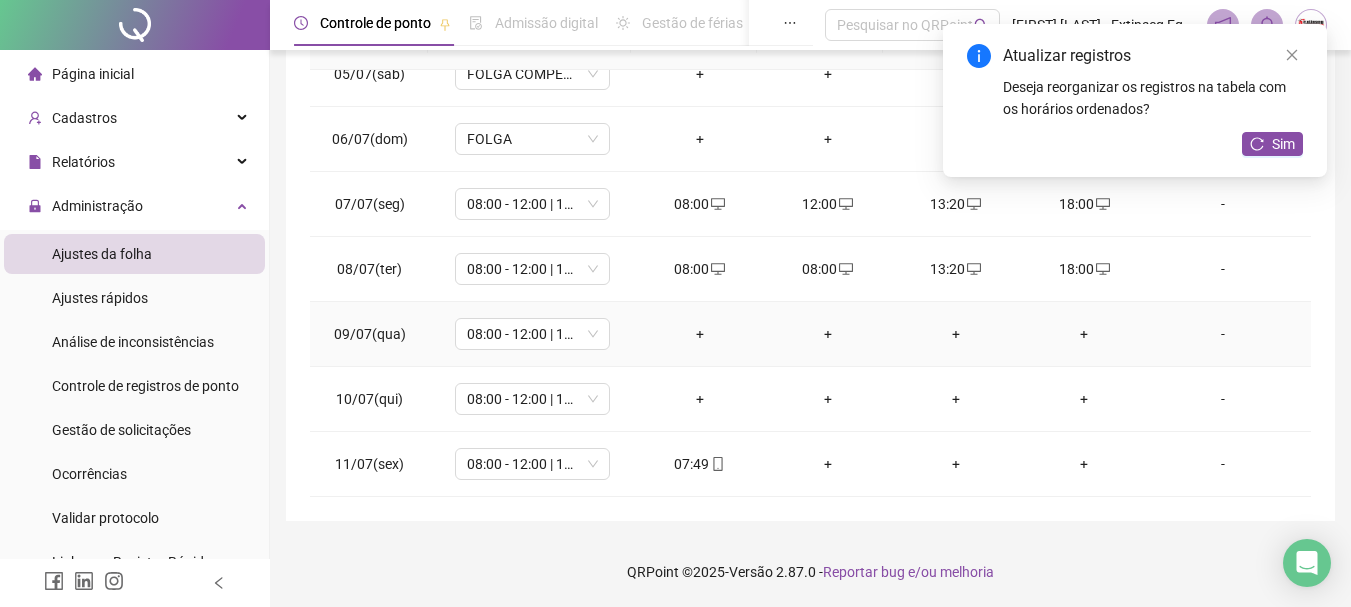 click on "+" at bounding box center [700, 334] 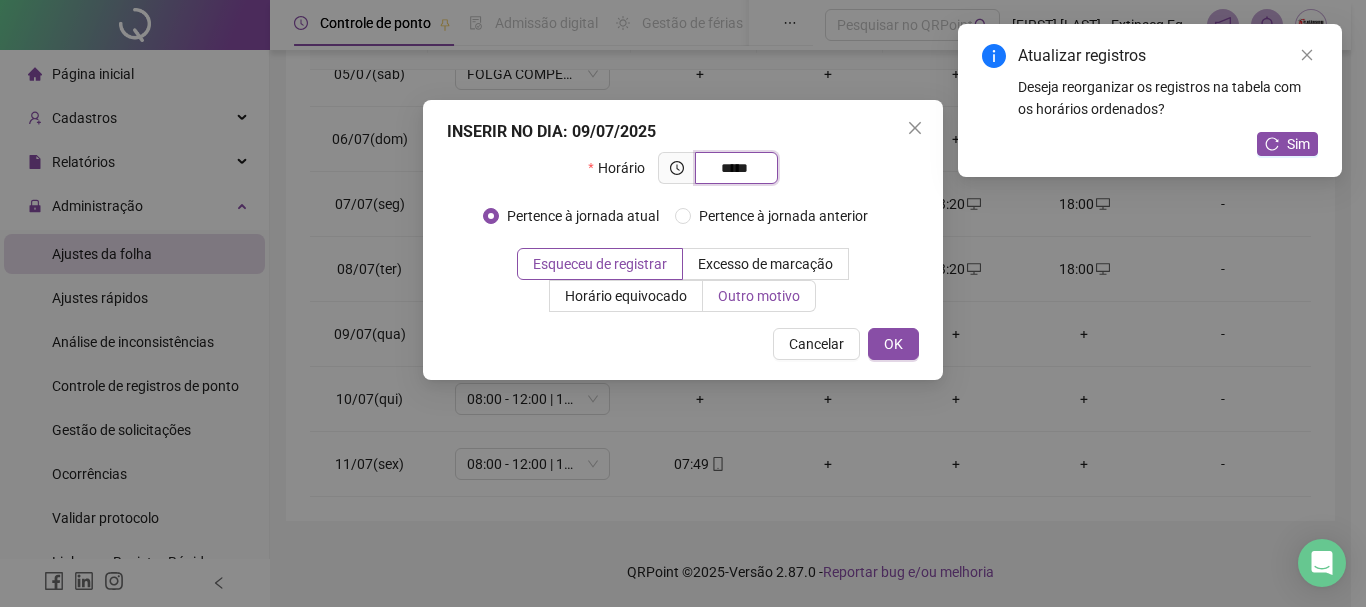 type on "*****" 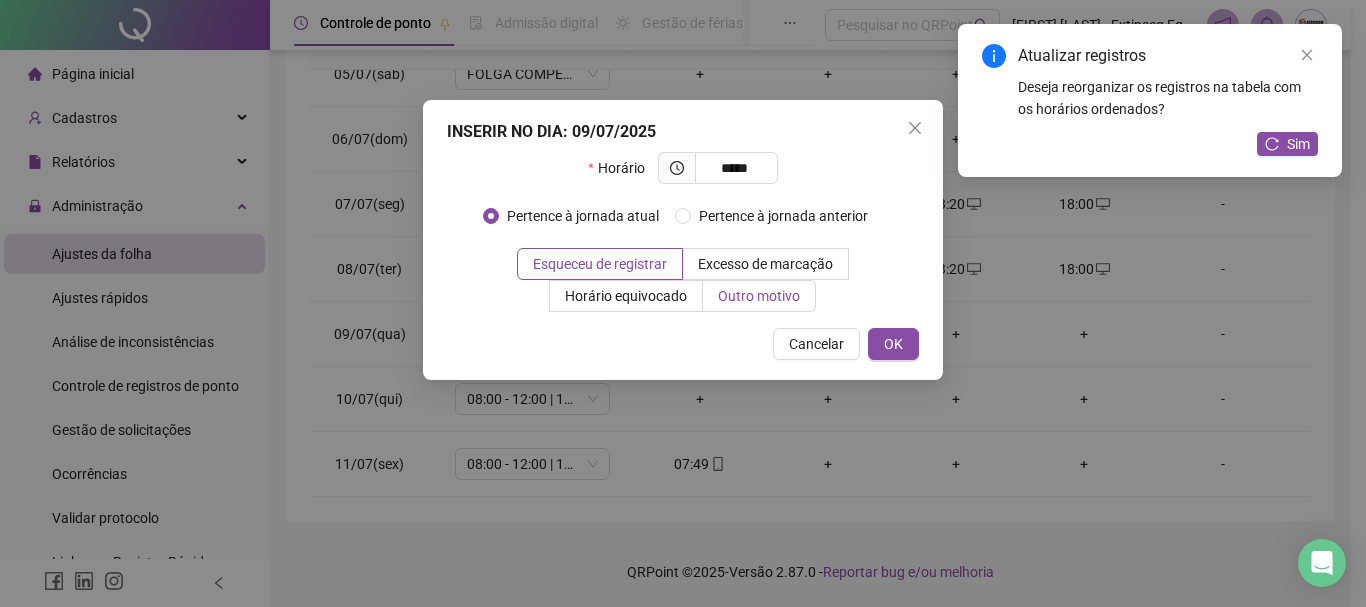 click on "Outro motivo" at bounding box center (759, 296) 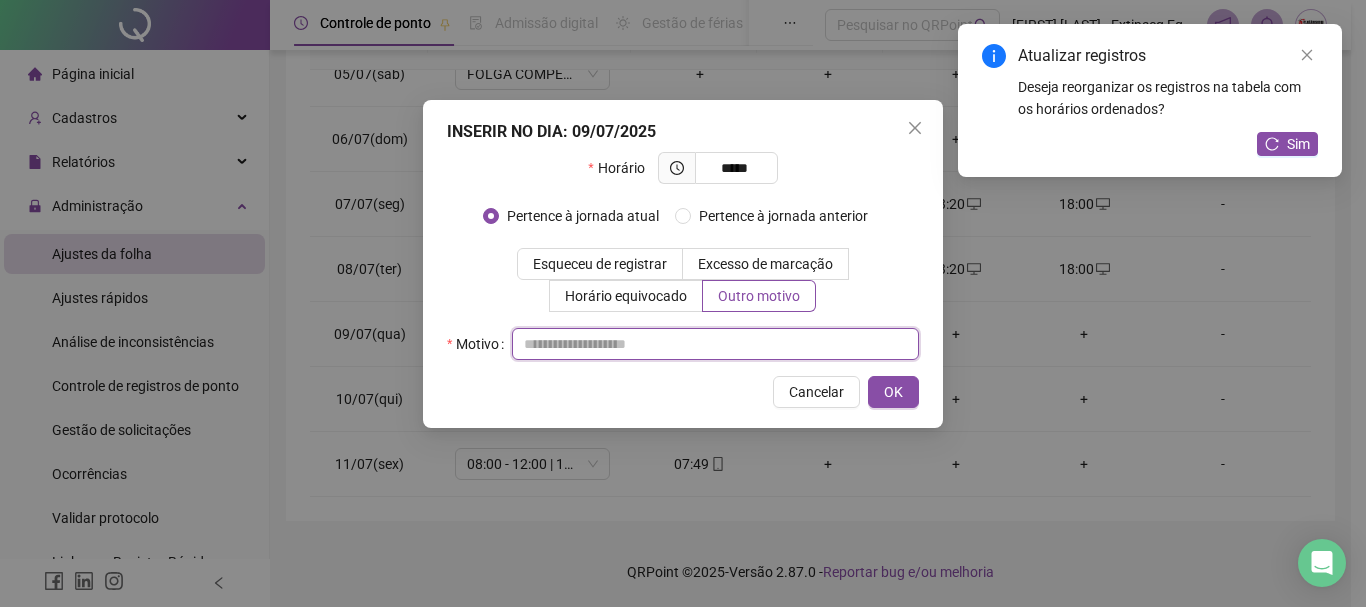 click at bounding box center (715, 344) 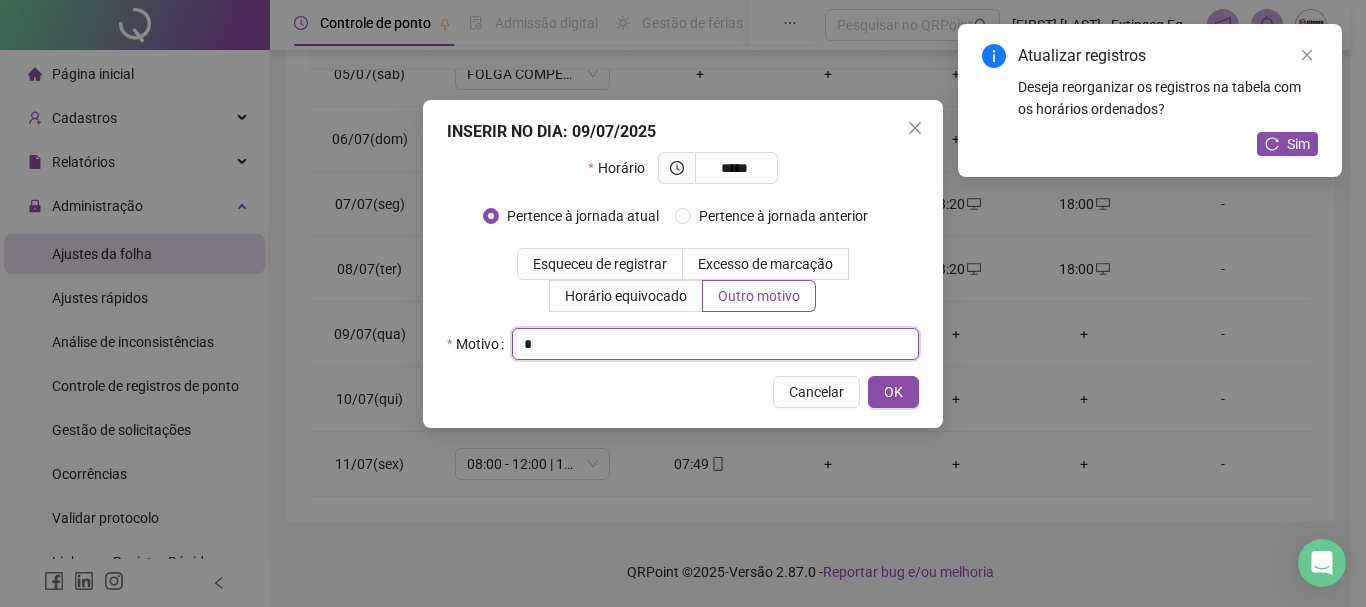 type on "*" 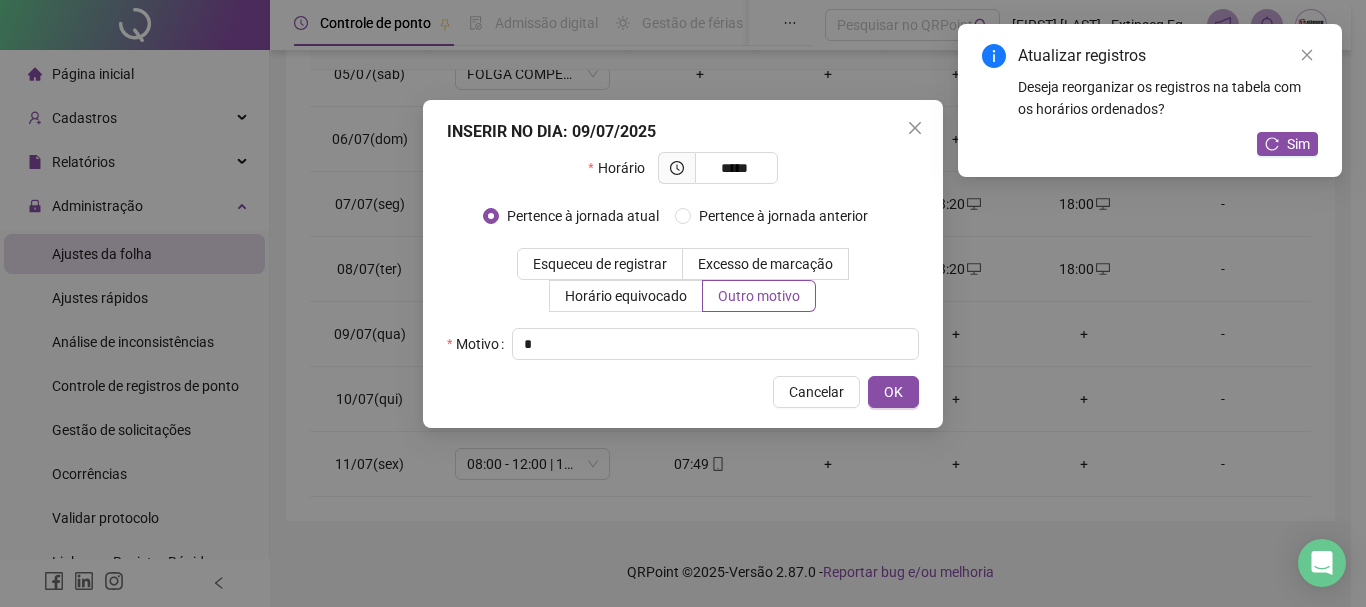 click on "INSERIR NO DIA :   09/07/2025 Horário ***** Pertence à jornada atual Pertence à jornada anterior Esqueceu de registrar Excesso de marcação Horário equivocado Outro motivo Motivo * Cancelar OK" at bounding box center [683, 264] 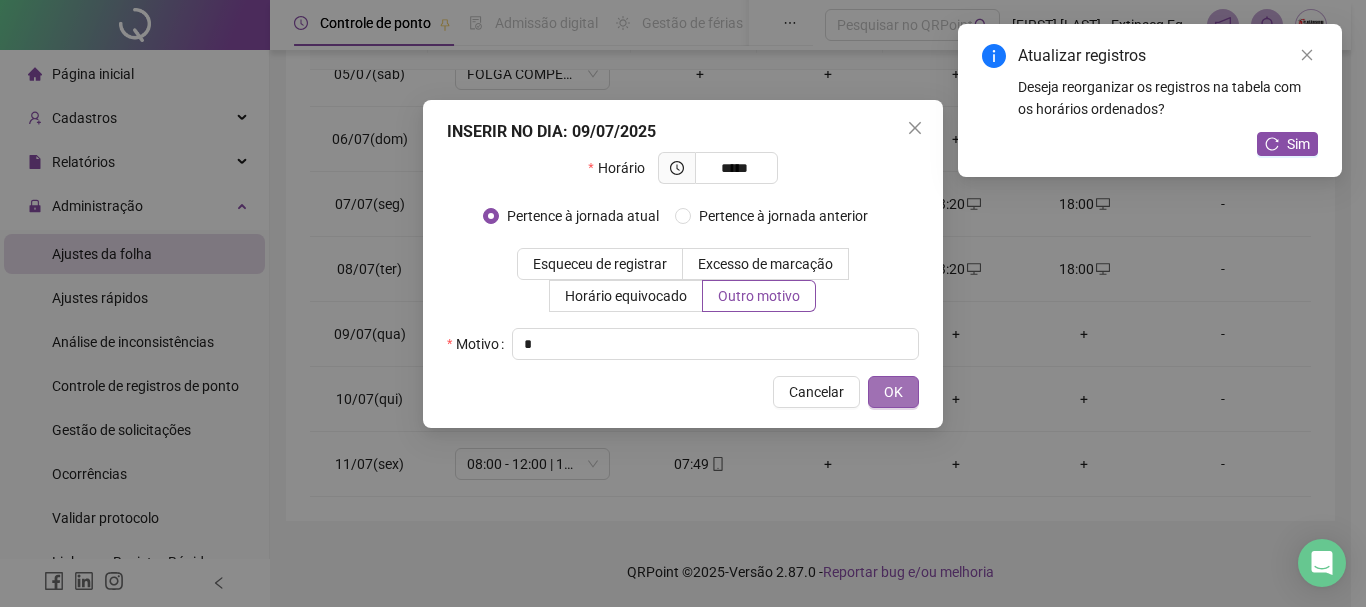 click on "OK" at bounding box center (893, 392) 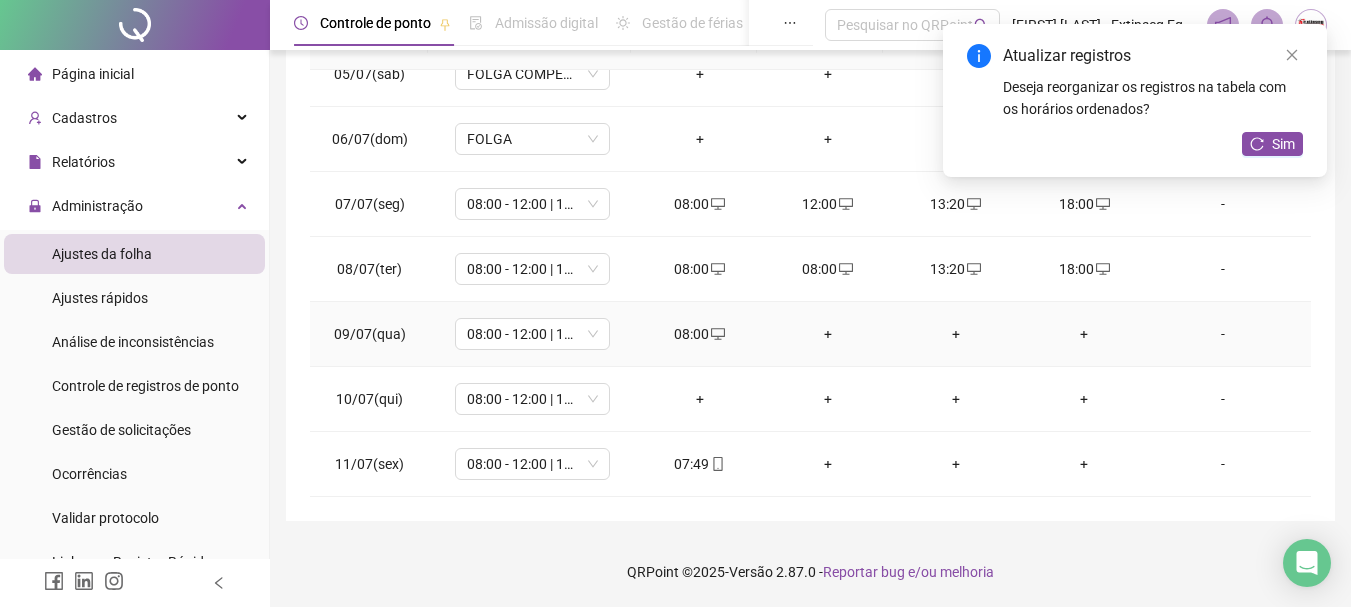 click on "+" at bounding box center [828, 334] 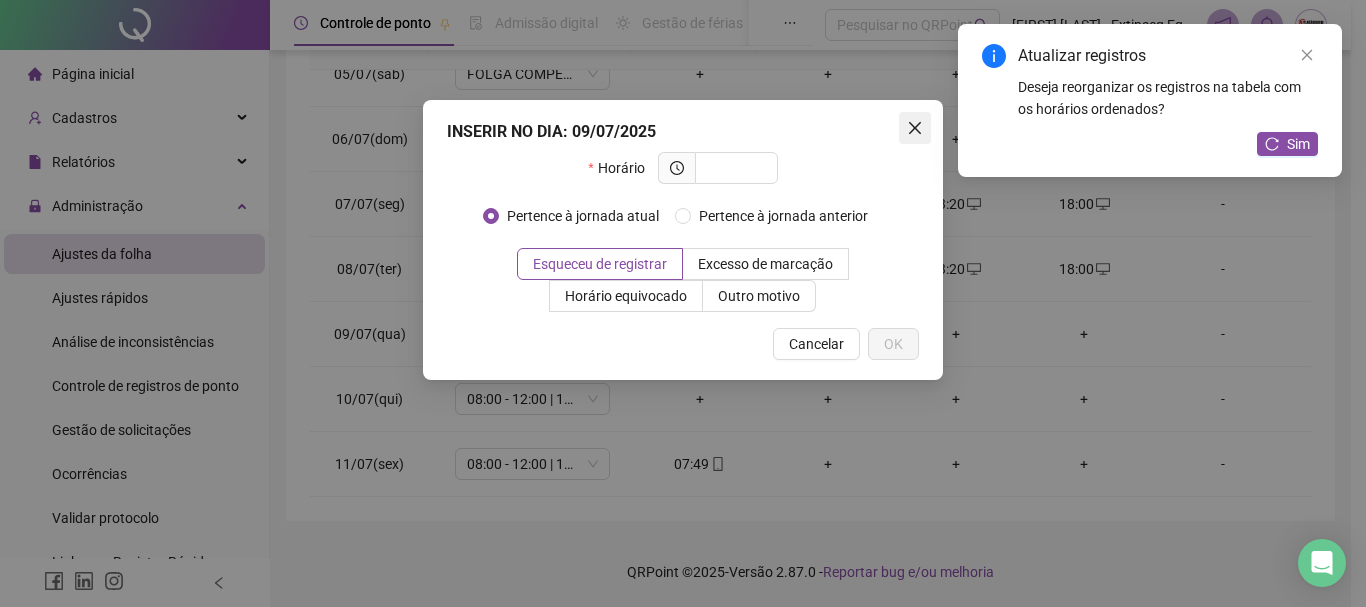 click 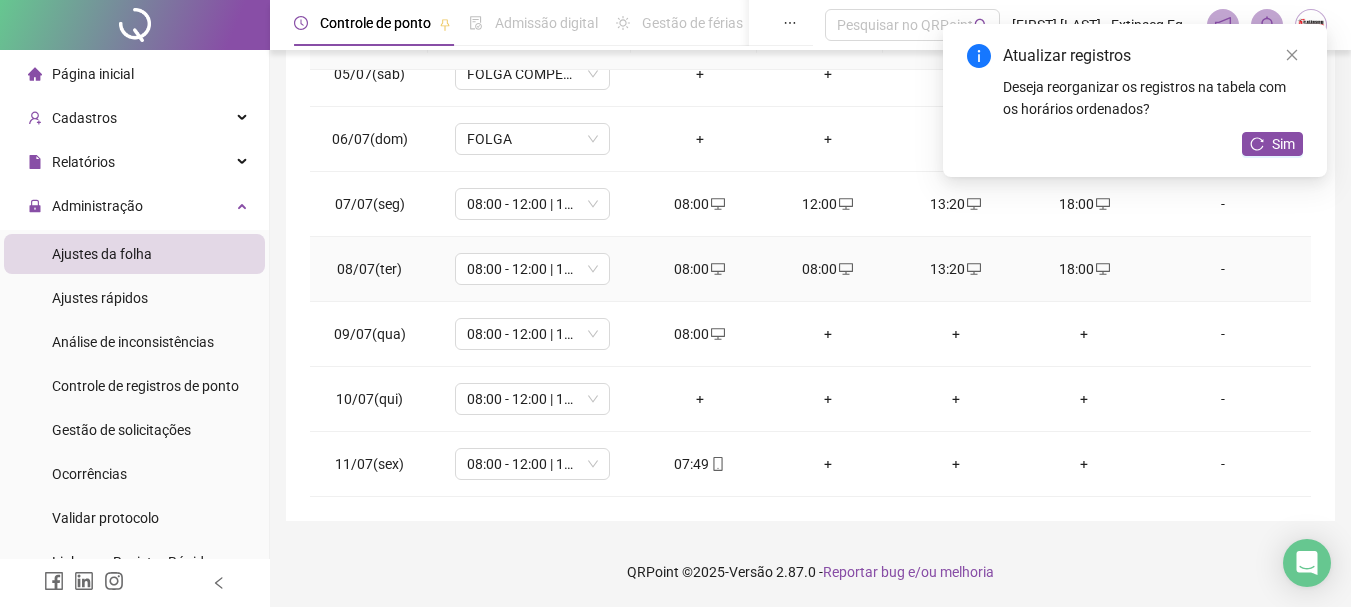 click 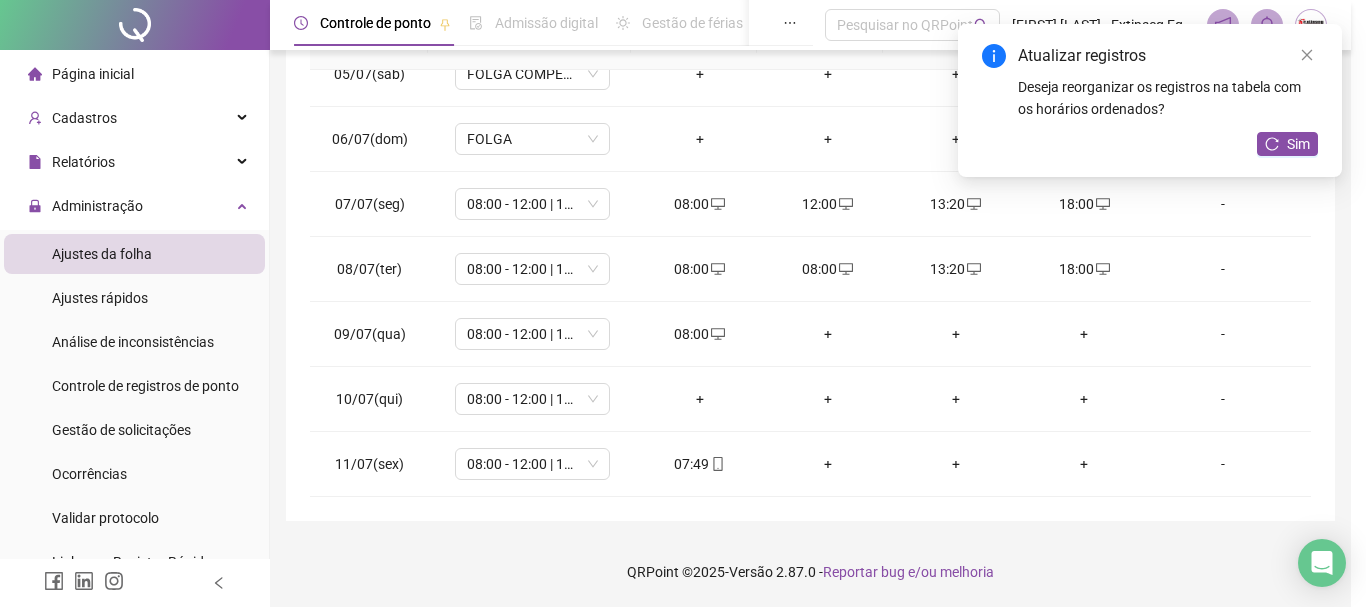 type on "**********" 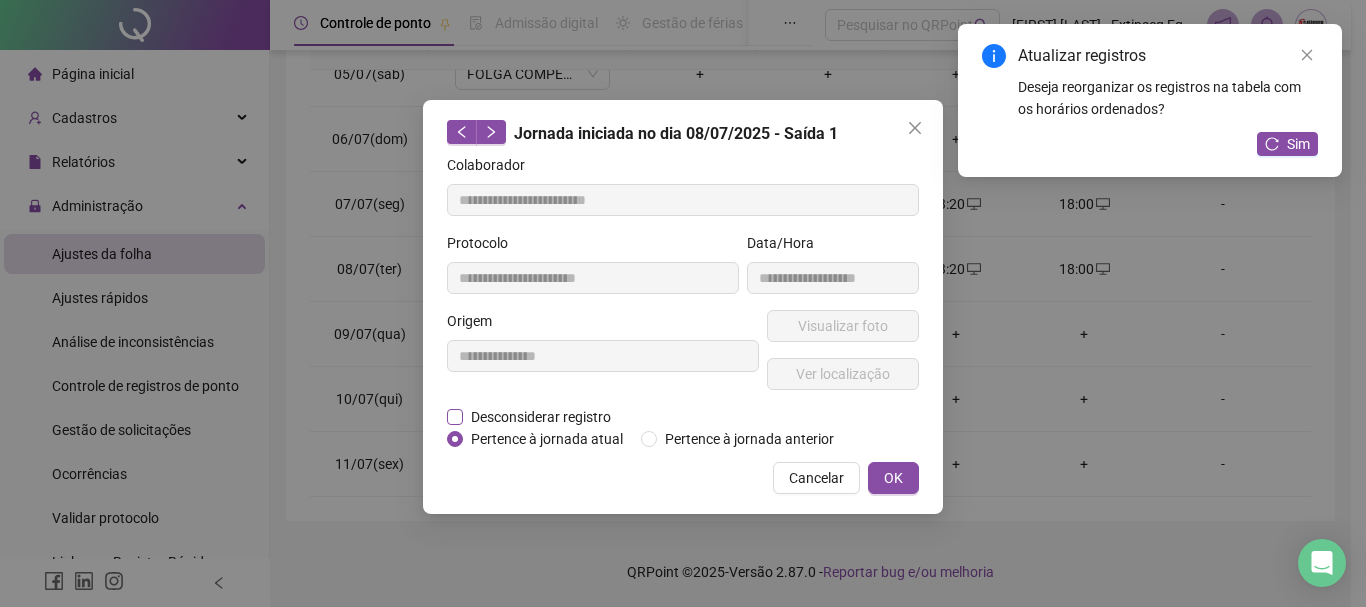 click on "Desconsiderar registro" at bounding box center [541, 417] 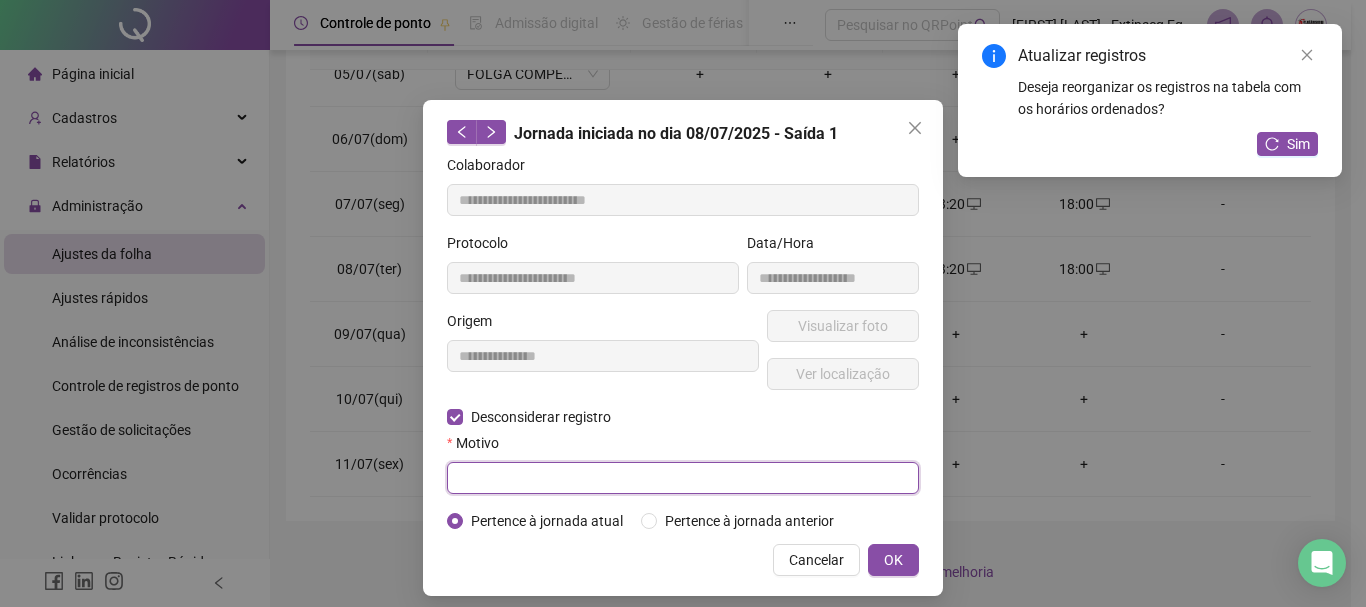 click at bounding box center (683, 478) 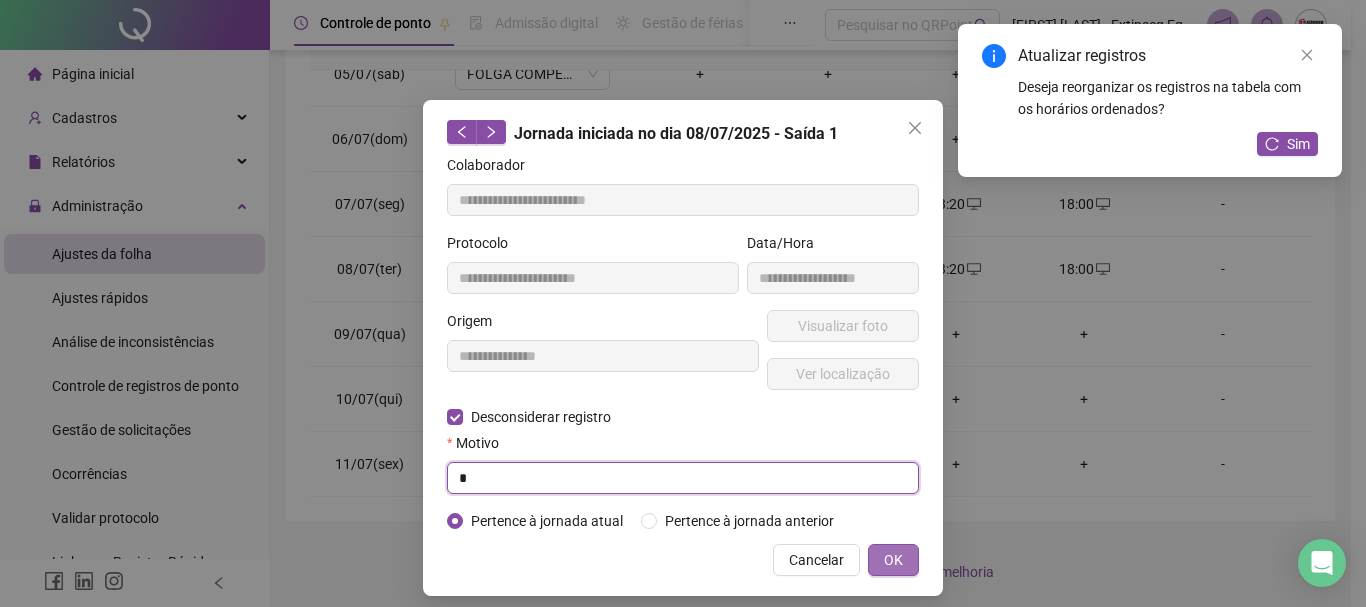 type on "*" 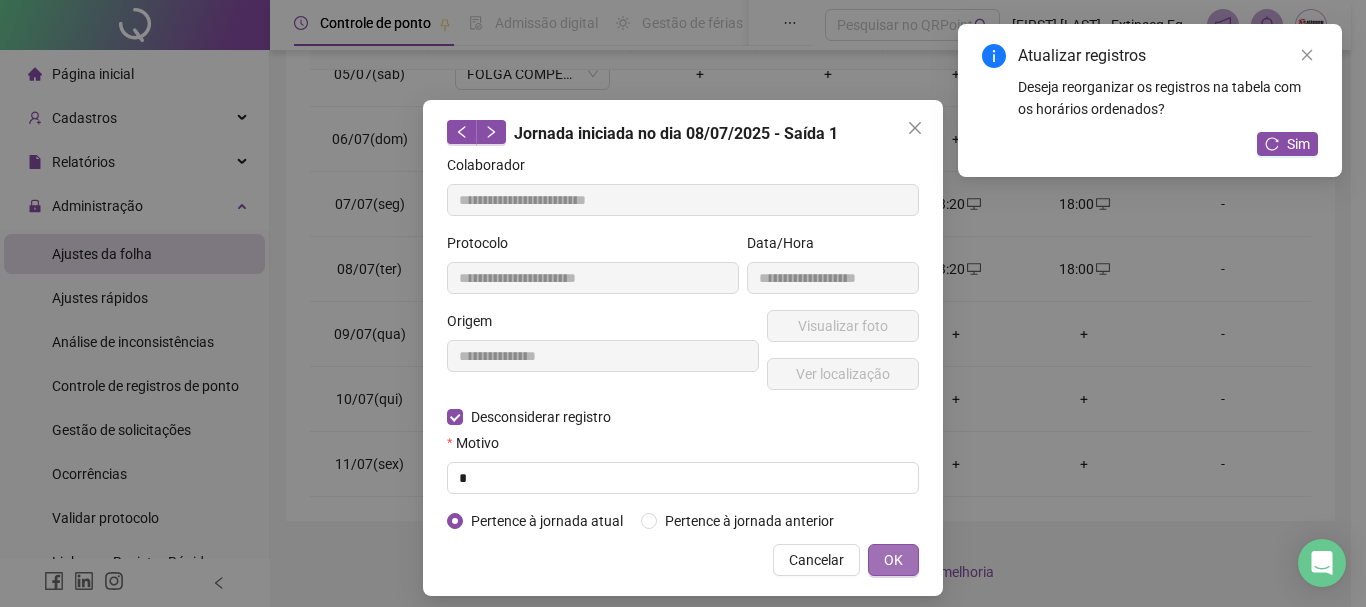 click on "OK" at bounding box center (893, 560) 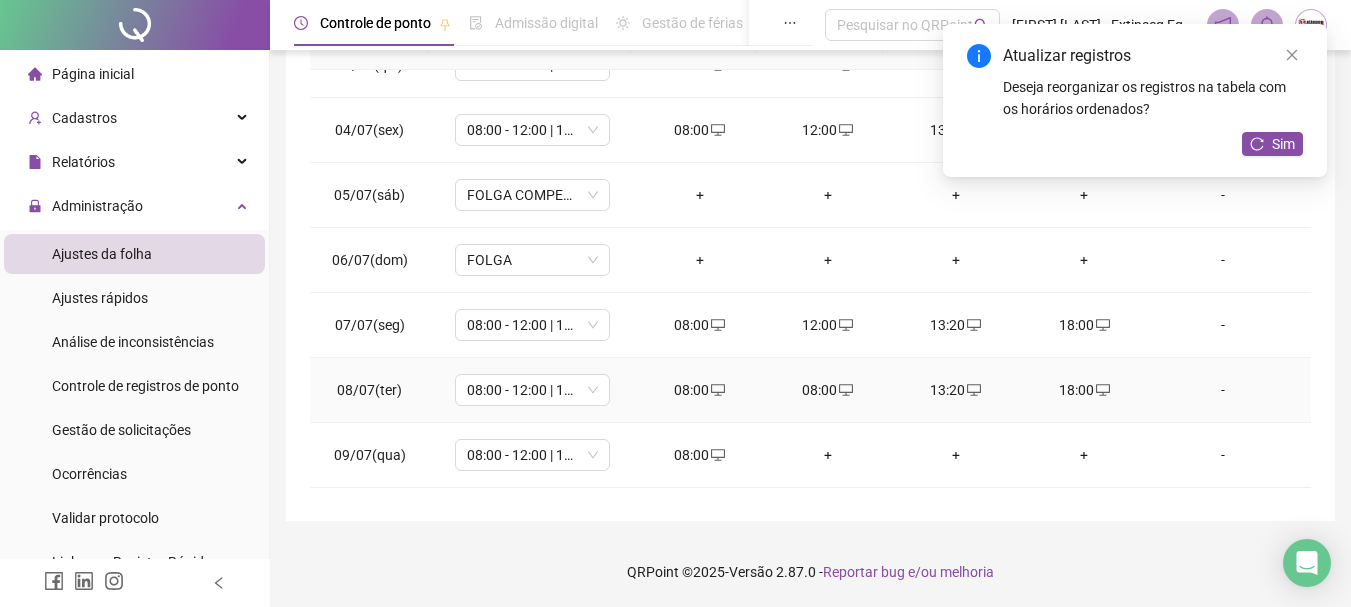 scroll, scrollTop: 288, scrollLeft: 0, axis: vertical 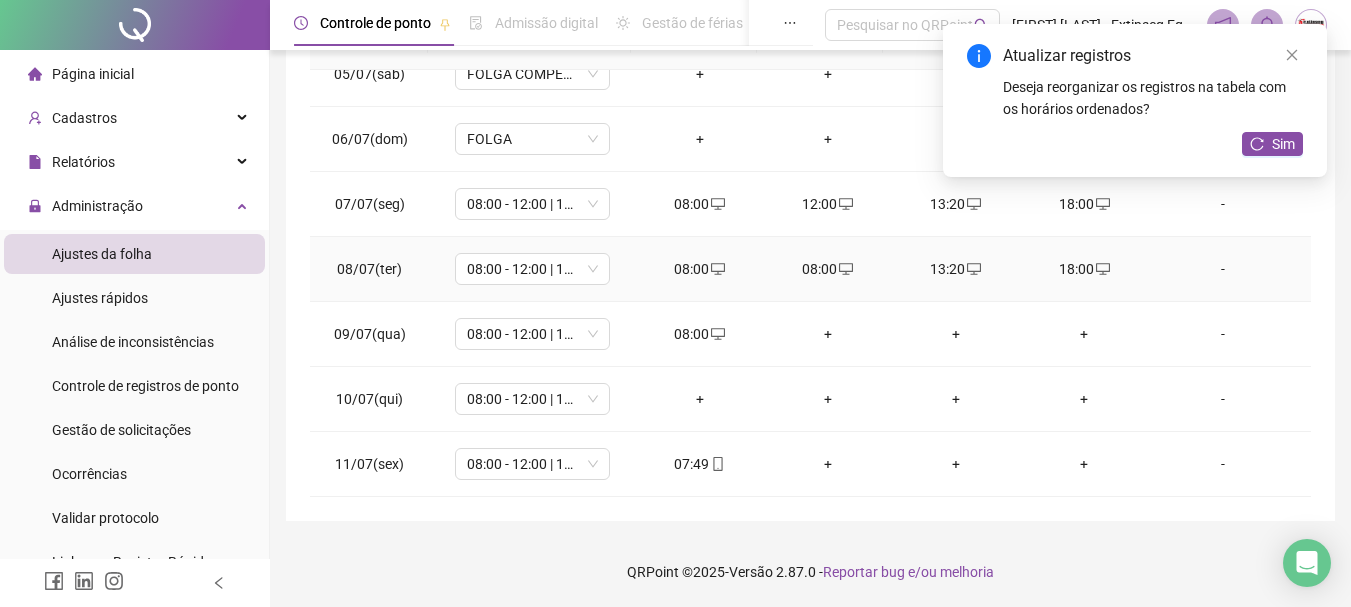 click 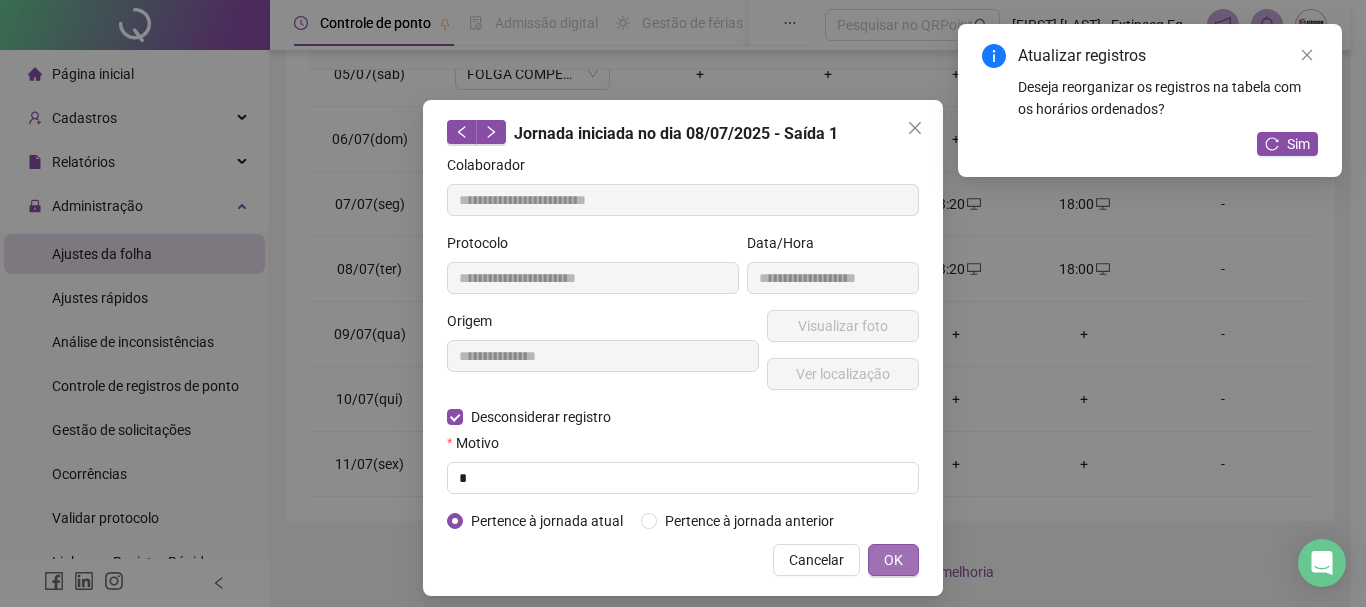 click on "OK" at bounding box center (893, 560) 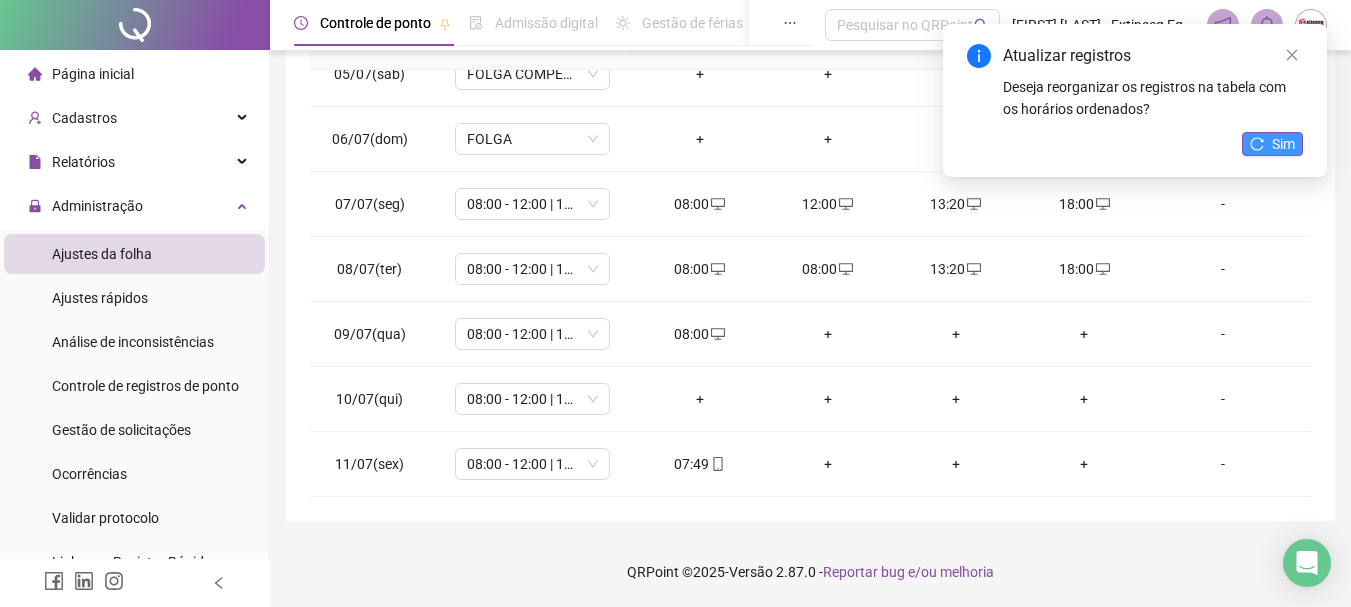 click on "Sim" at bounding box center (1283, 144) 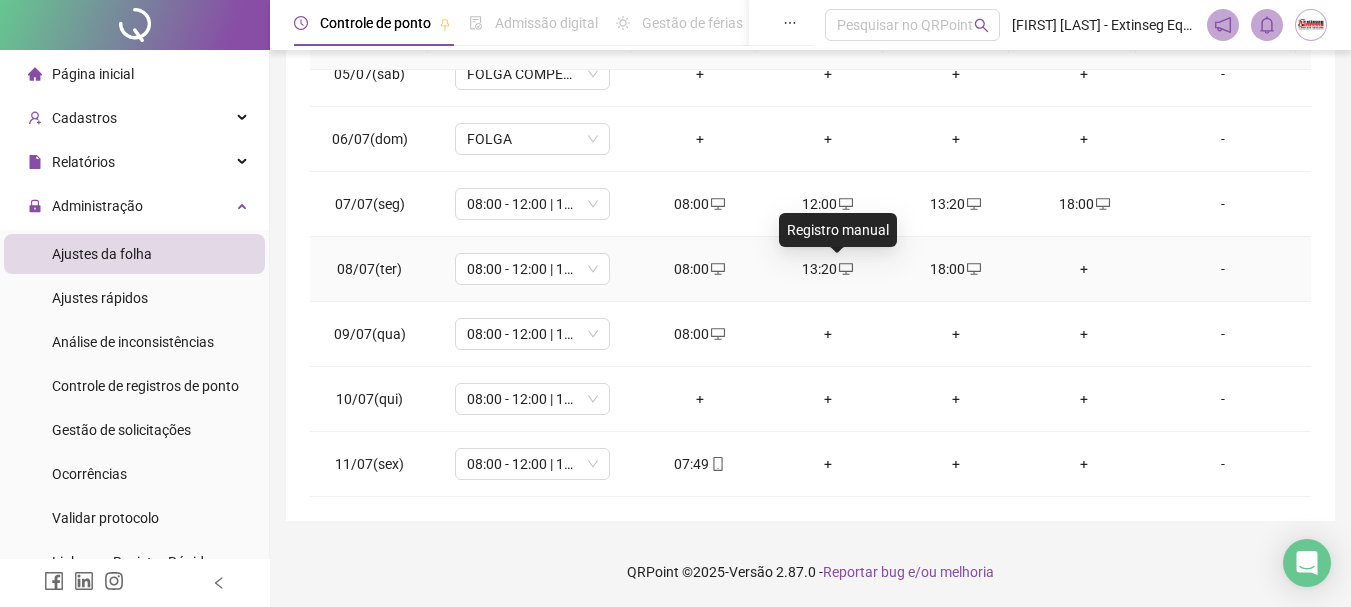 click 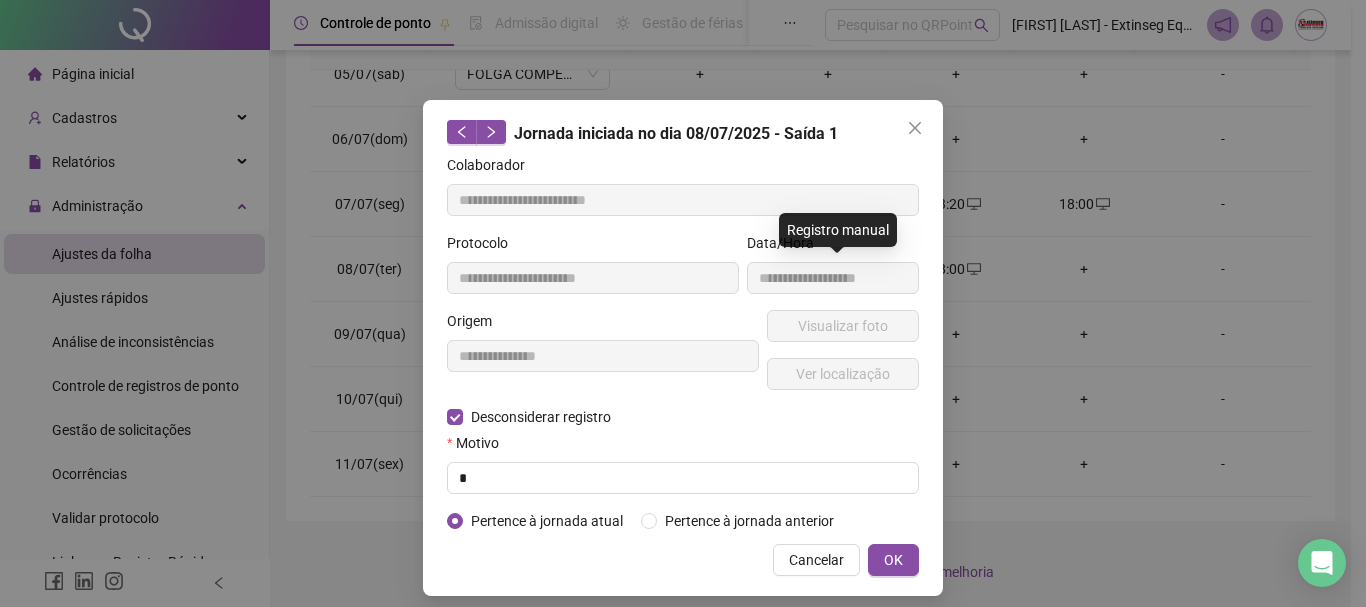 type on "**********" 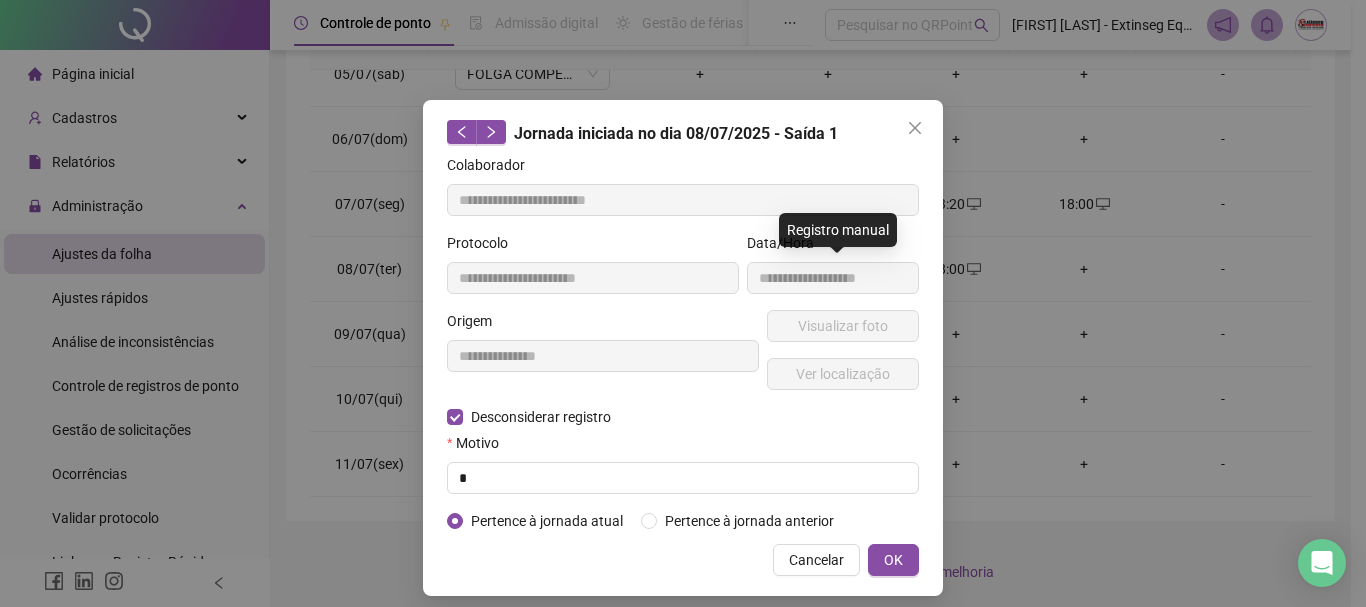 type on "**********" 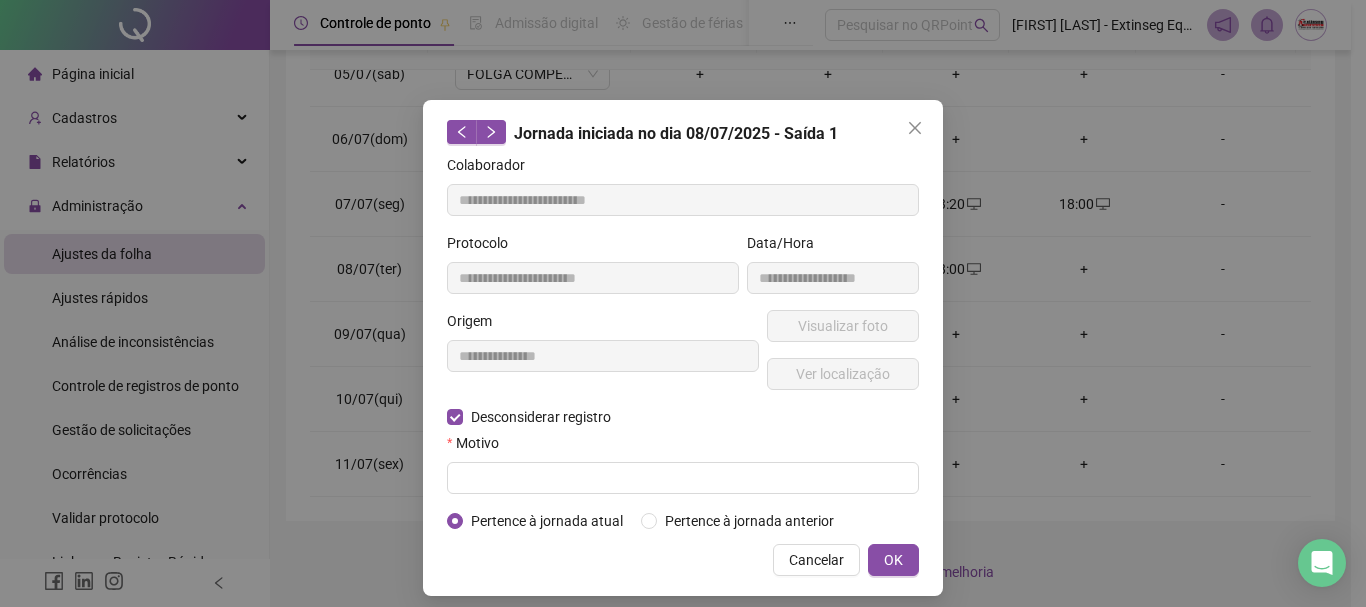 click on "**********" at bounding box center (683, 343) 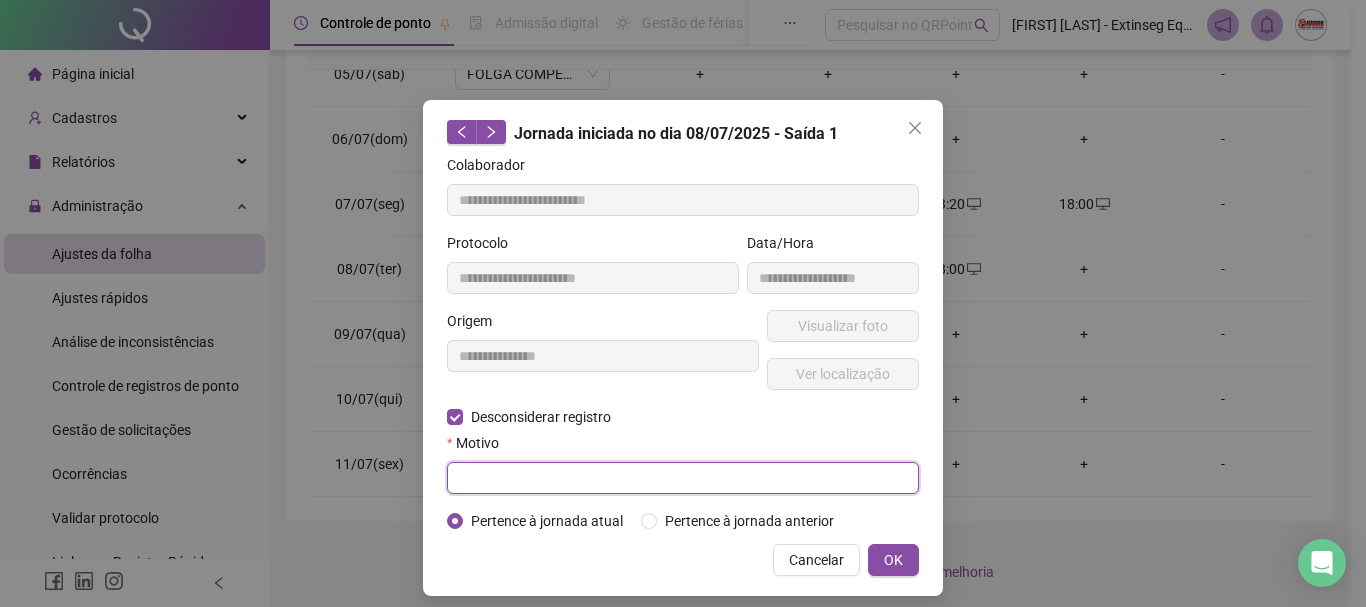 click at bounding box center [683, 478] 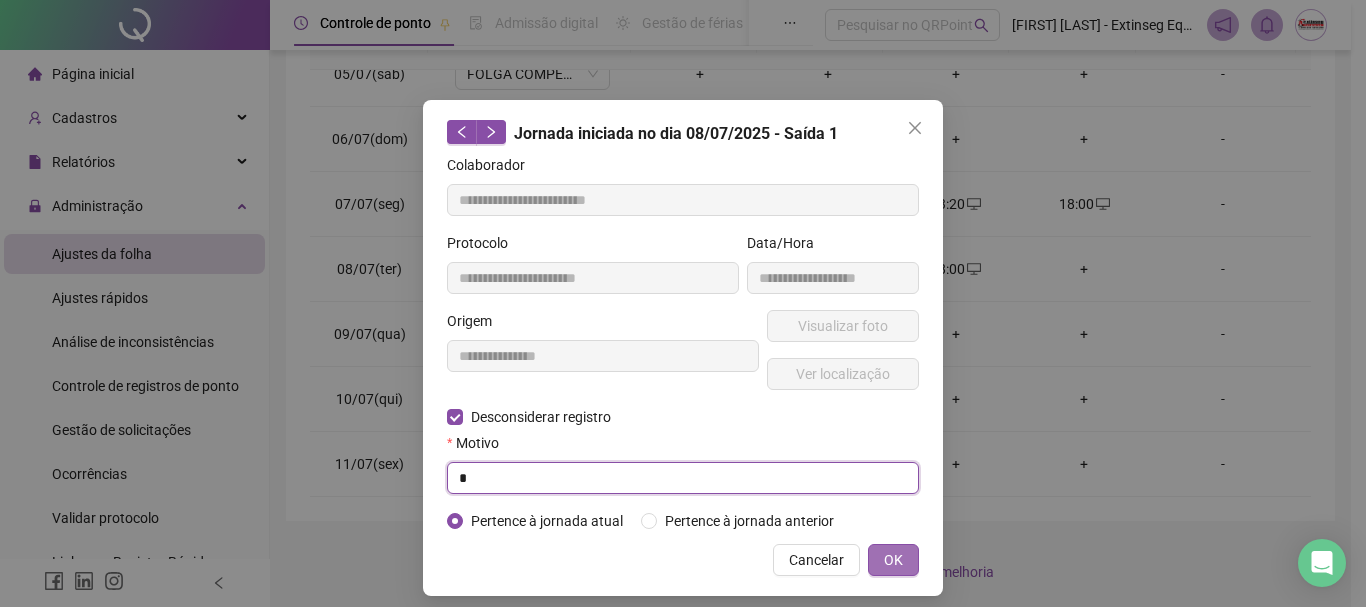type on "*" 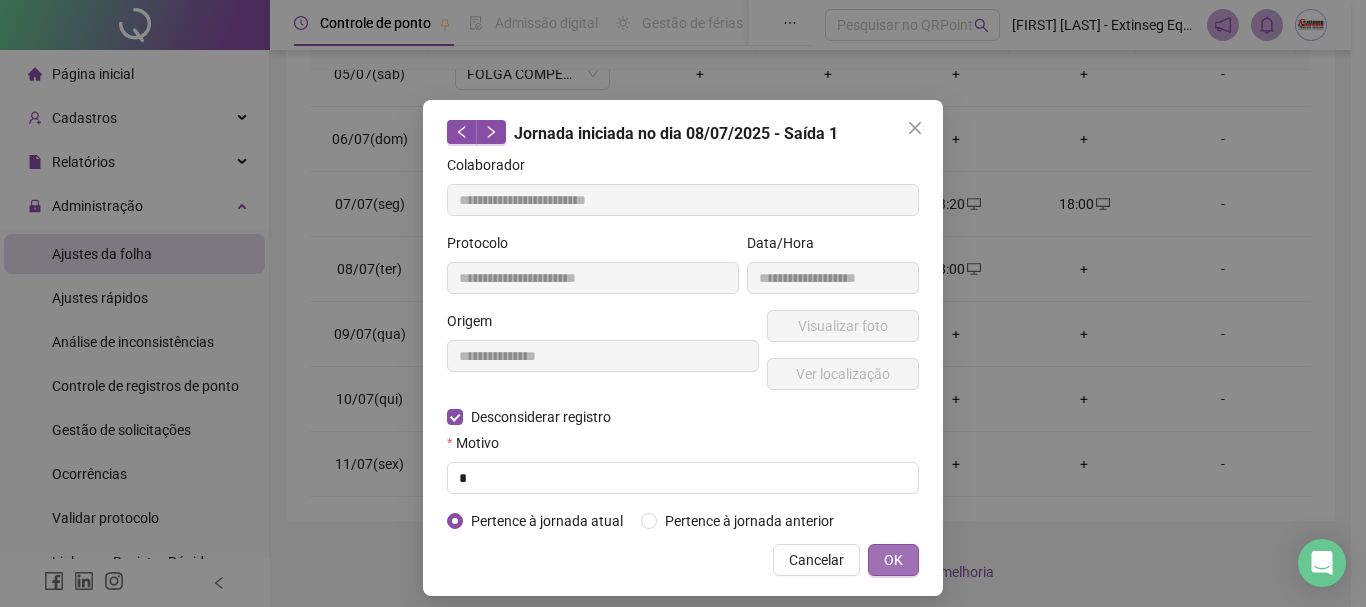 click on "OK" at bounding box center [893, 560] 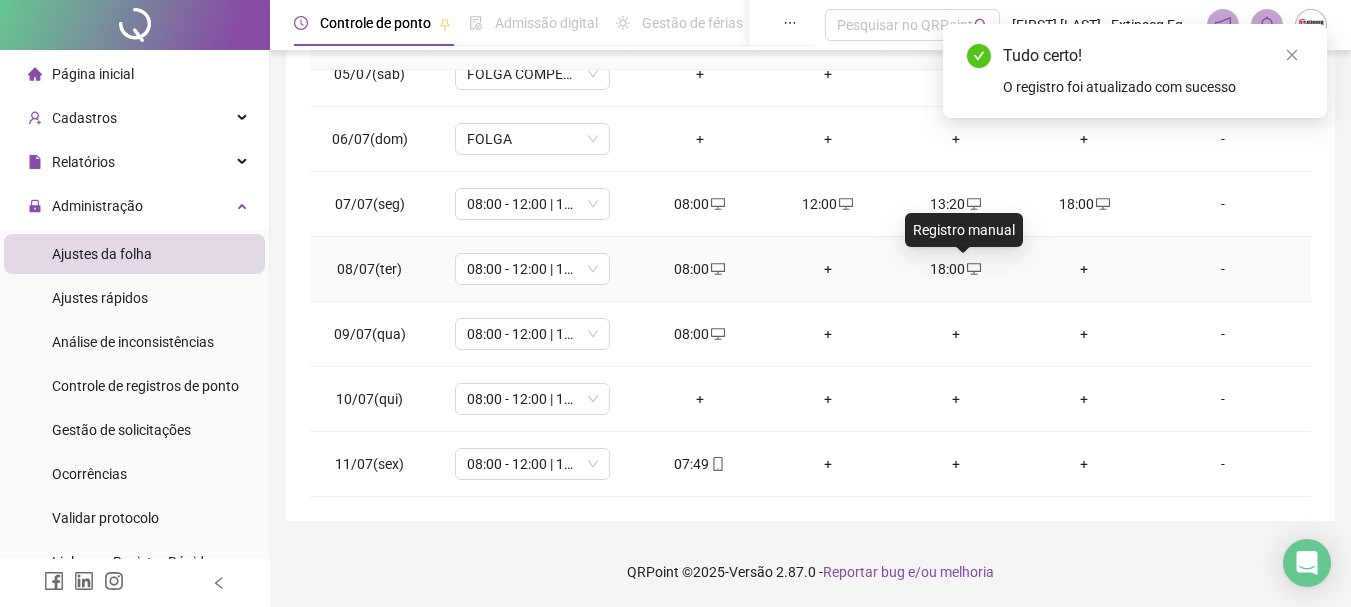 click 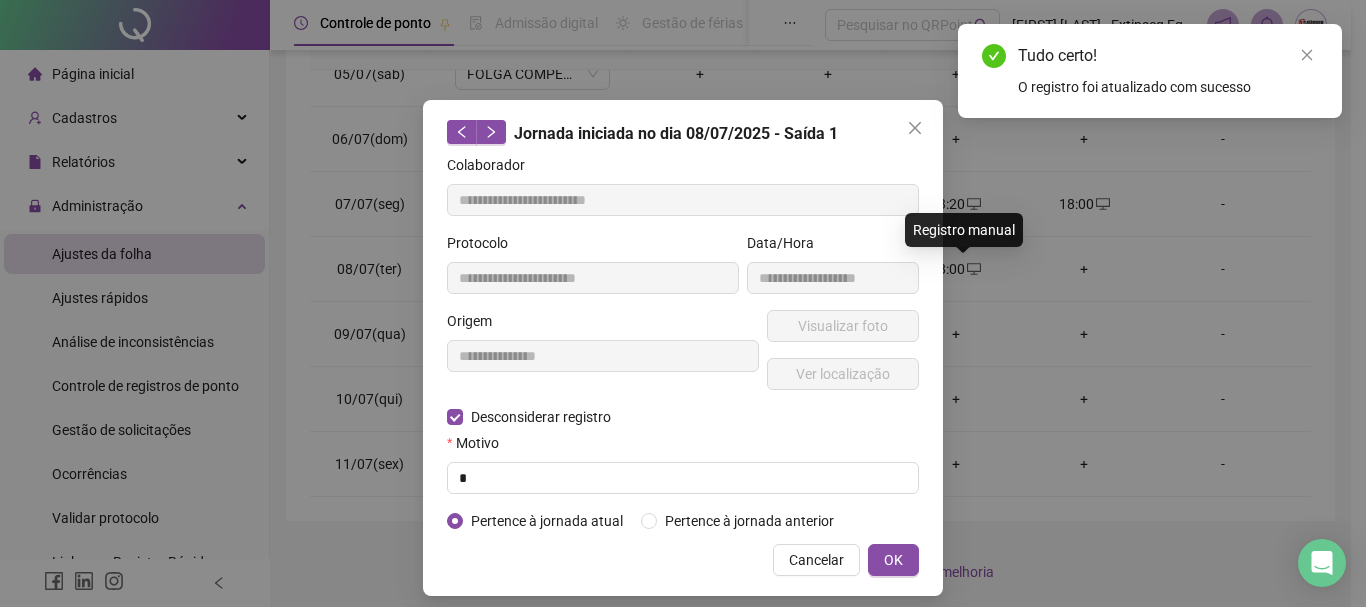 type on "**********" 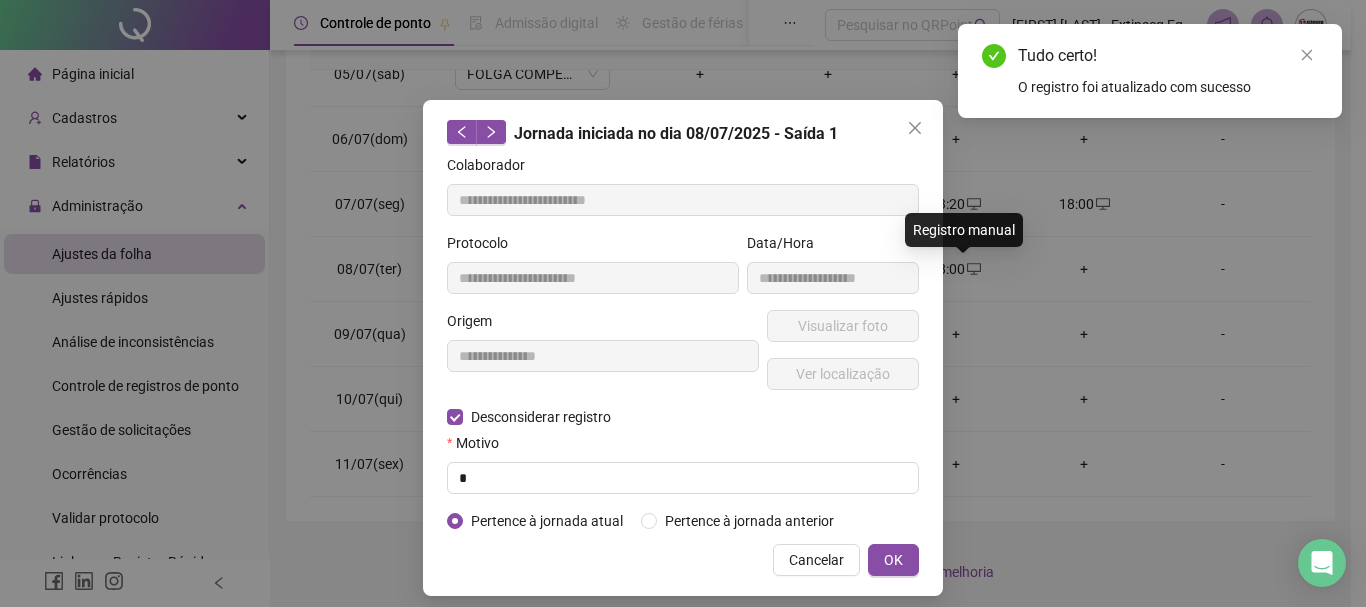 type on "**********" 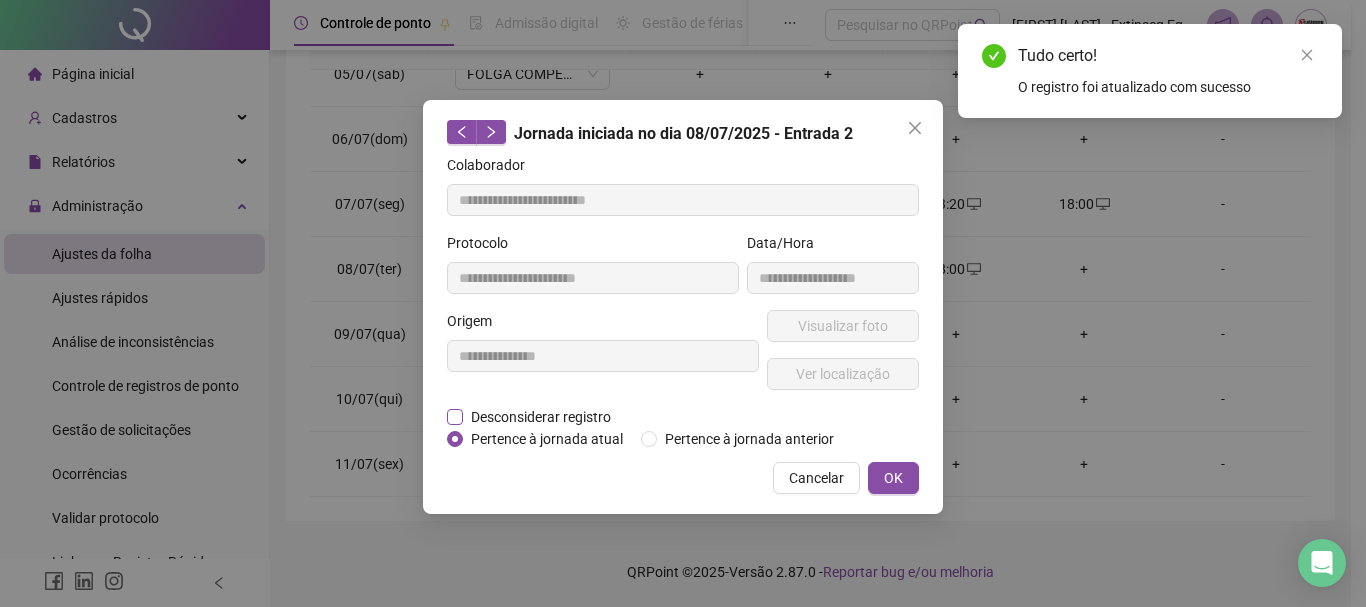 click on "Desconsiderar registro" at bounding box center (541, 417) 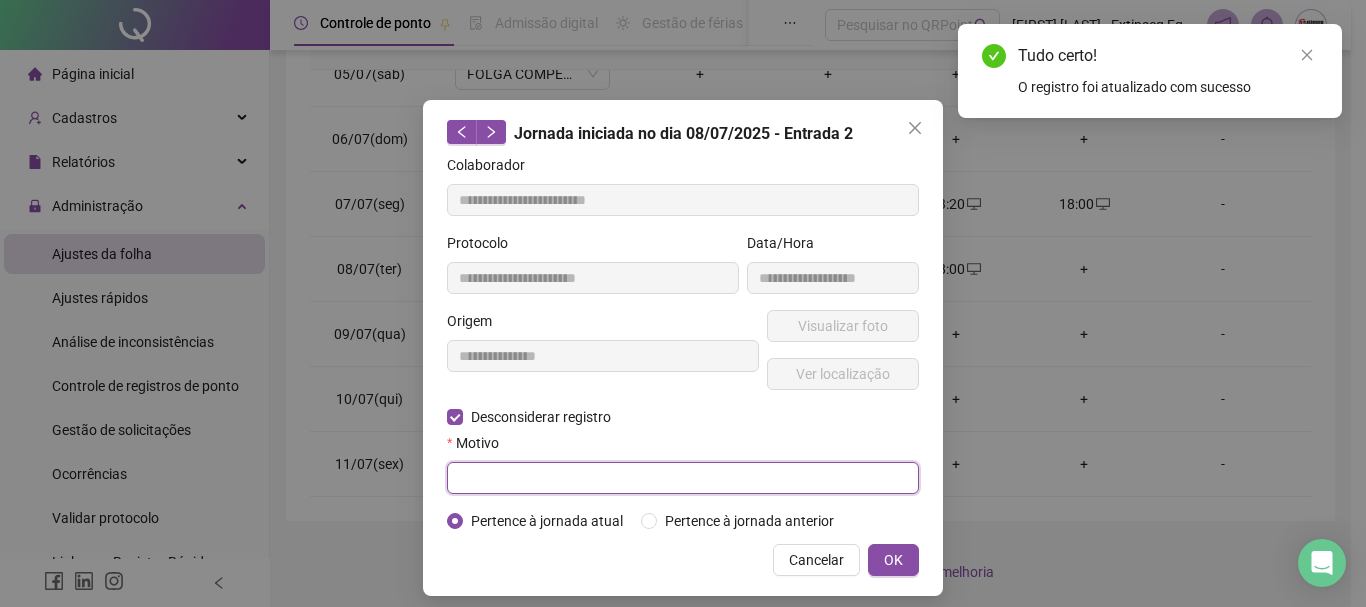 click at bounding box center [683, 478] 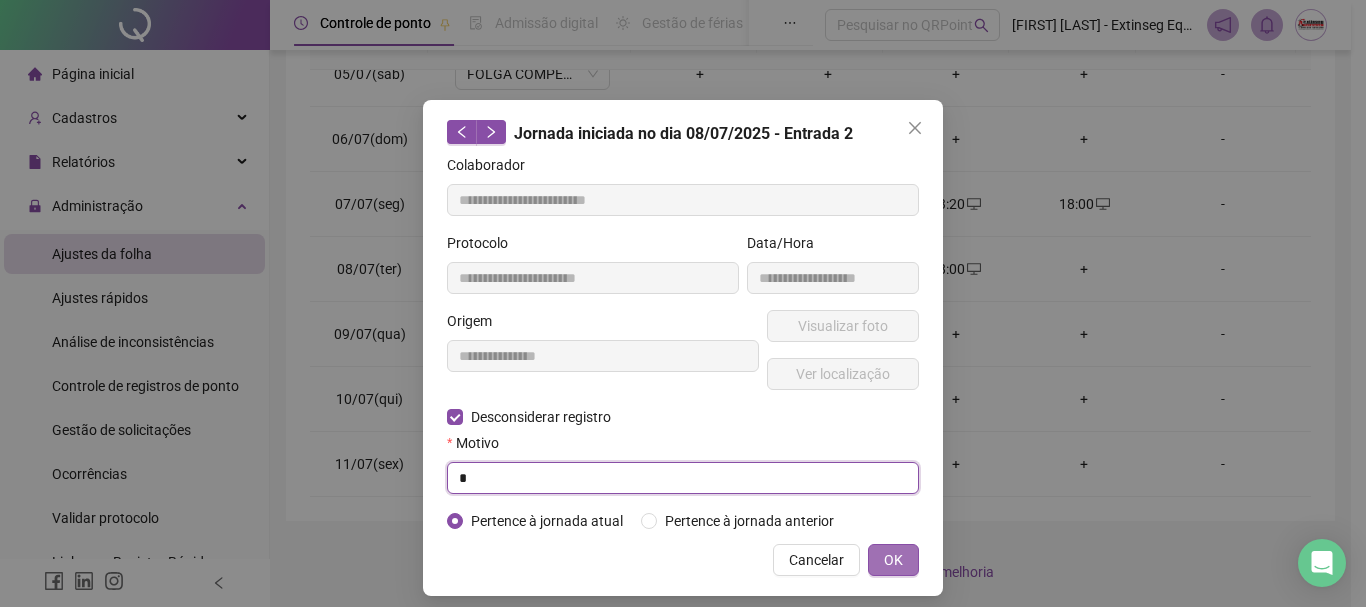 type on "*" 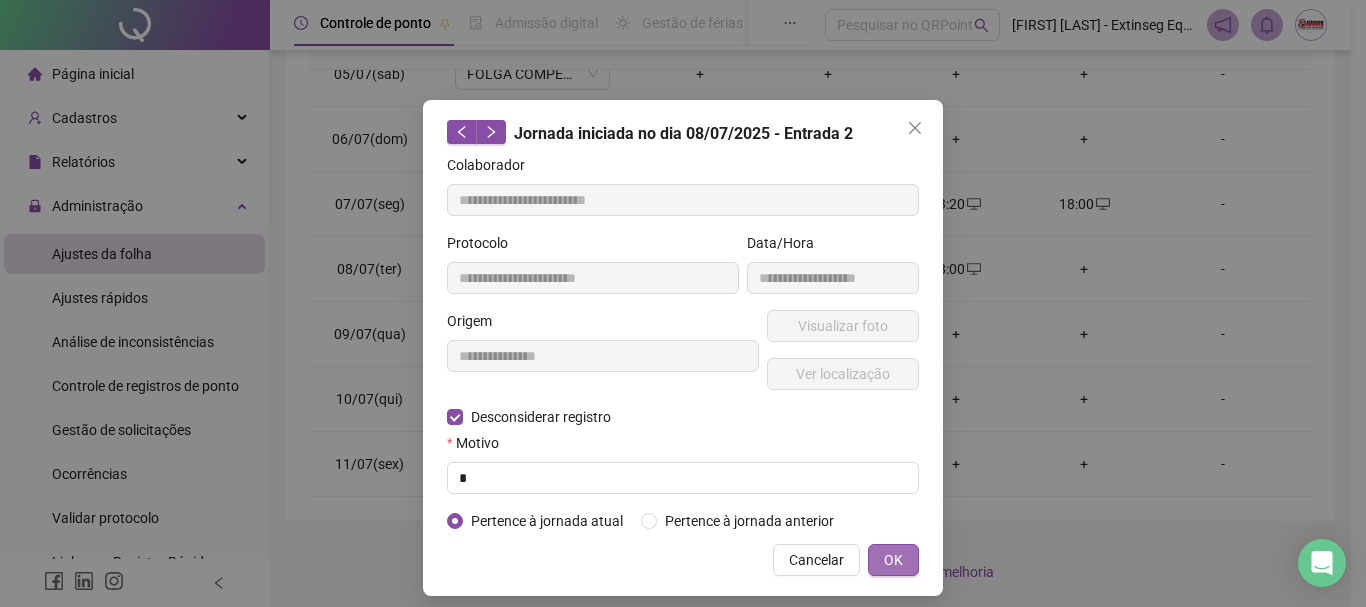 click on "OK" at bounding box center (893, 560) 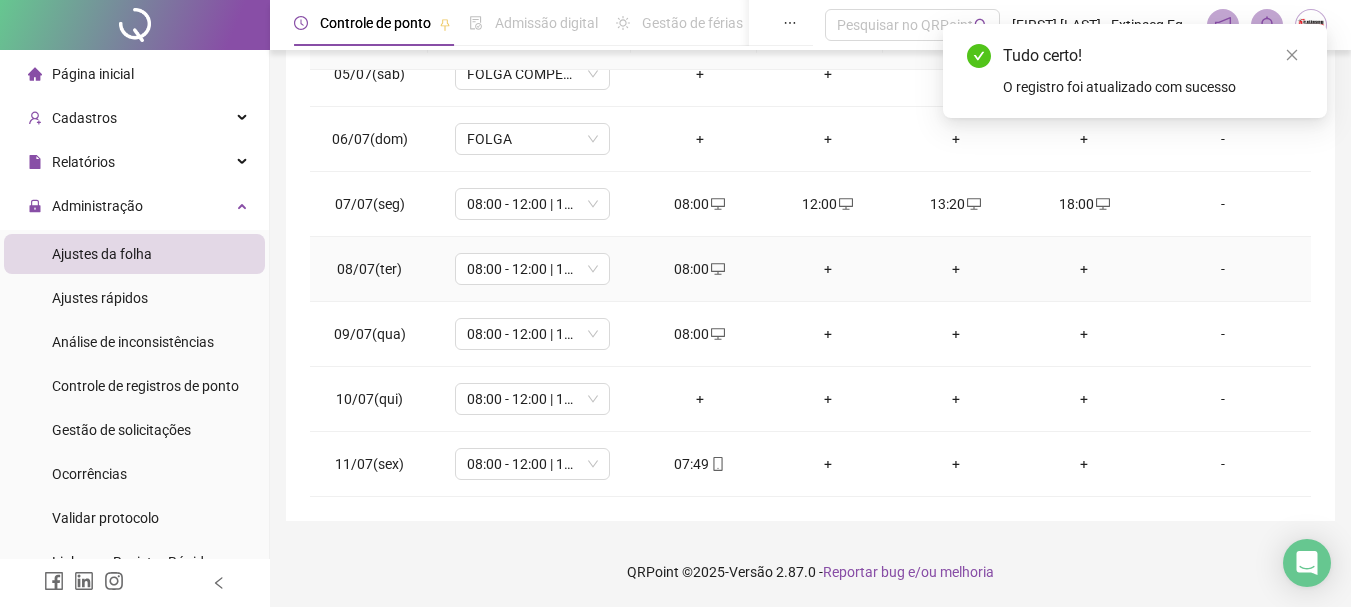 click on "+" at bounding box center [828, 269] 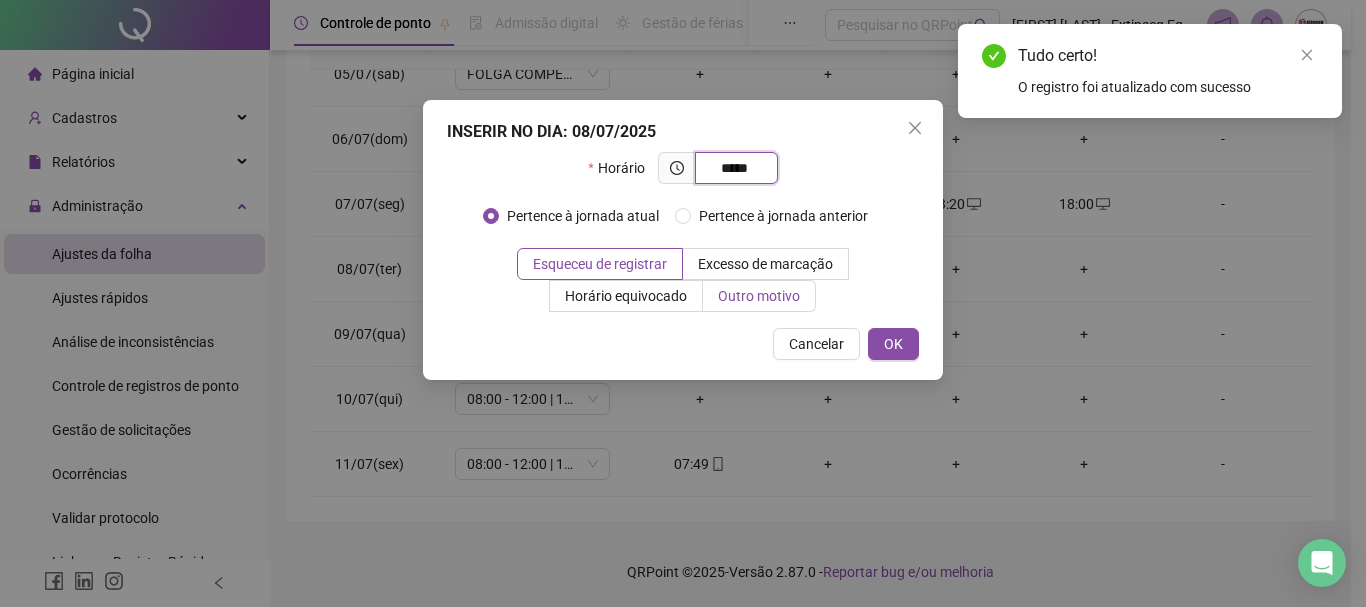 type on "*****" 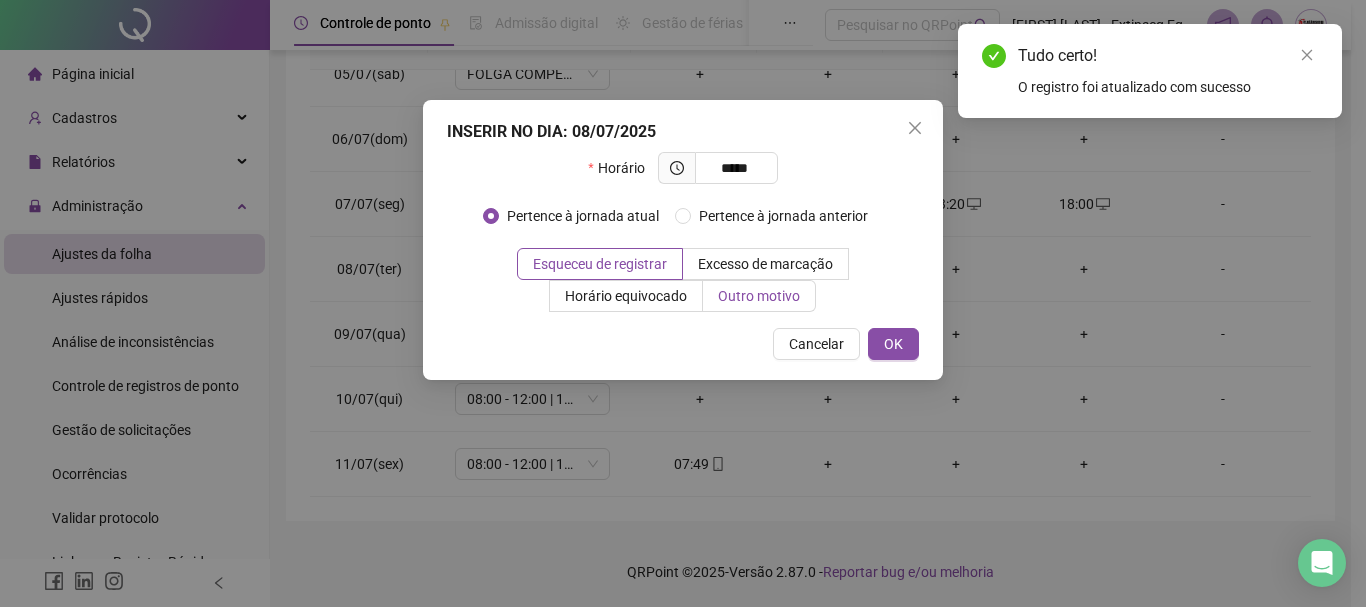 click on "Outro motivo" at bounding box center [759, 296] 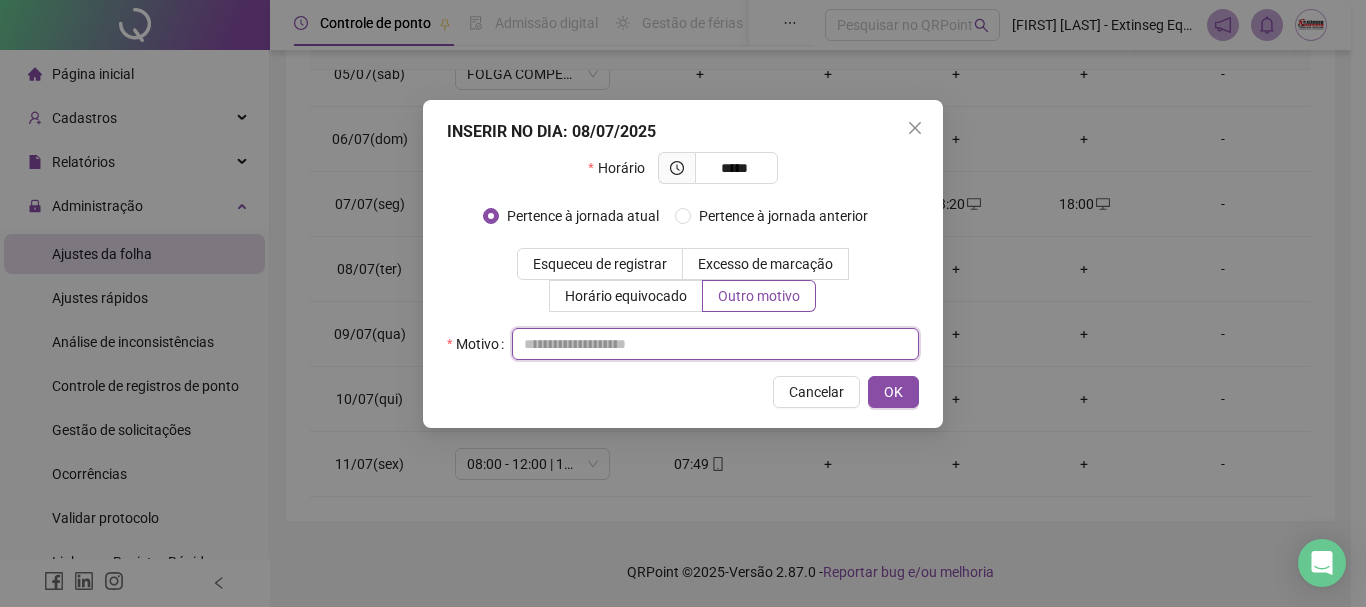 click at bounding box center [715, 344] 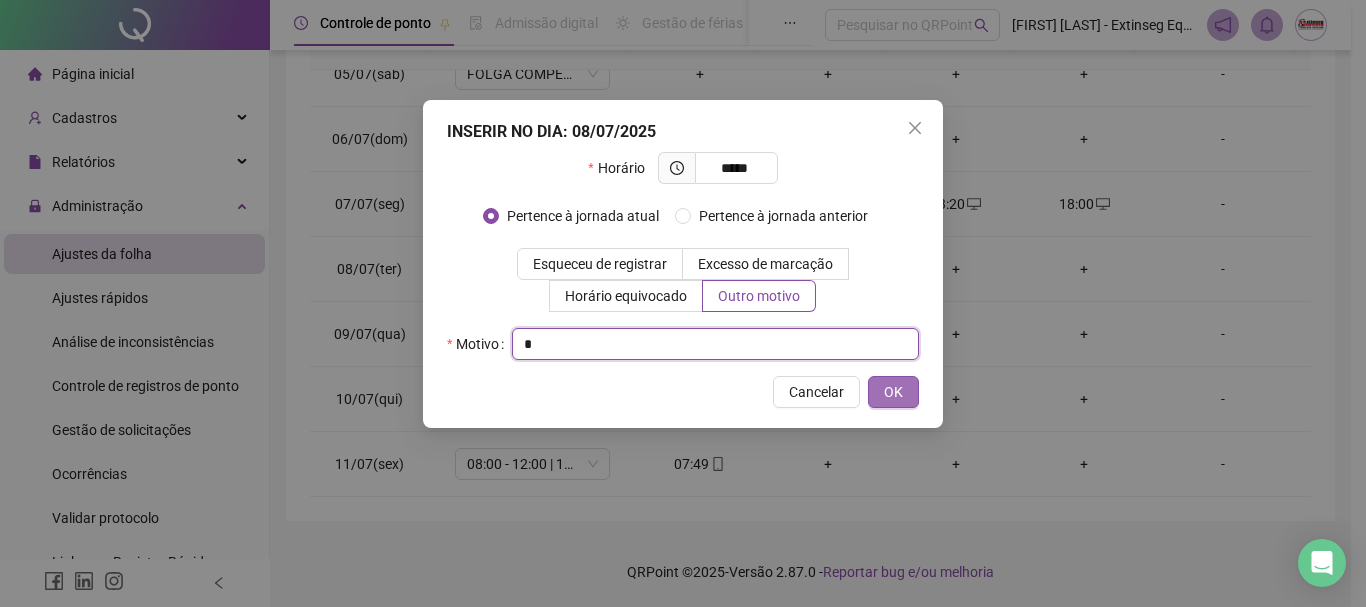 type on "*" 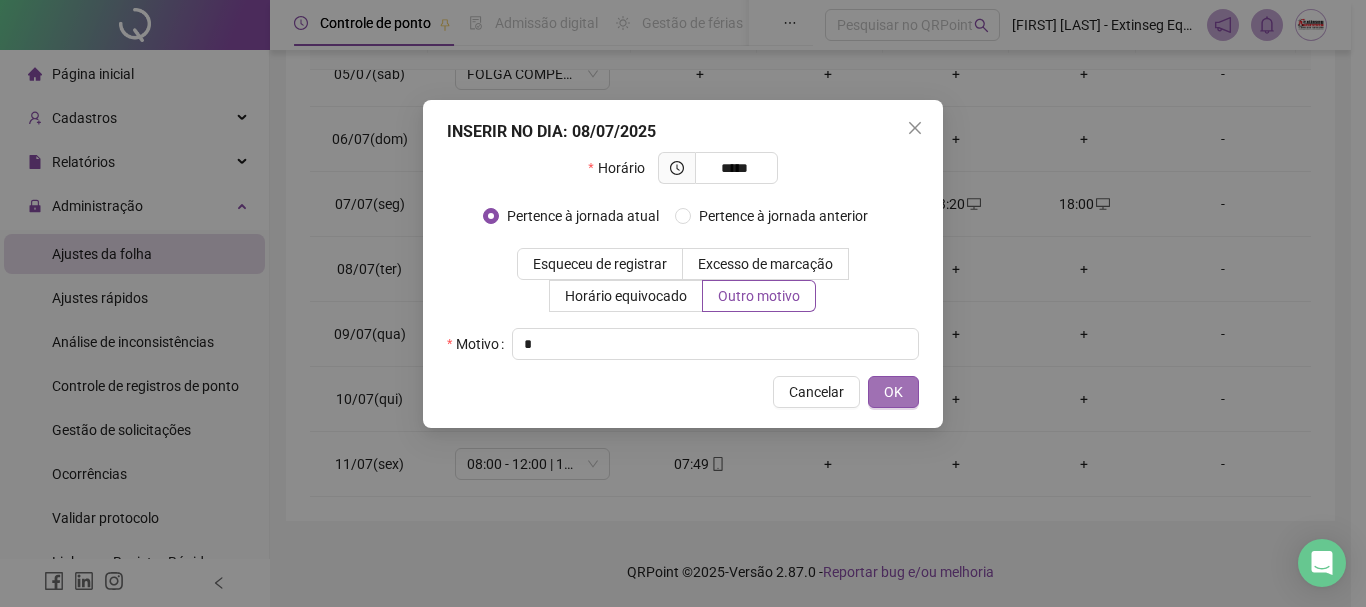 click on "OK" at bounding box center (893, 392) 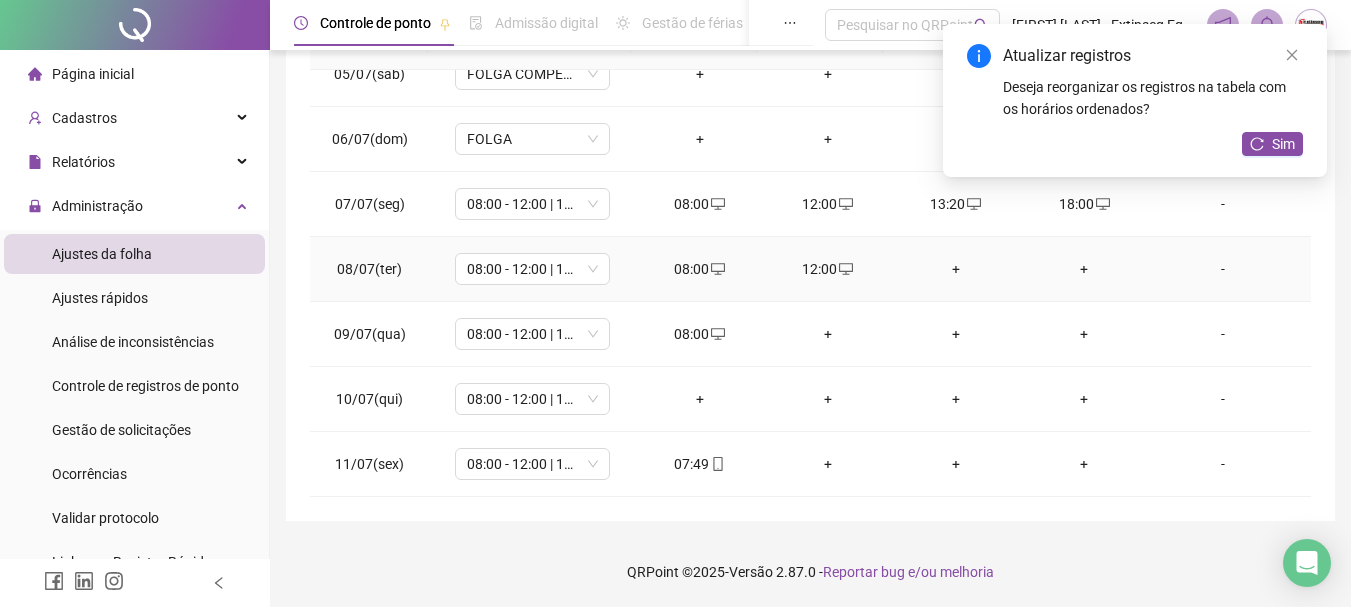 click on "+" at bounding box center (956, 269) 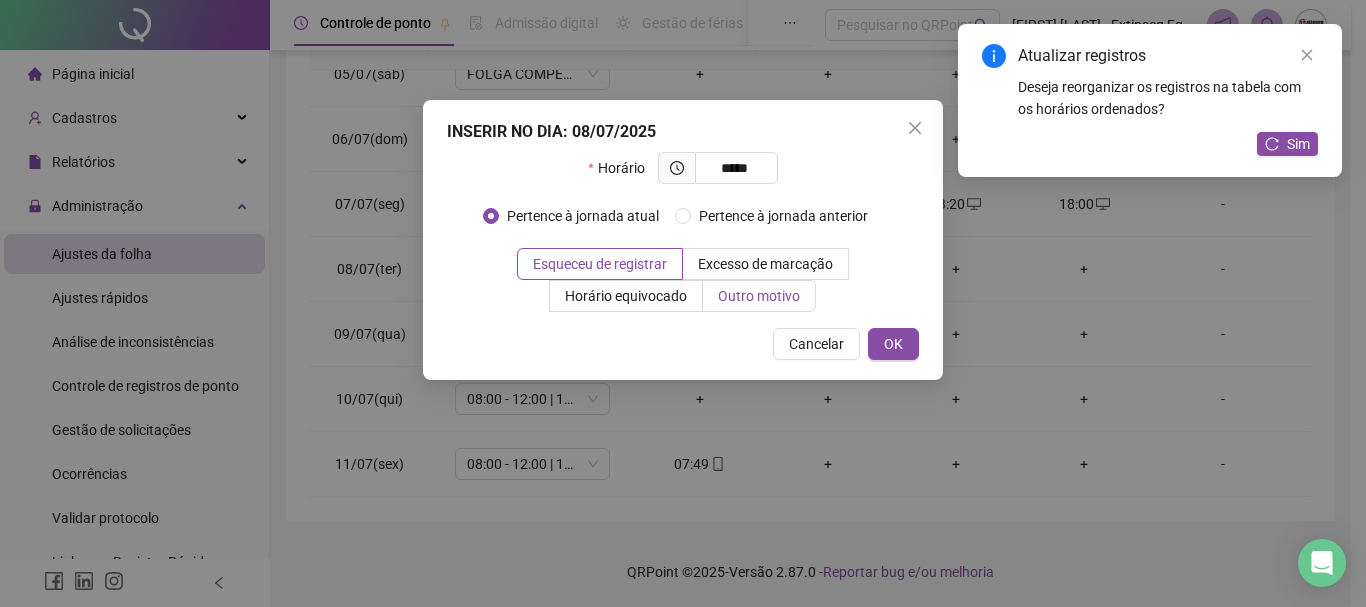 type on "*****" 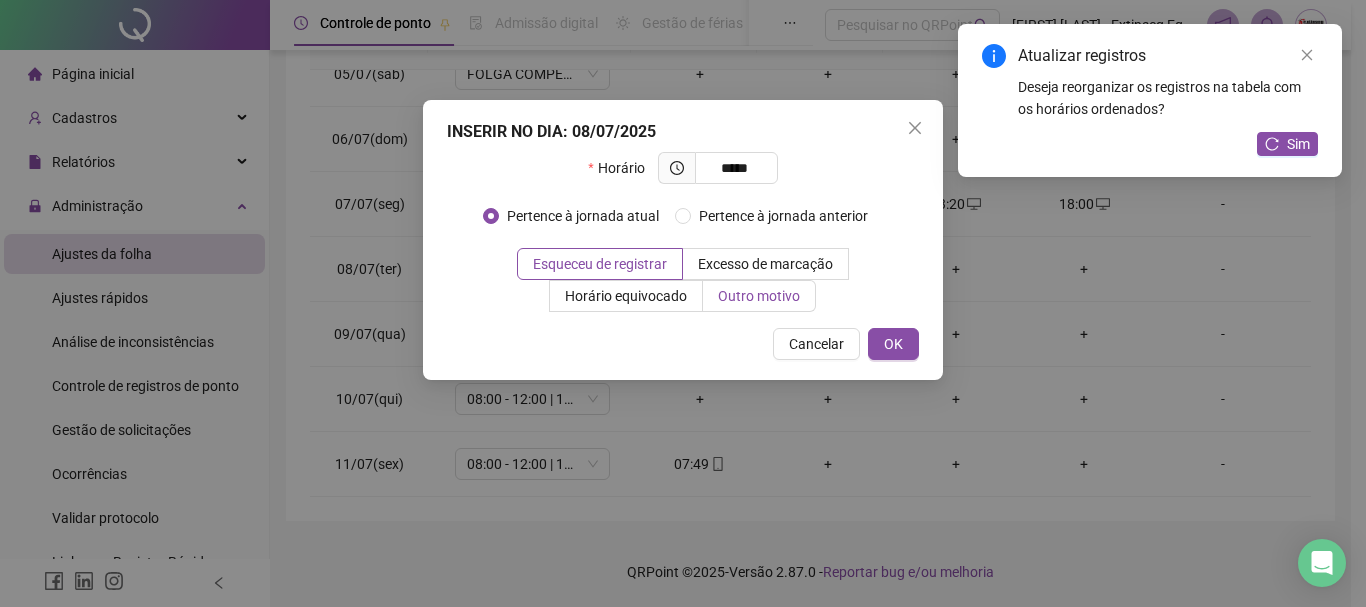 click on "Outro motivo" at bounding box center [759, 296] 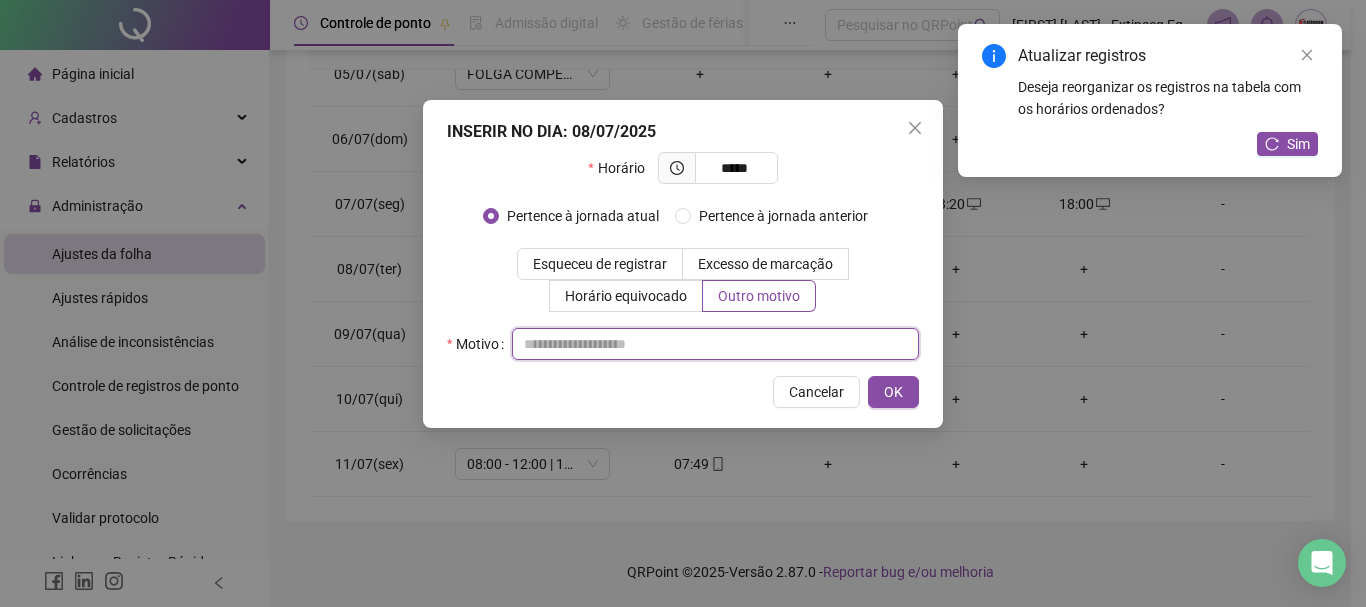 click at bounding box center [715, 344] 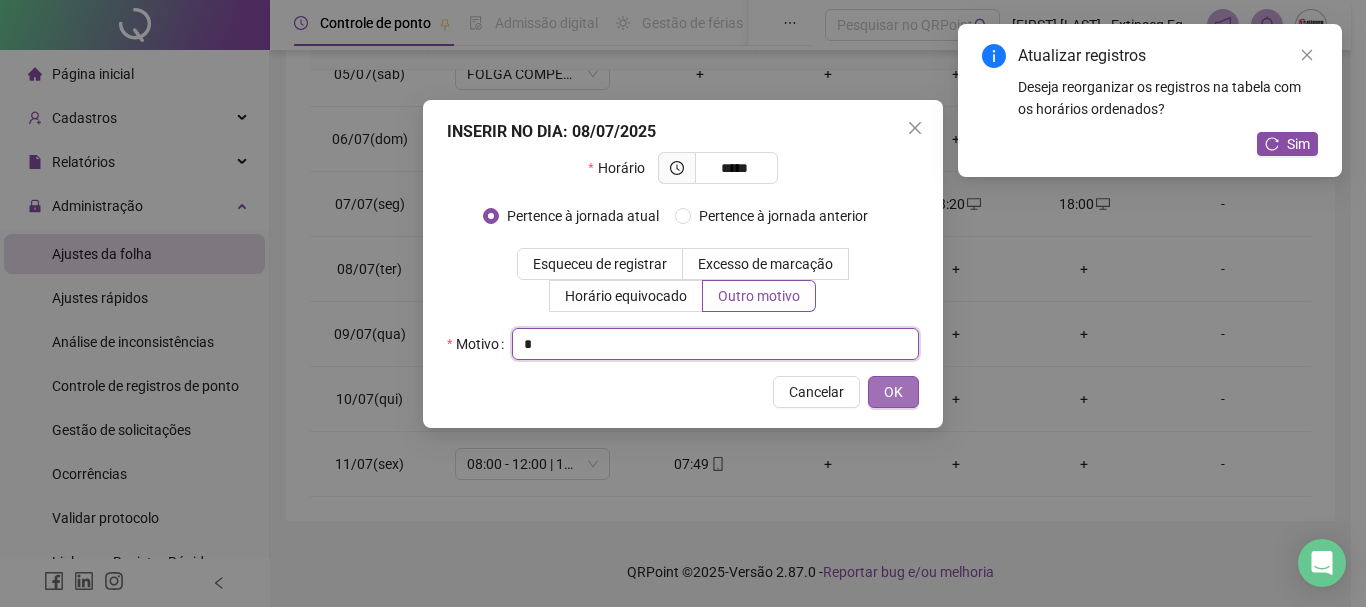 type on "*" 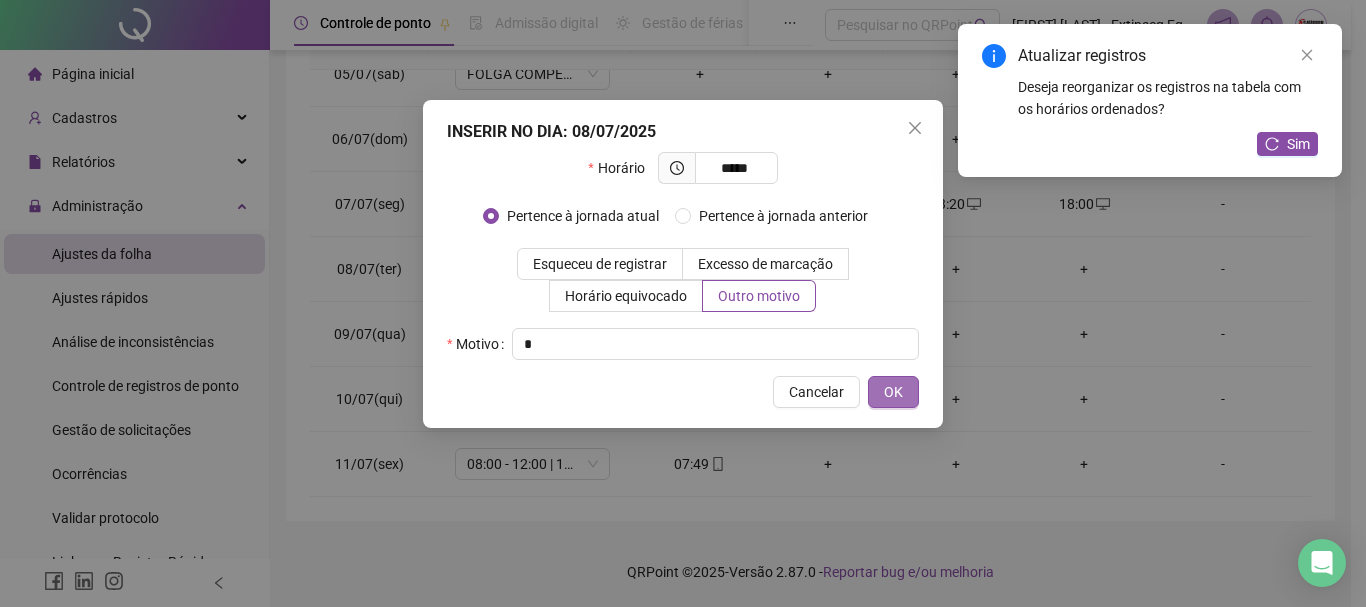 click on "OK" at bounding box center (893, 392) 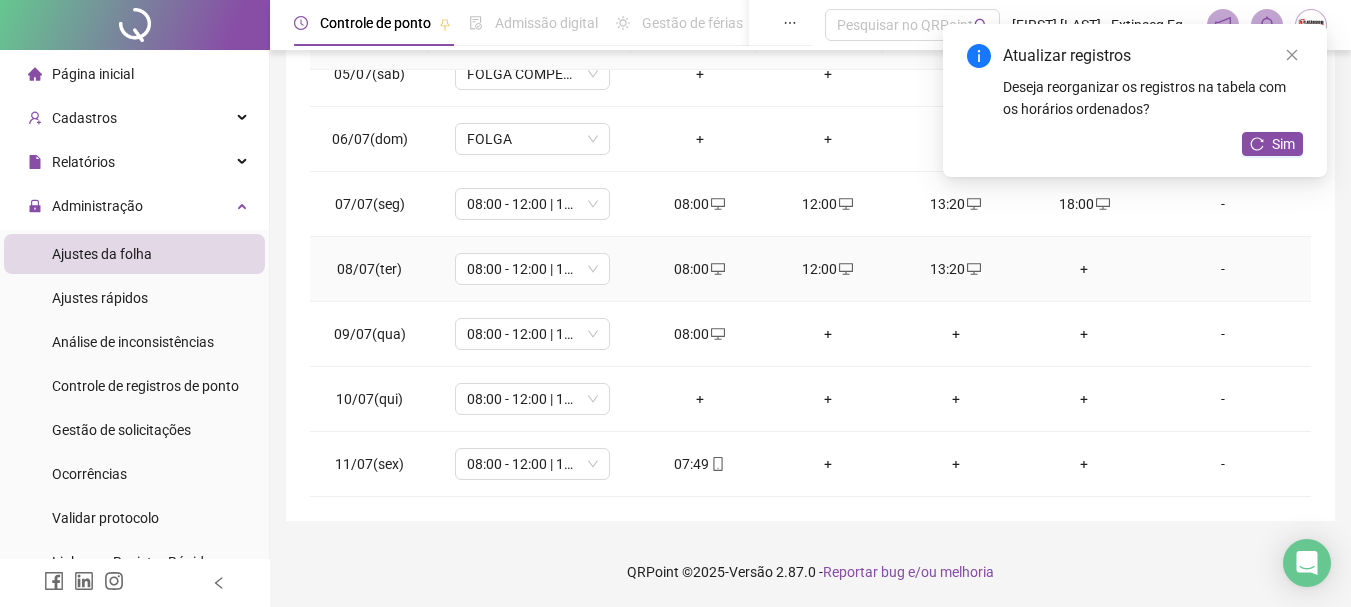 click on "+" at bounding box center [1084, 269] 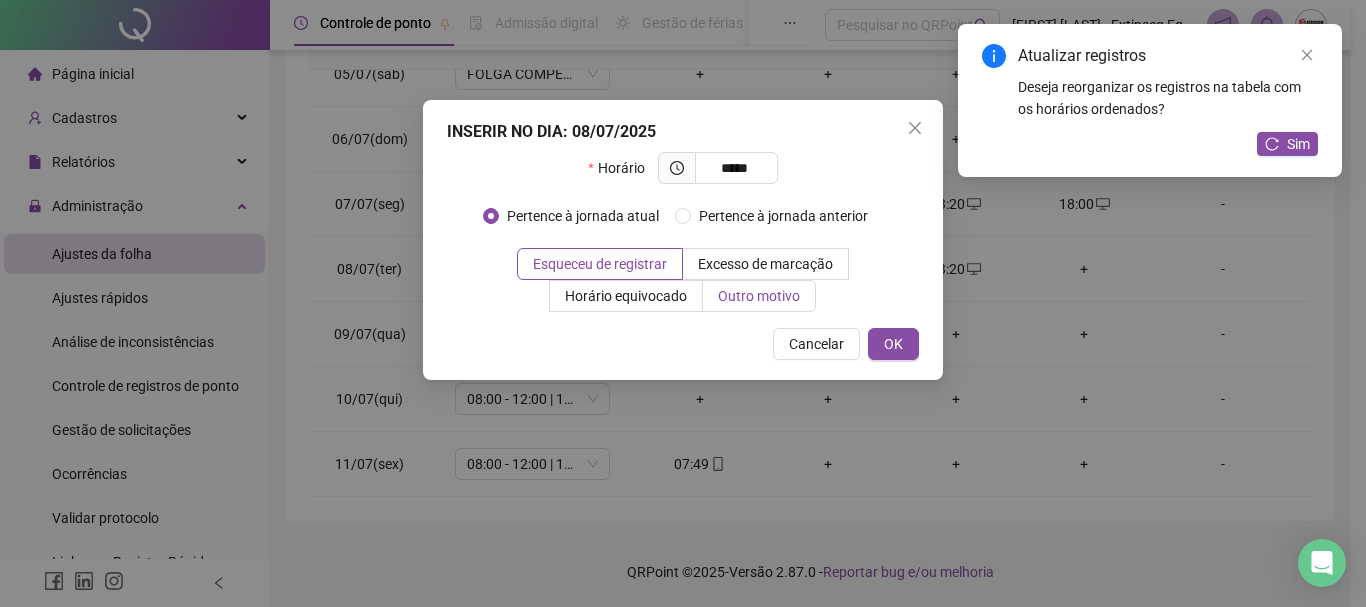 type on "*****" 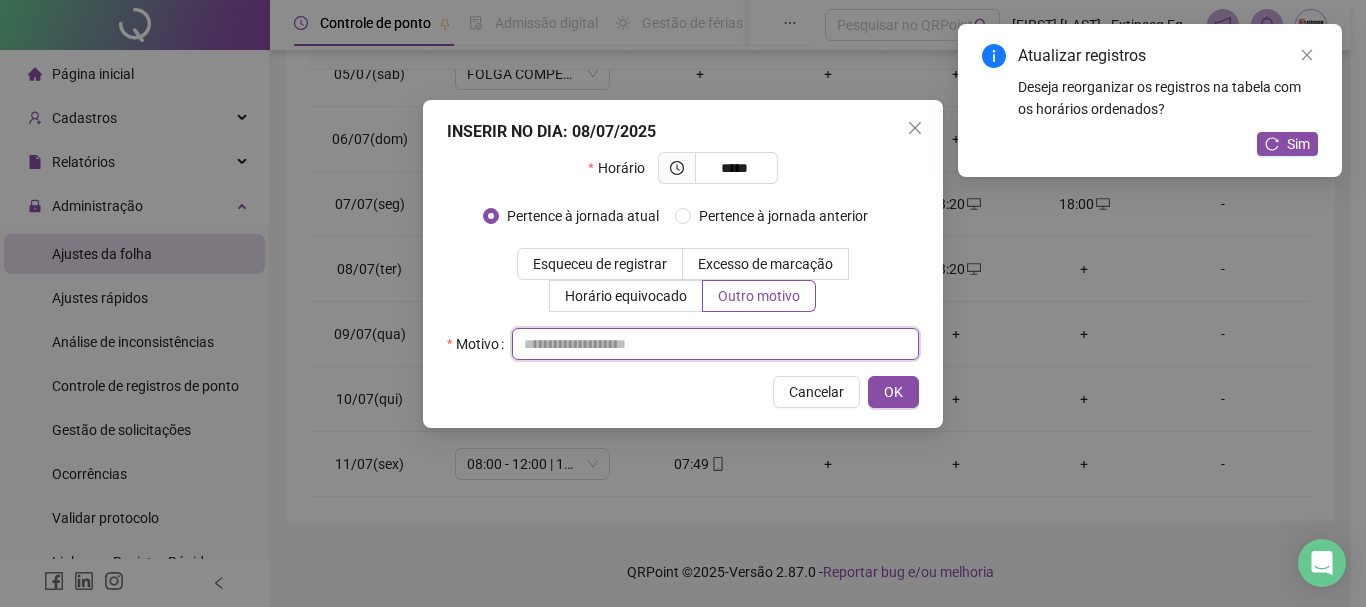 click at bounding box center (715, 344) 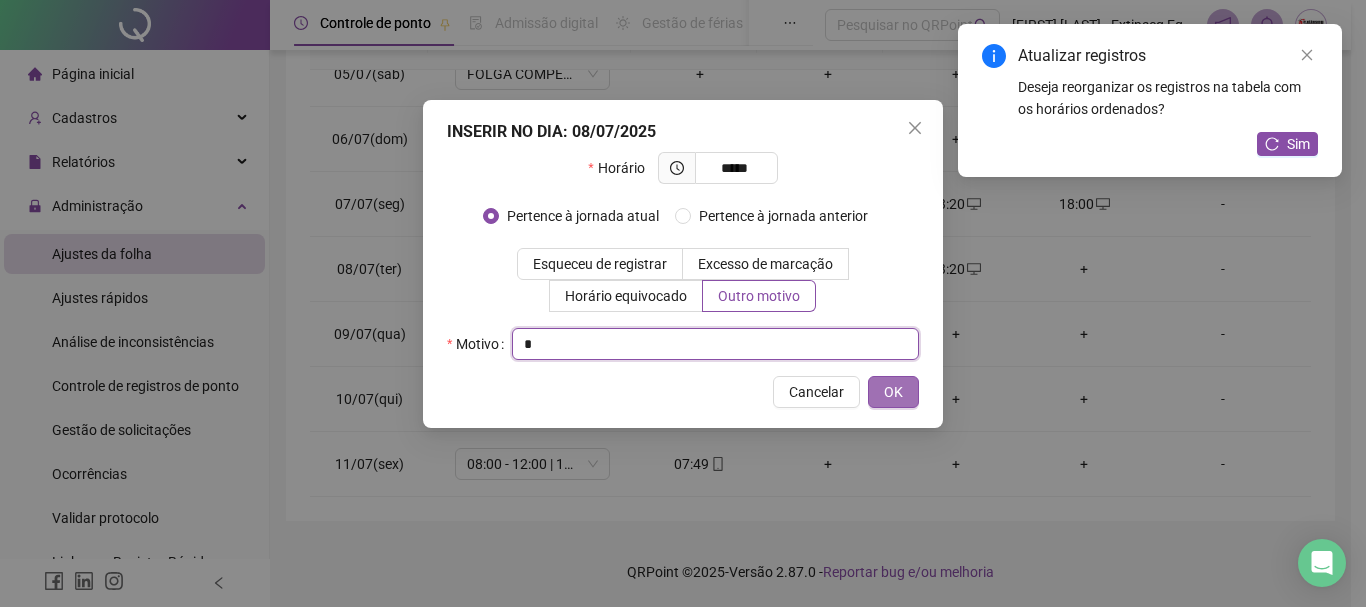 type on "*" 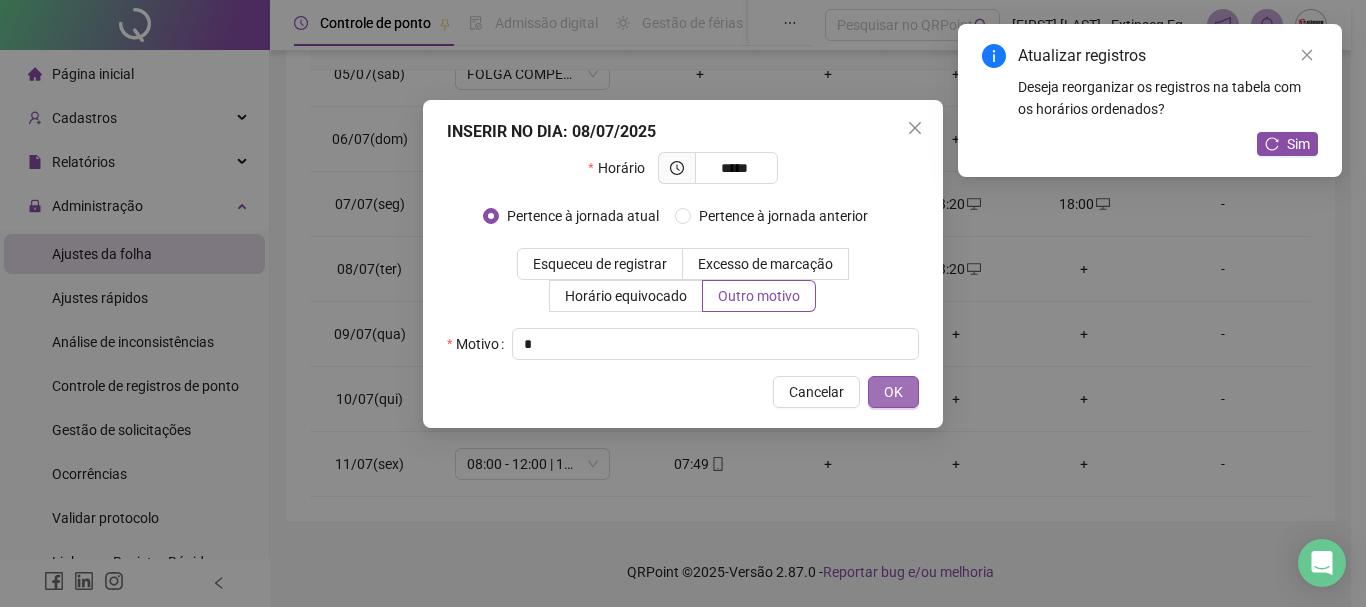 click on "OK" at bounding box center [893, 392] 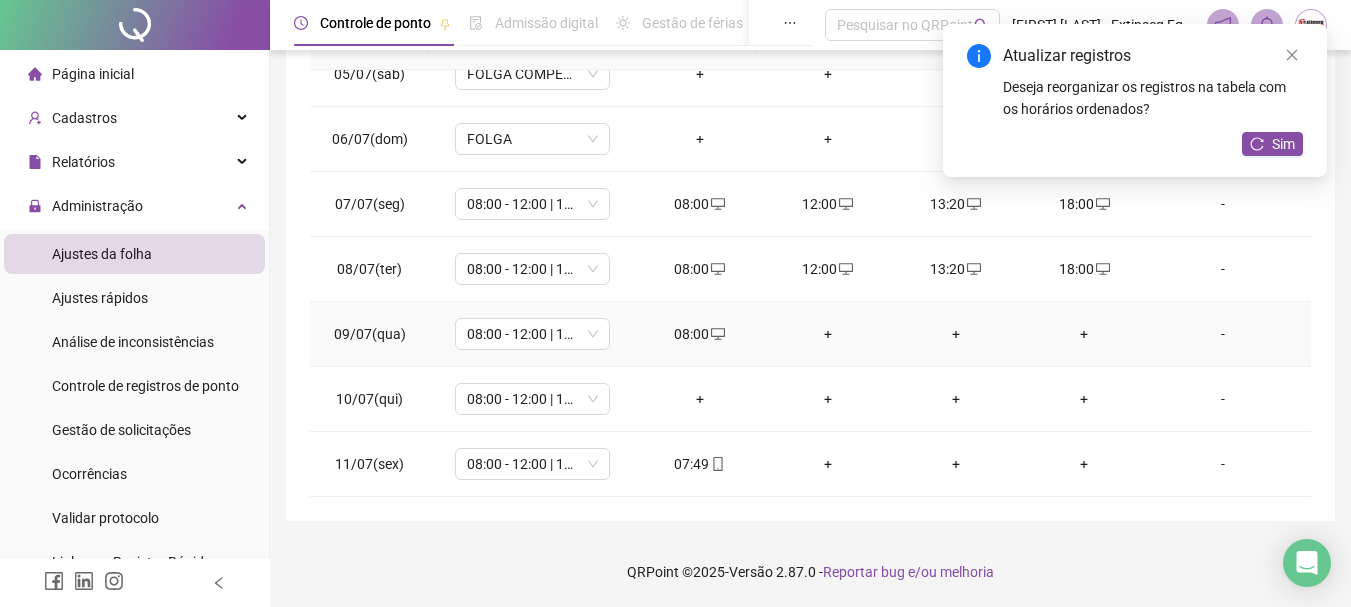 click on "+" at bounding box center [828, 334] 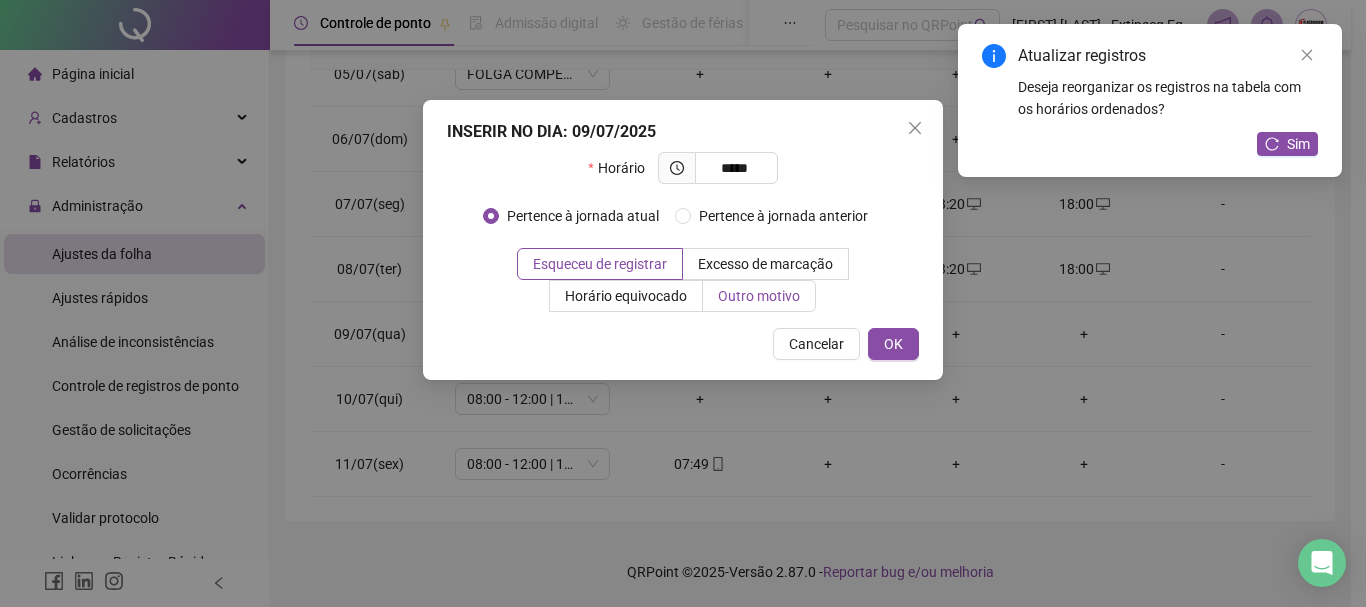 type on "*****" 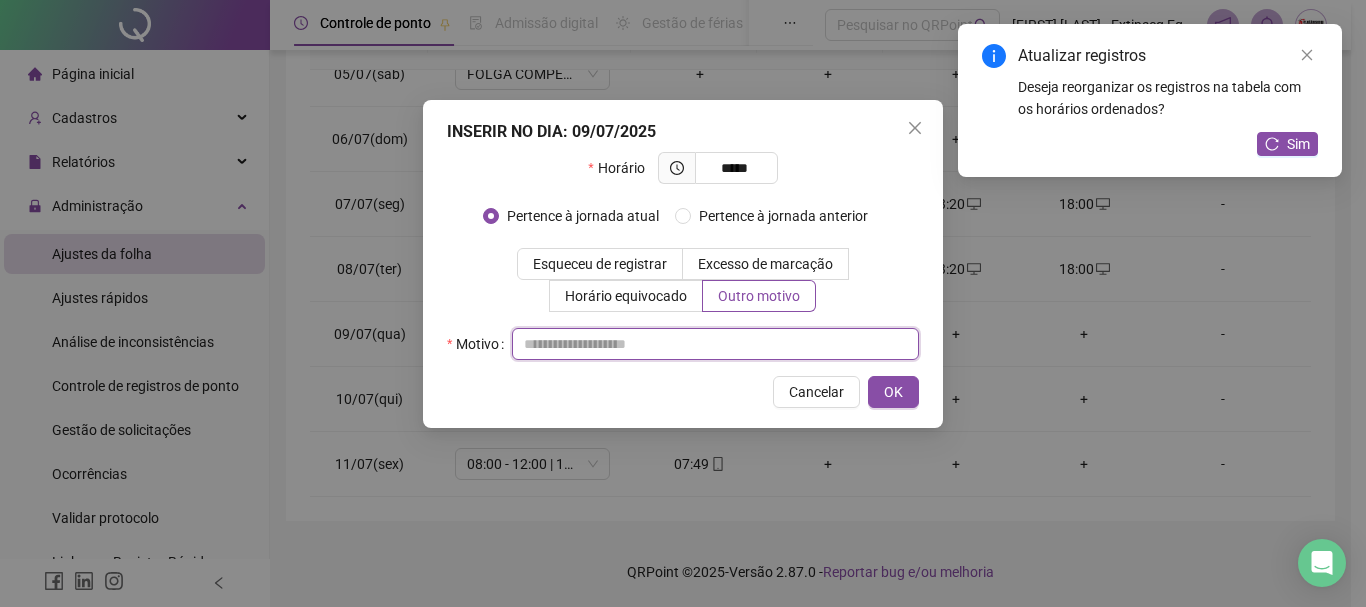 click at bounding box center (715, 344) 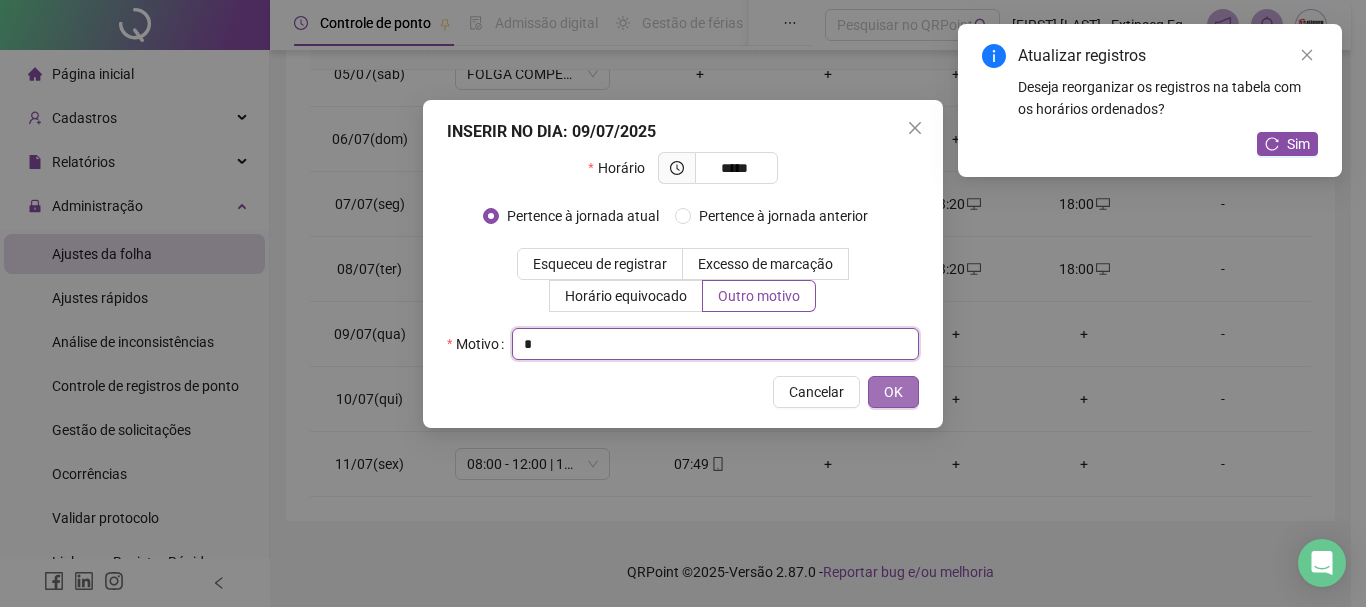 type on "*" 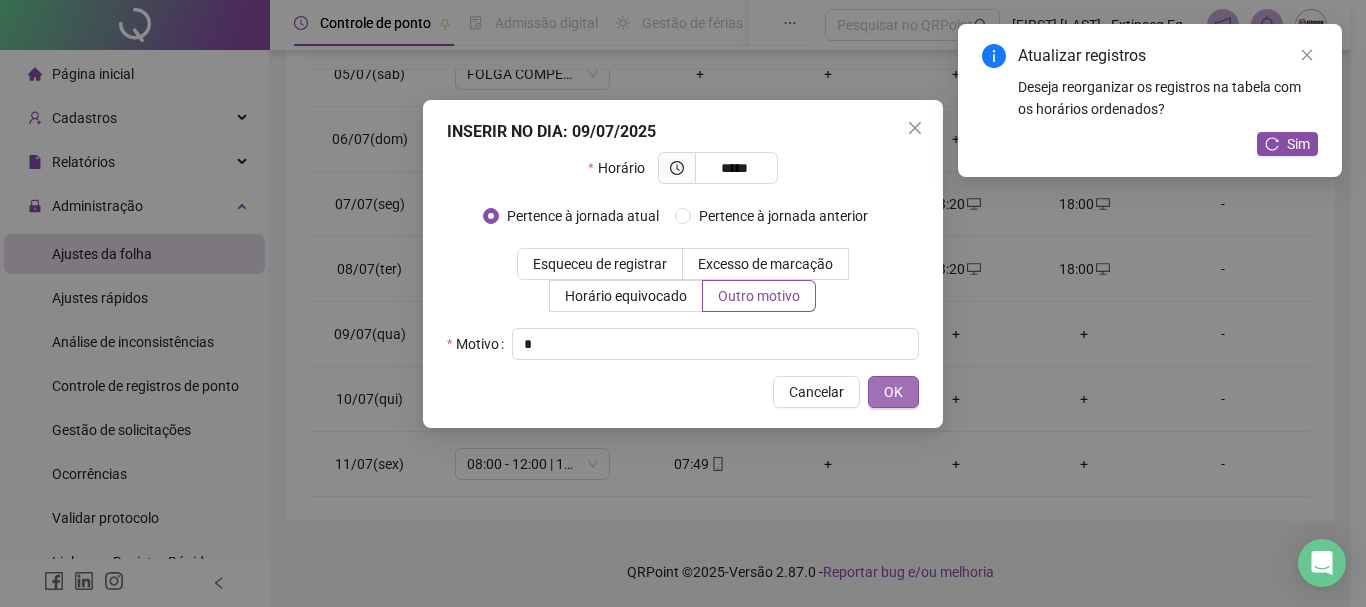 click on "OK" at bounding box center (893, 392) 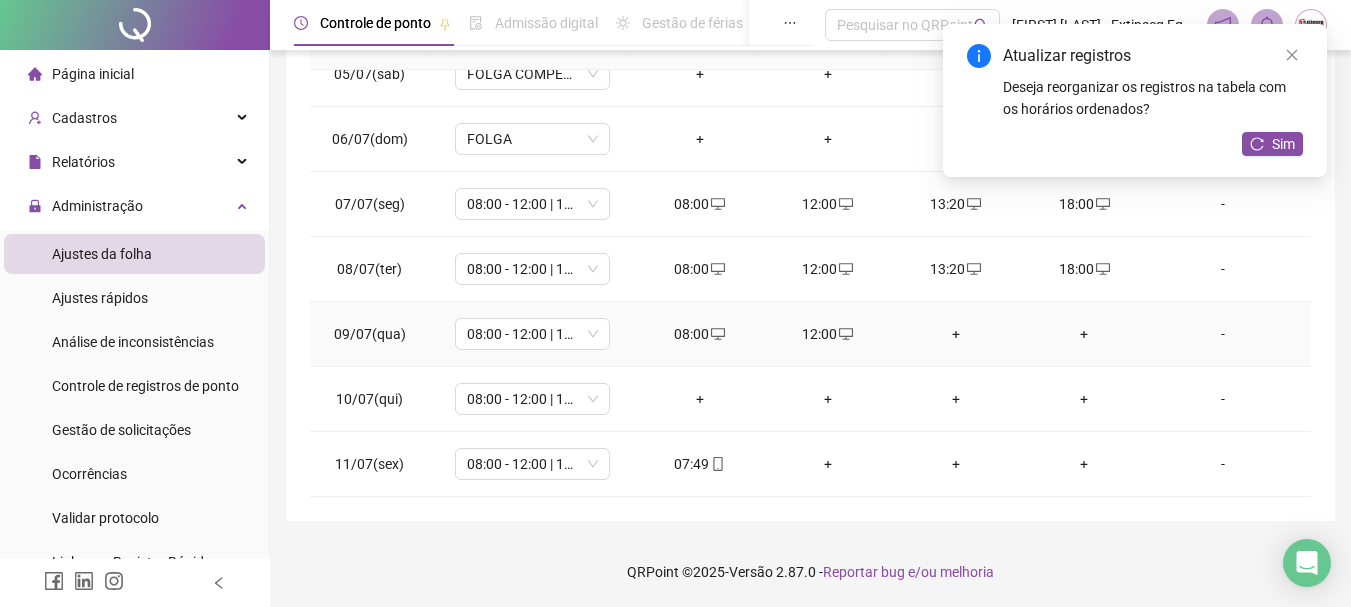 click on "+" at bounding box center (956, 334) 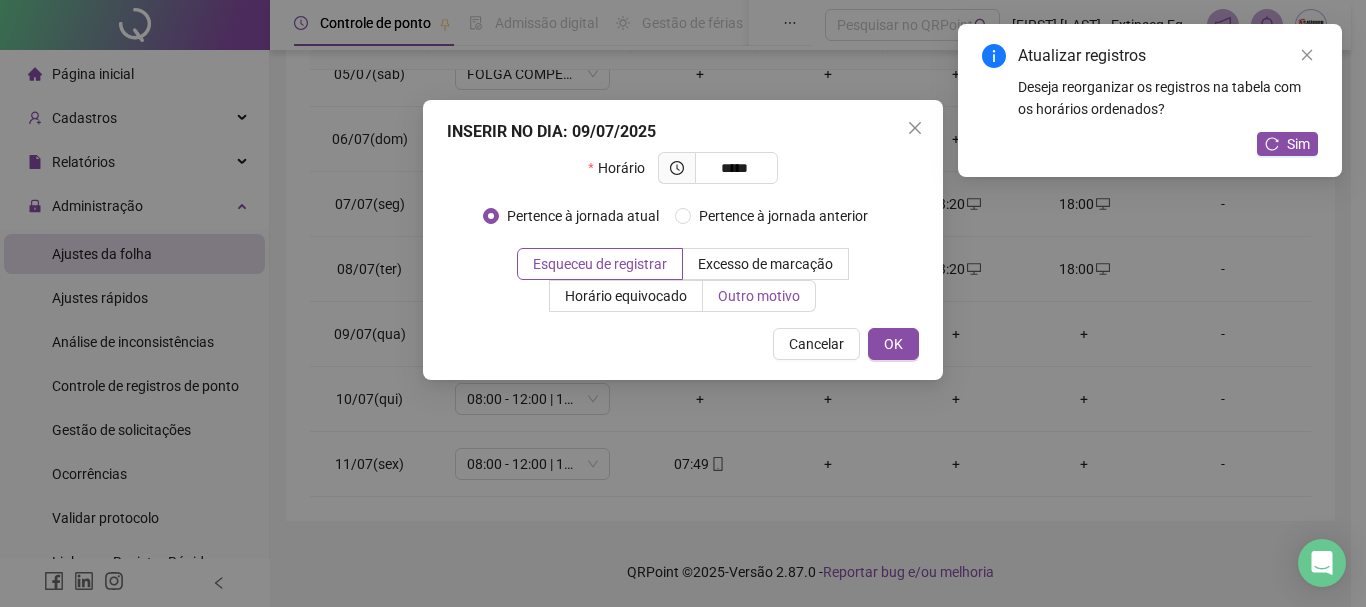 type on "*****" 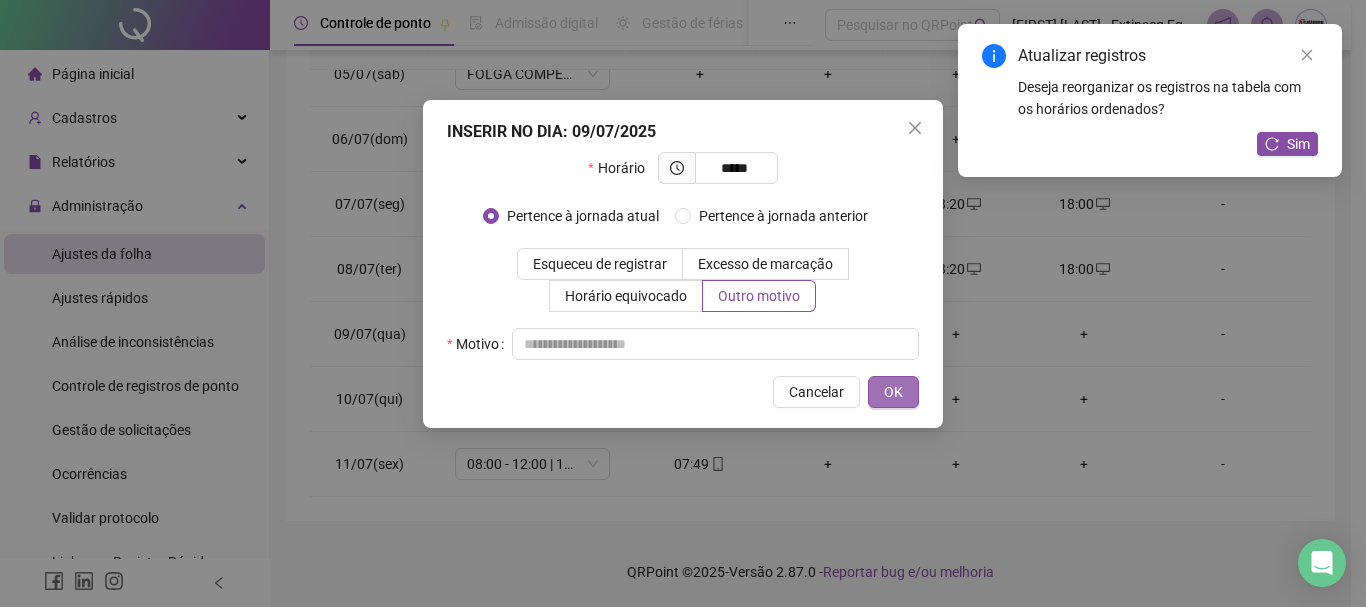 click on "INSERIR NO DIA :   09/07/2025 Horário ***** Pertence à jornada atual Pertence à jornada anterior Esqueceu de registrar Excesso de marcação Horário equivocado Outro motivo Motivo Cancelar OK" at bounding box center (683, 264) 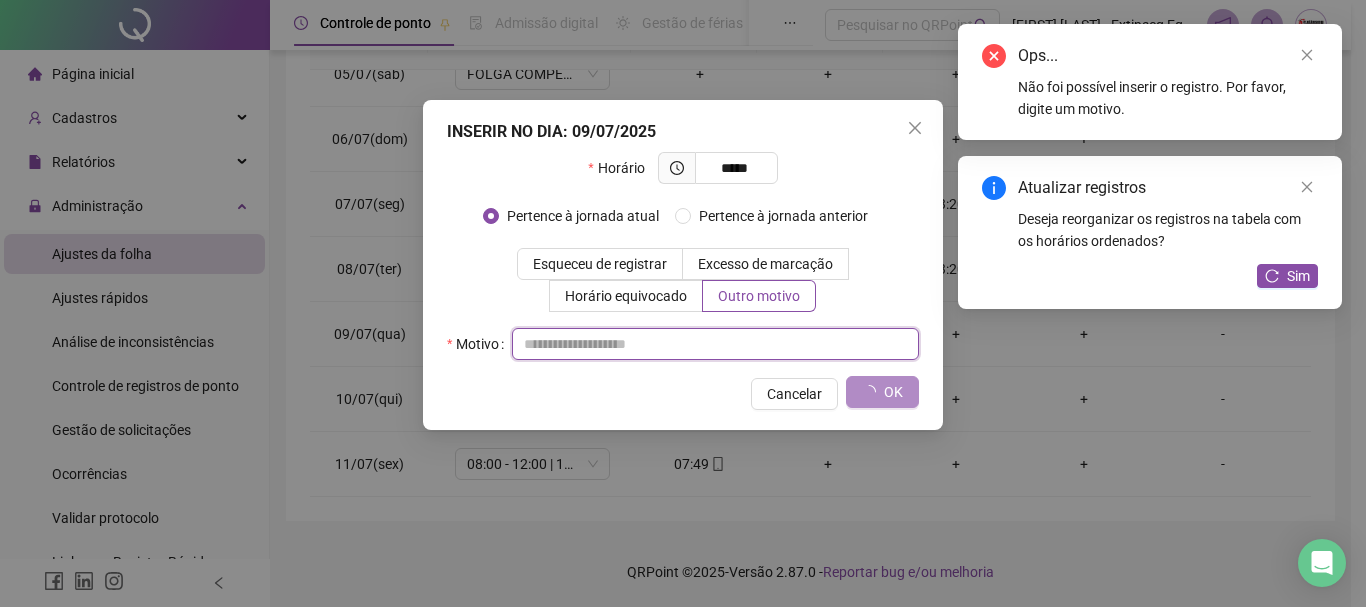 click at bounding box center [715, 344] 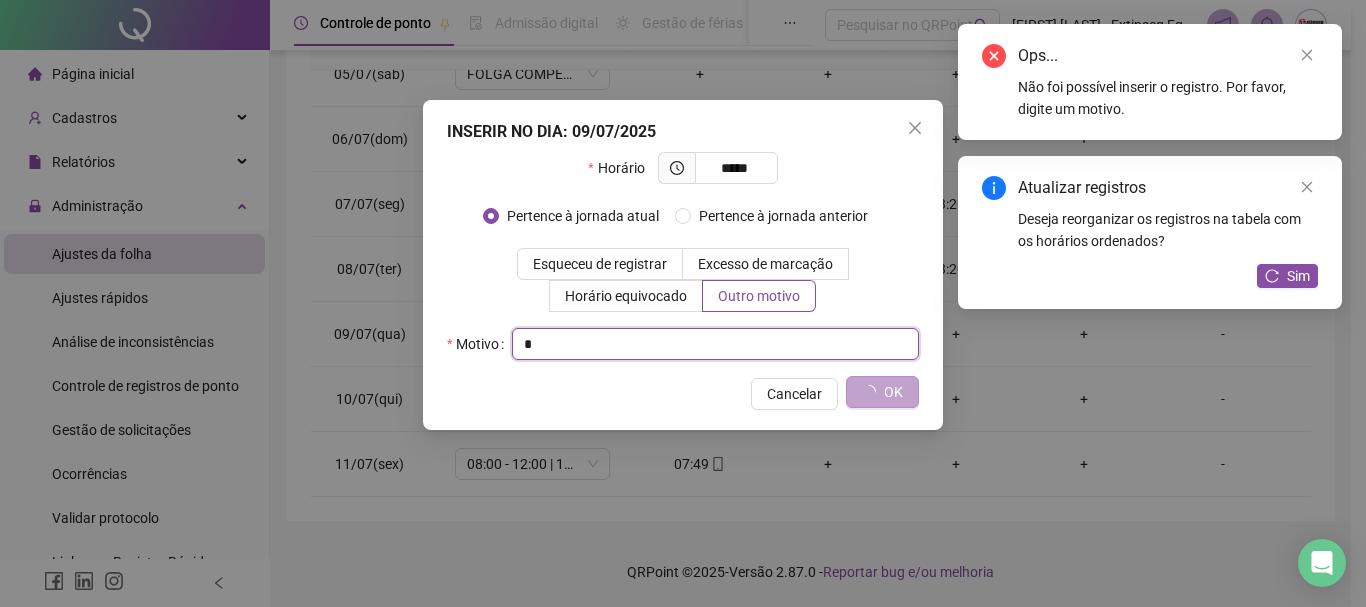 type on "*" 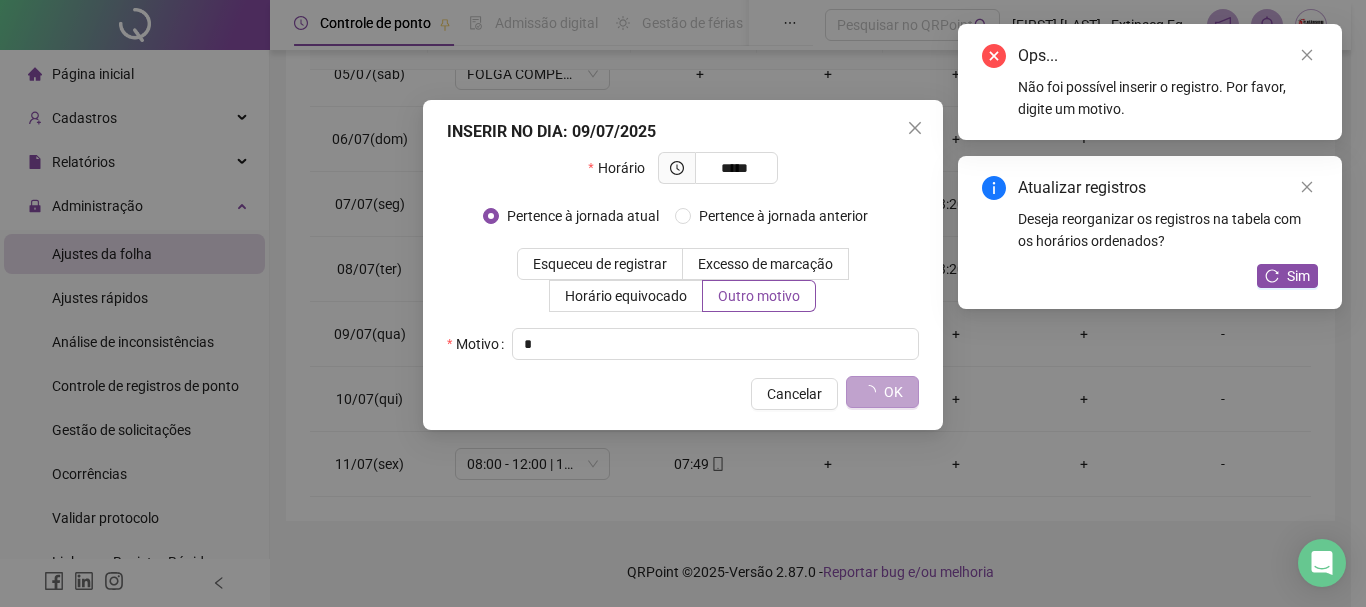 click 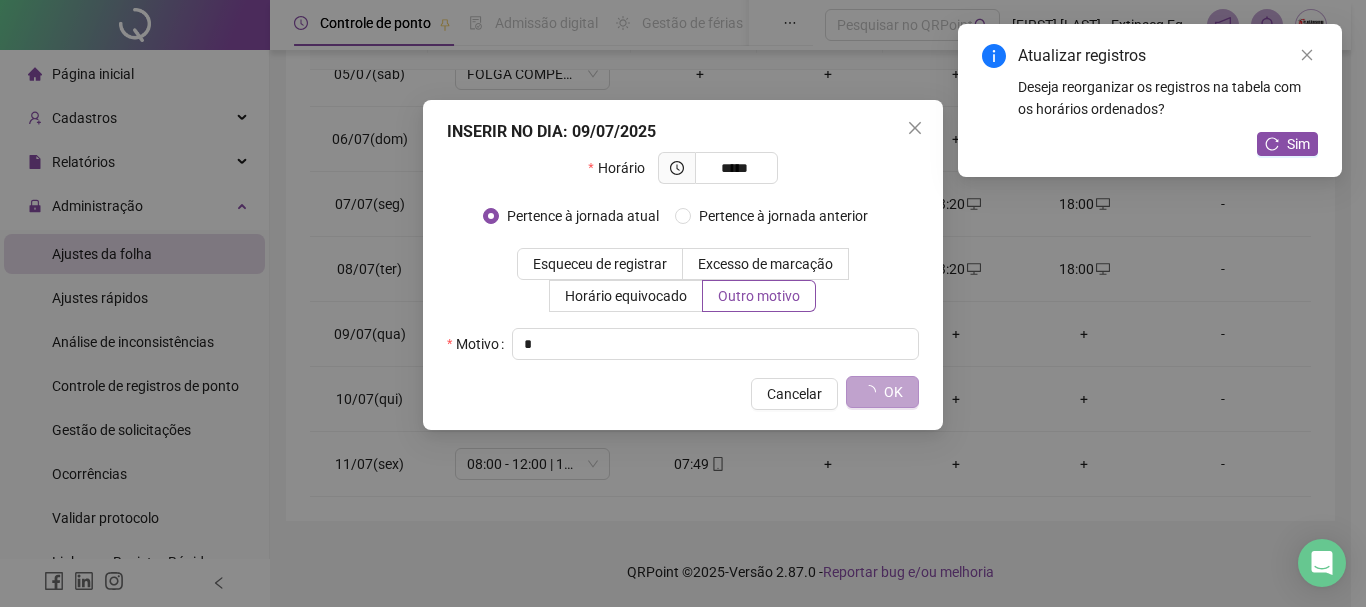 click on "OK" at bounding box center (893, 392) 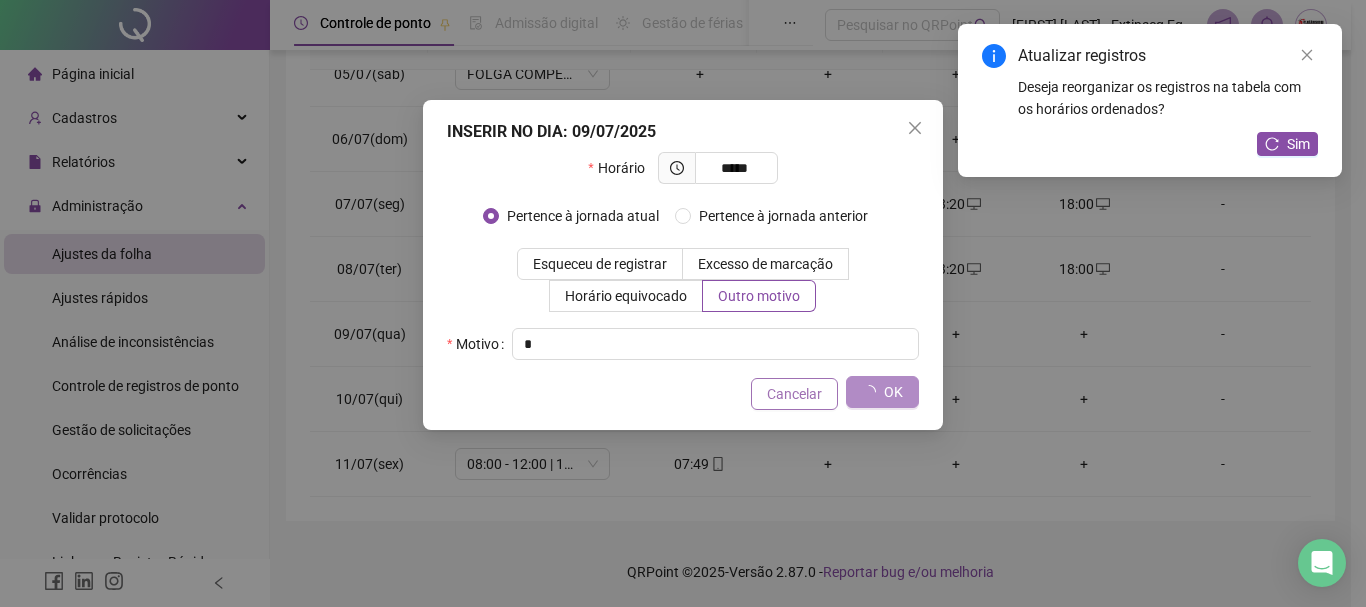 click on "Cancelar" at bounding box center [794, 394] 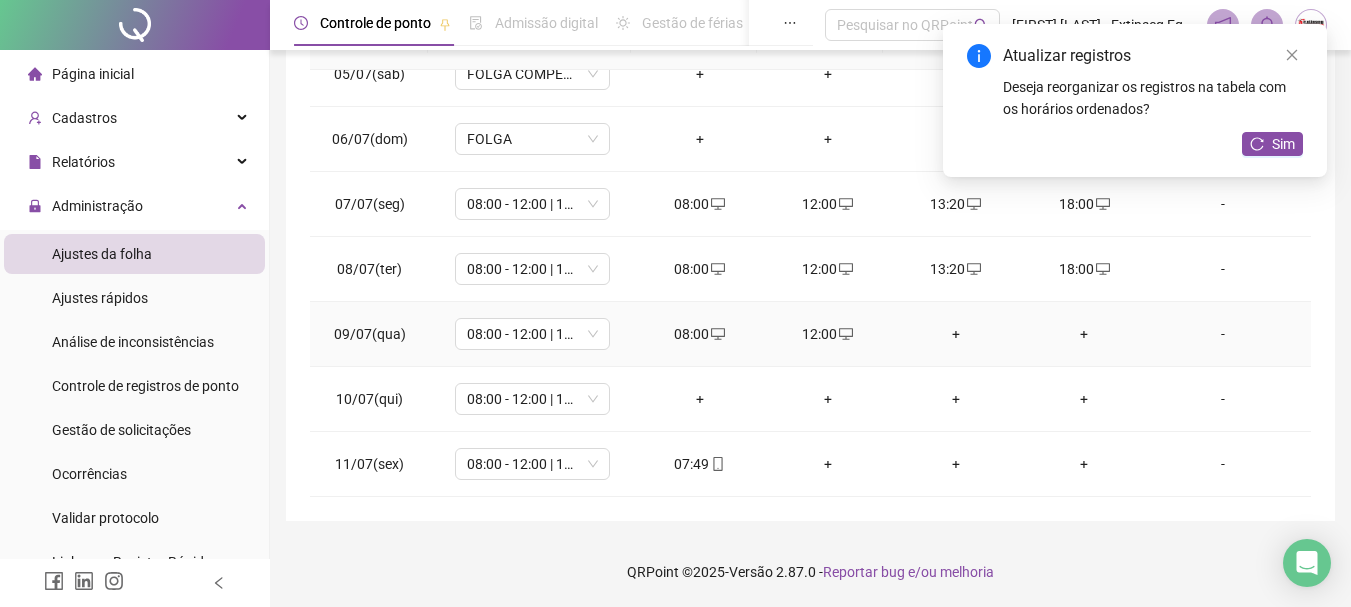 click on "+" at bounding box center (956, 334) 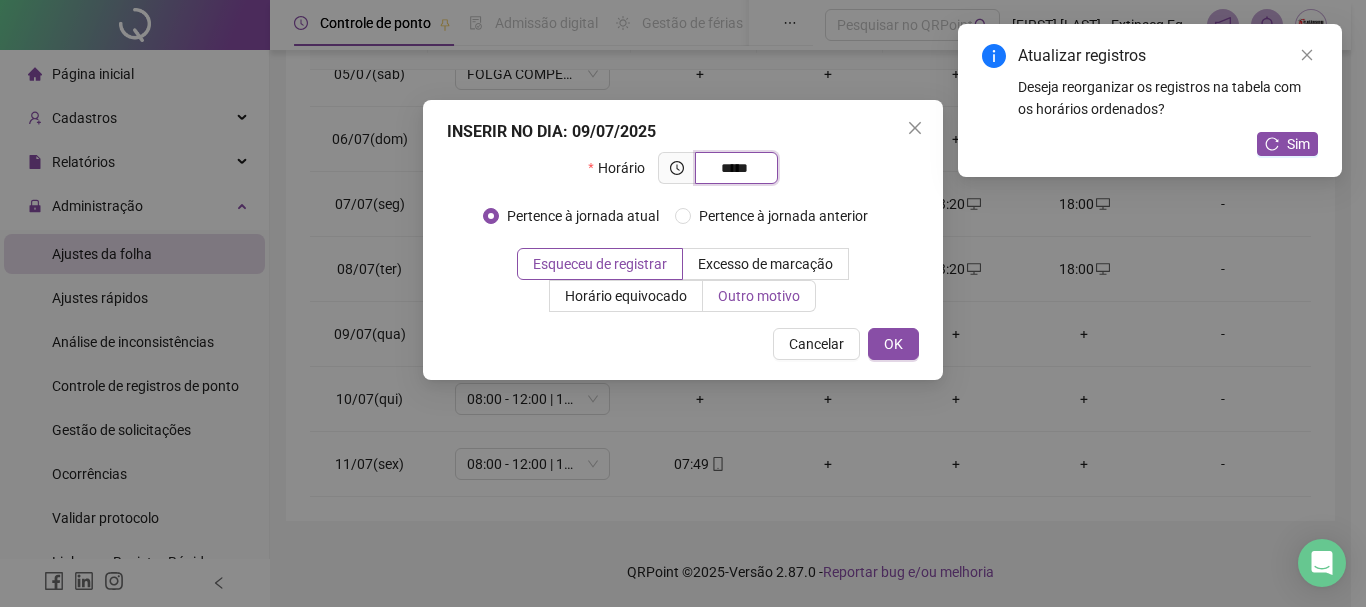 type on "*****" 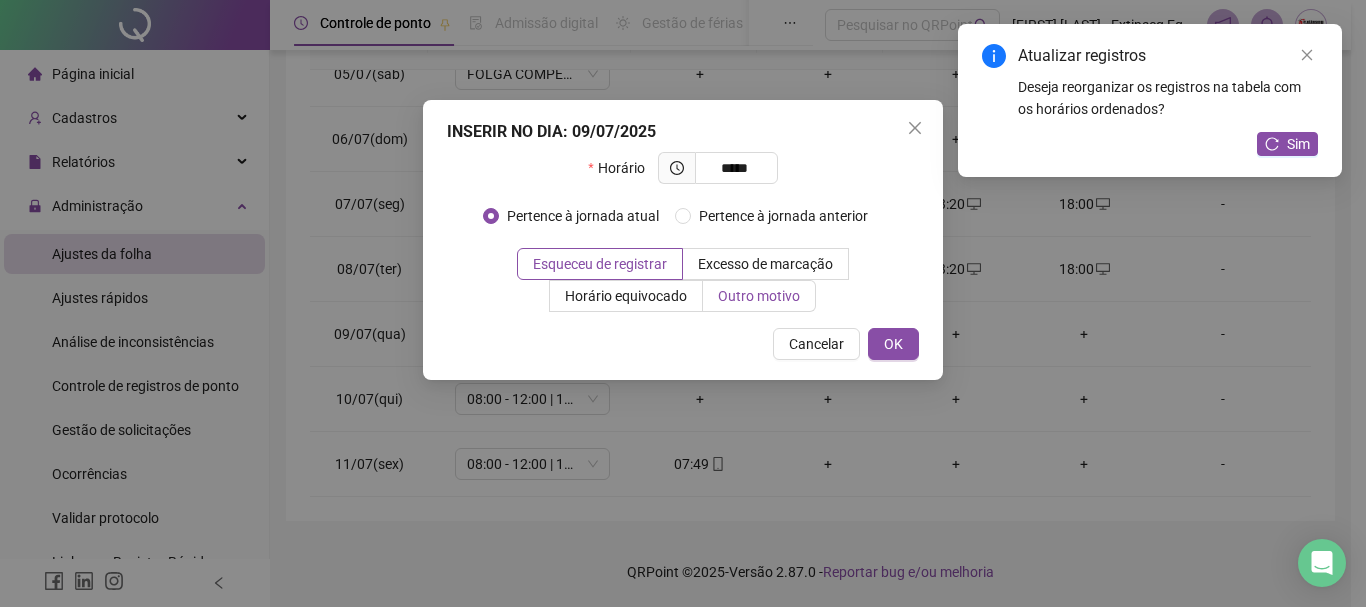 click on "Outro motivo" at bounding box center (759, 296) 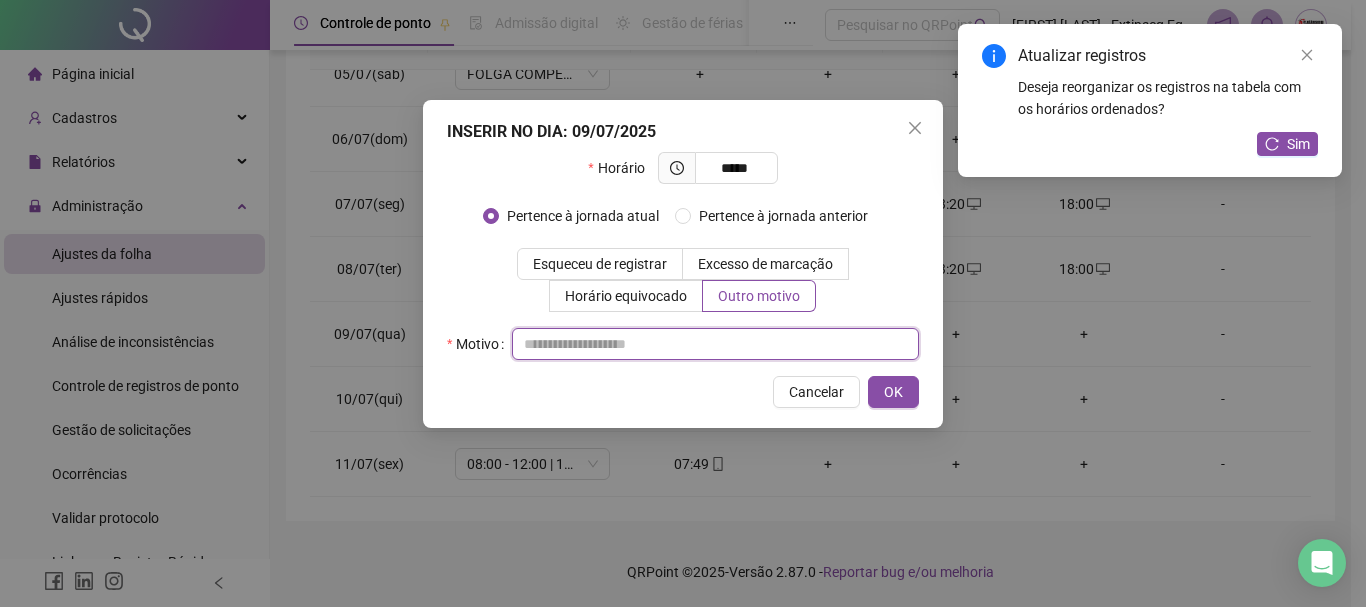 click at bounding box center [715, 344] 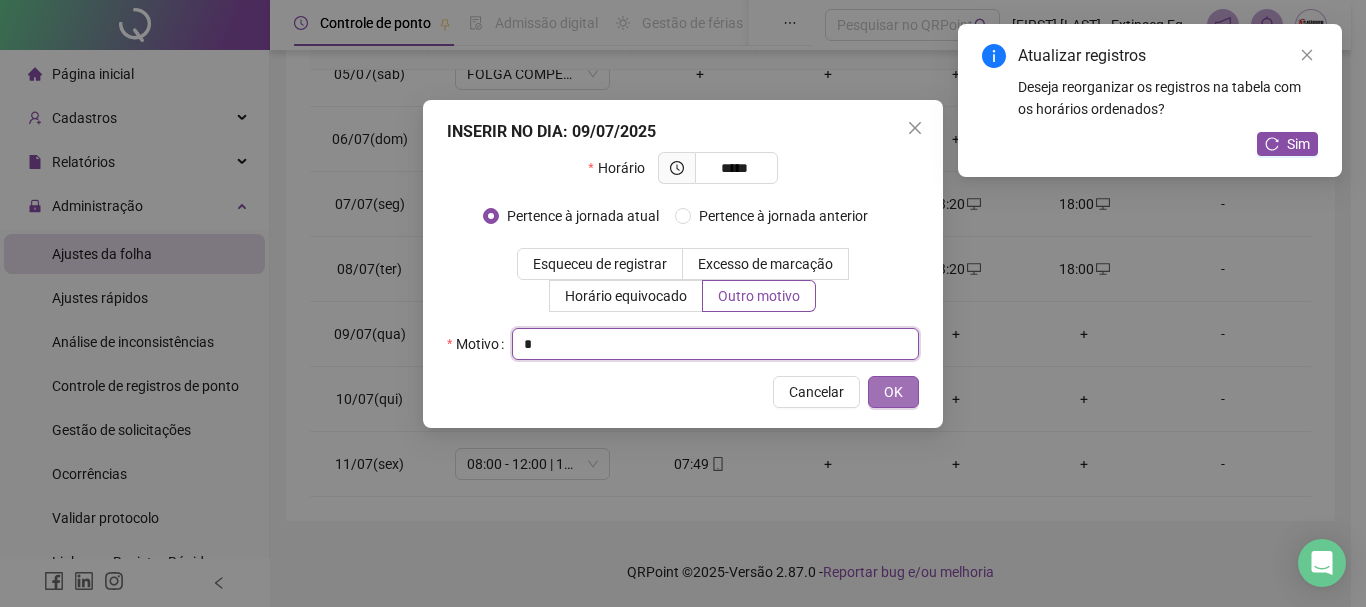 type on "*" 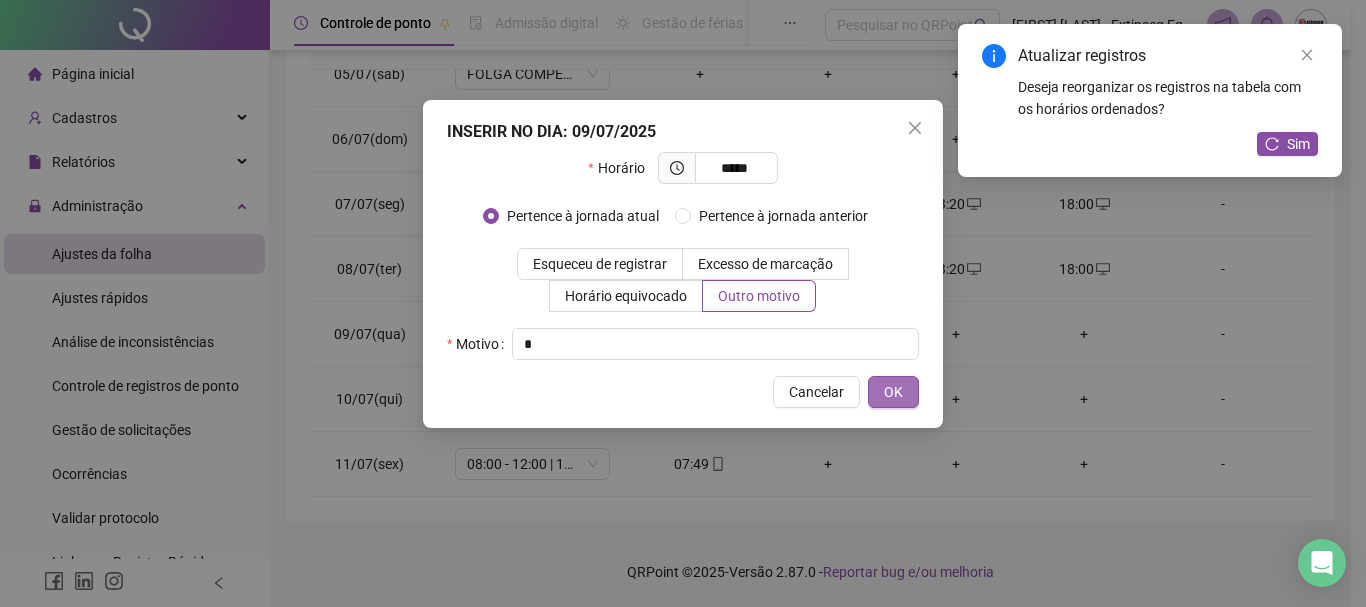 click on "OK" at bounding box center (893, 392) 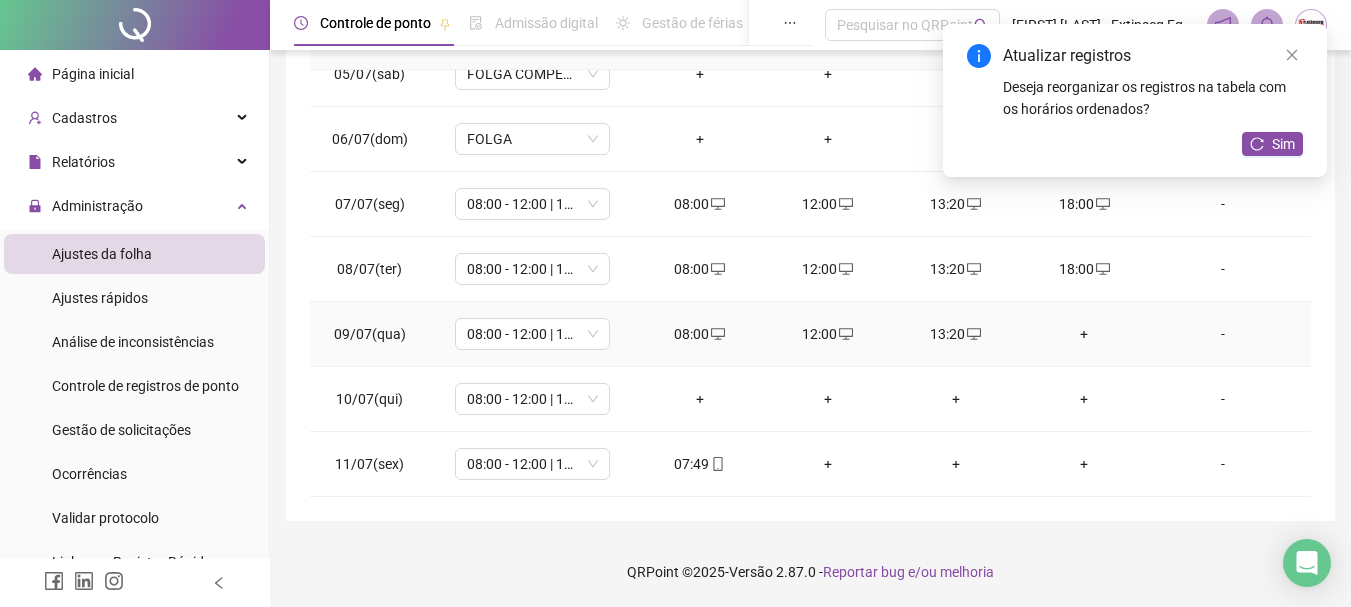 click on "+" at bounding box center (1084, 334) 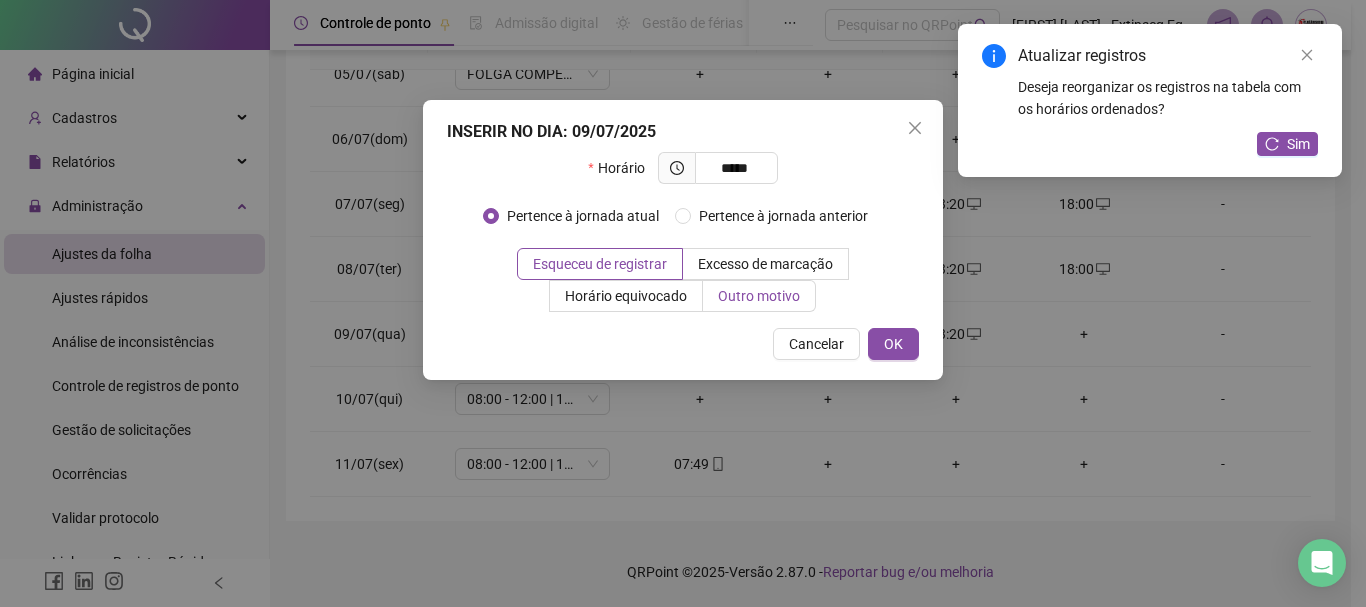 type on "*****" 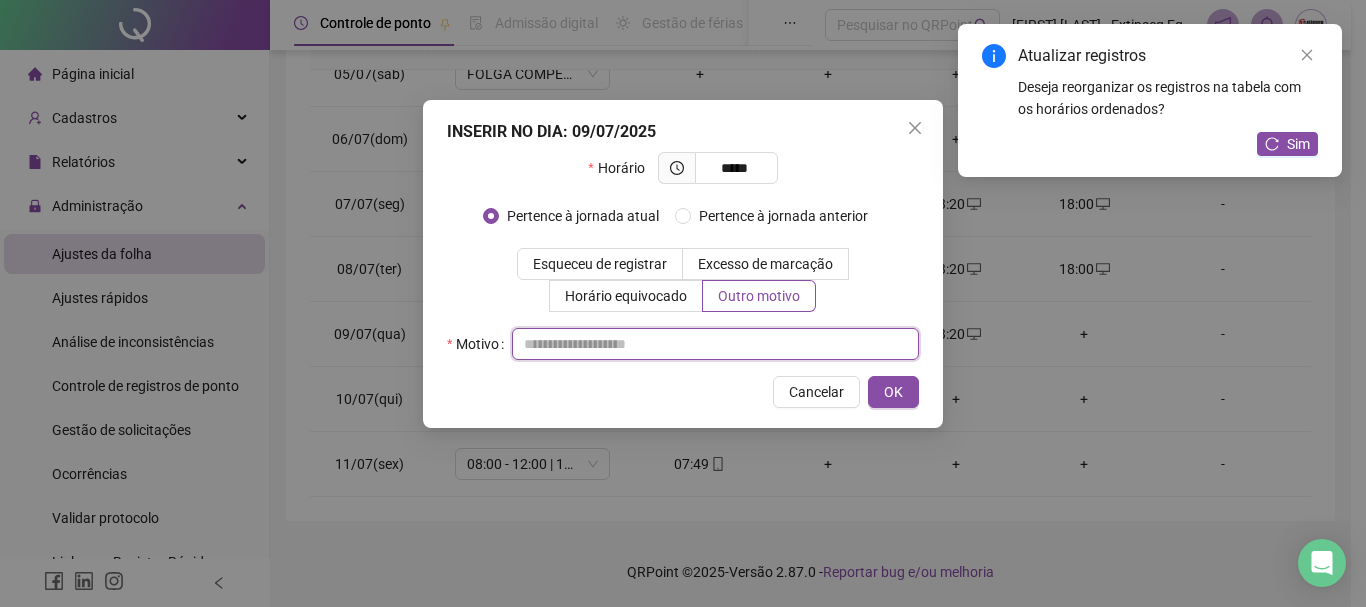 click at bounding box center (715, 344) 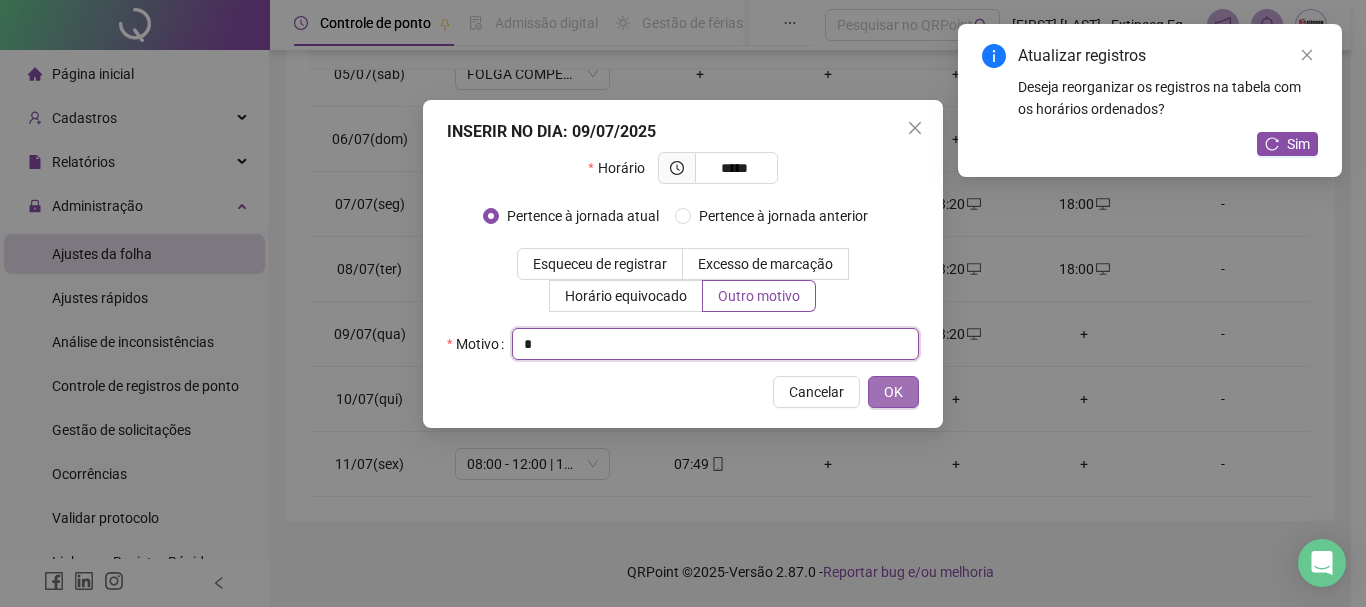 type on "*" 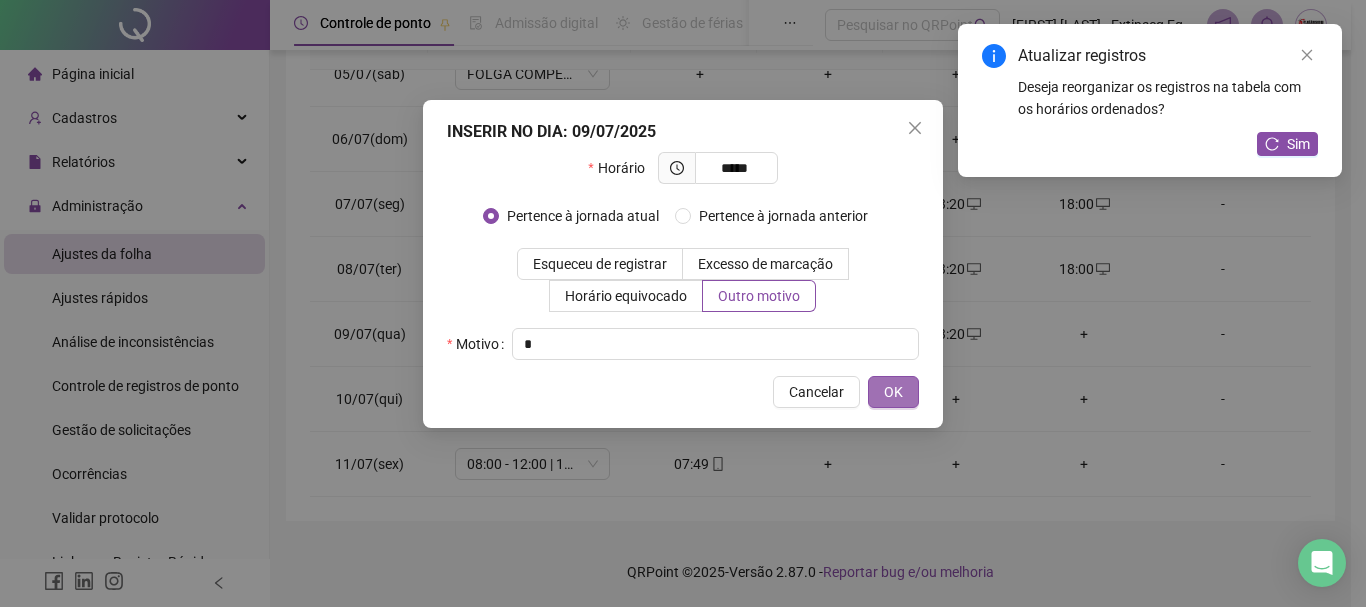 click on "OK" at bounding box center (893, 392) 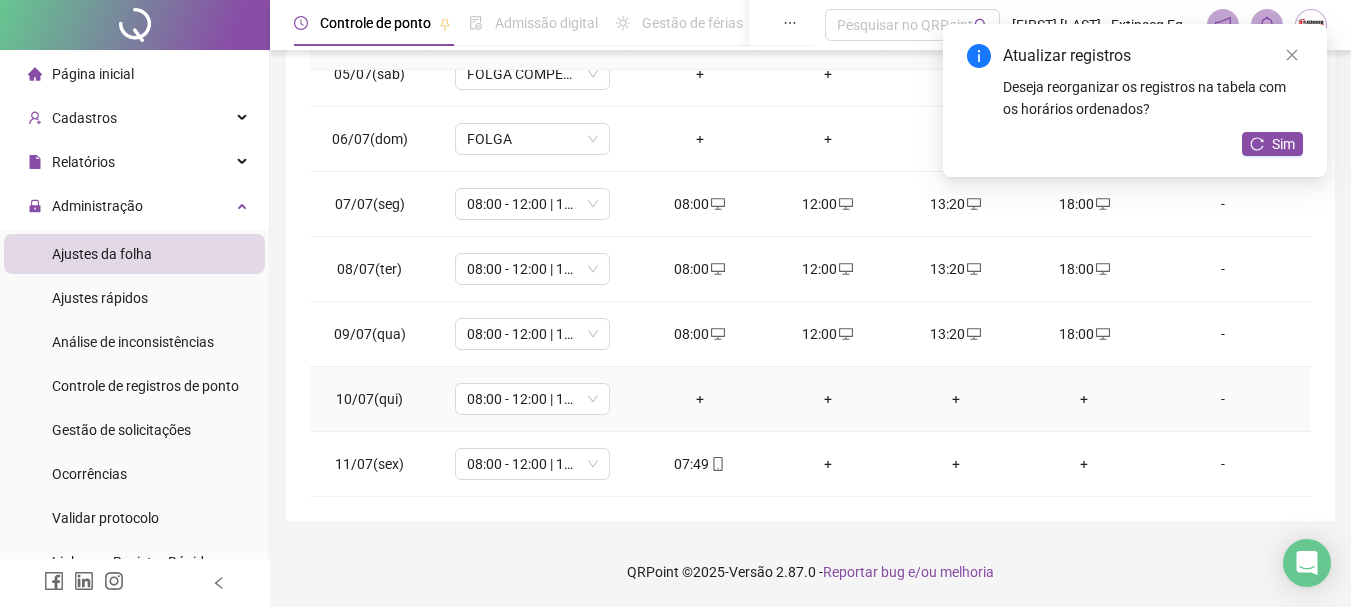 click on "+" at bounding box center (700, 399) 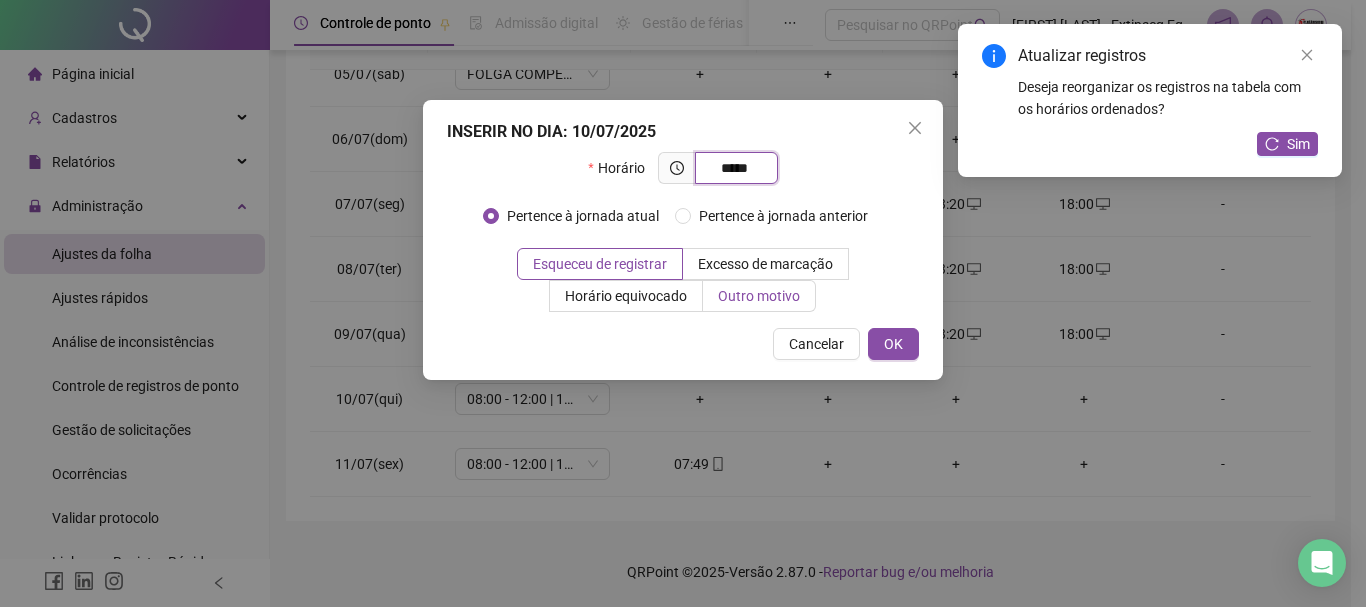 type on "*****" 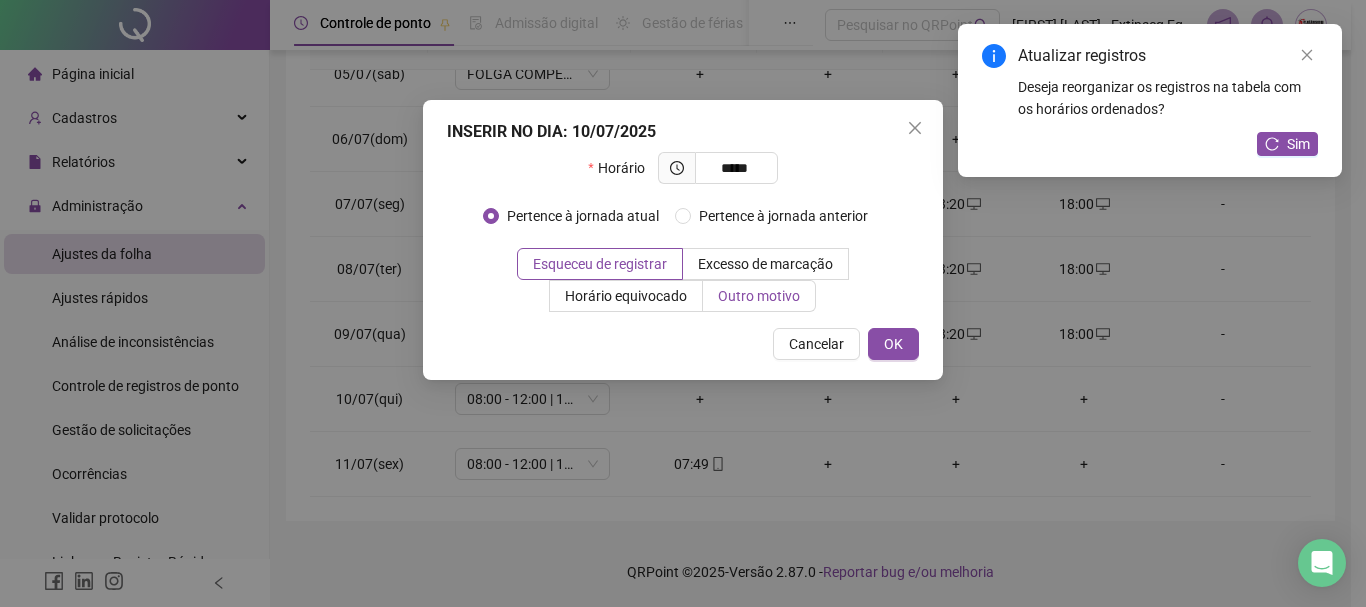 click on "Outro motivo" at bounding box center [759, 296] 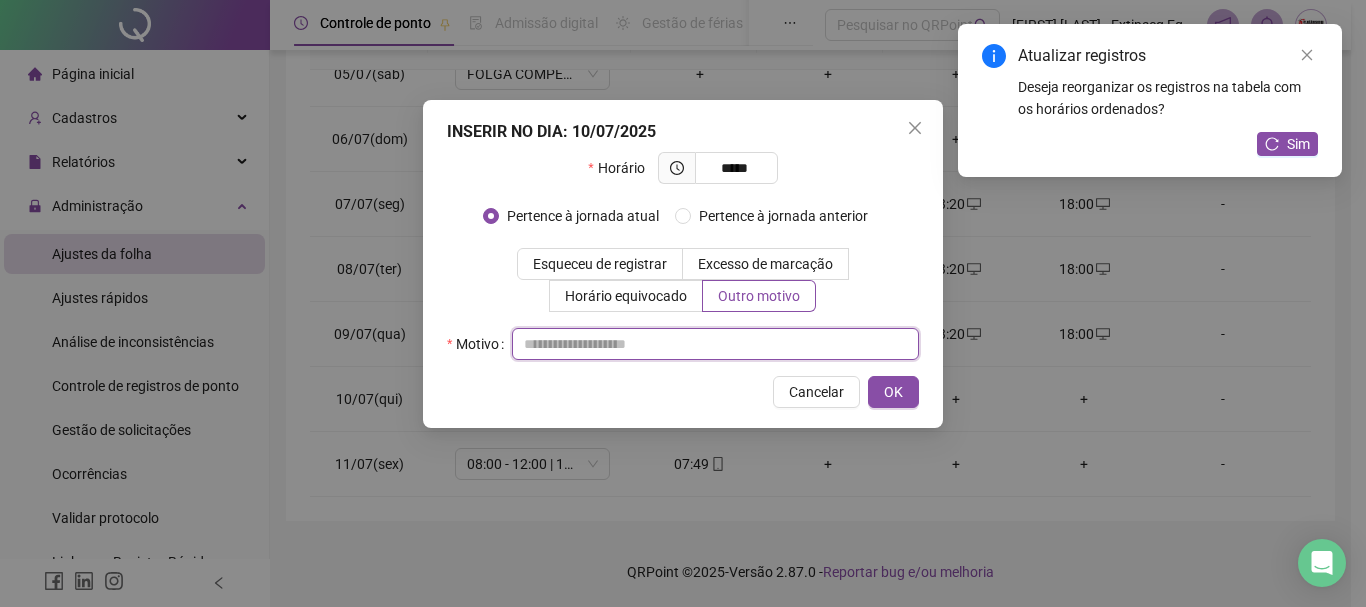click at bounding box center (715, 344) 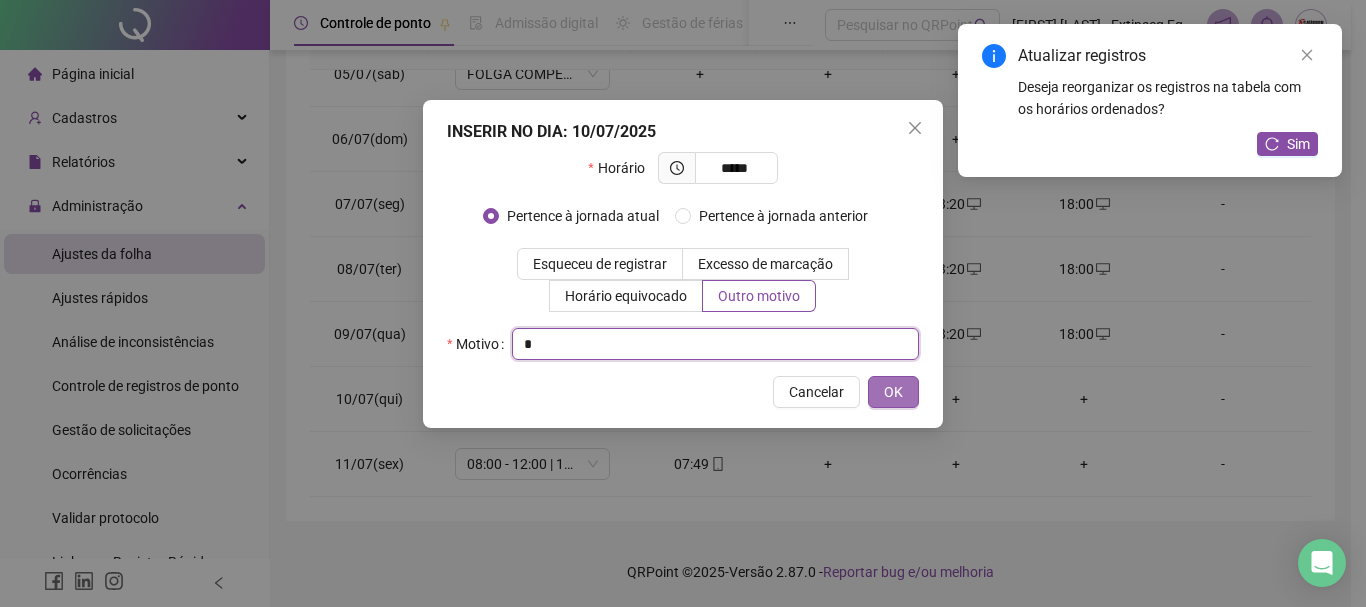 type on "*" 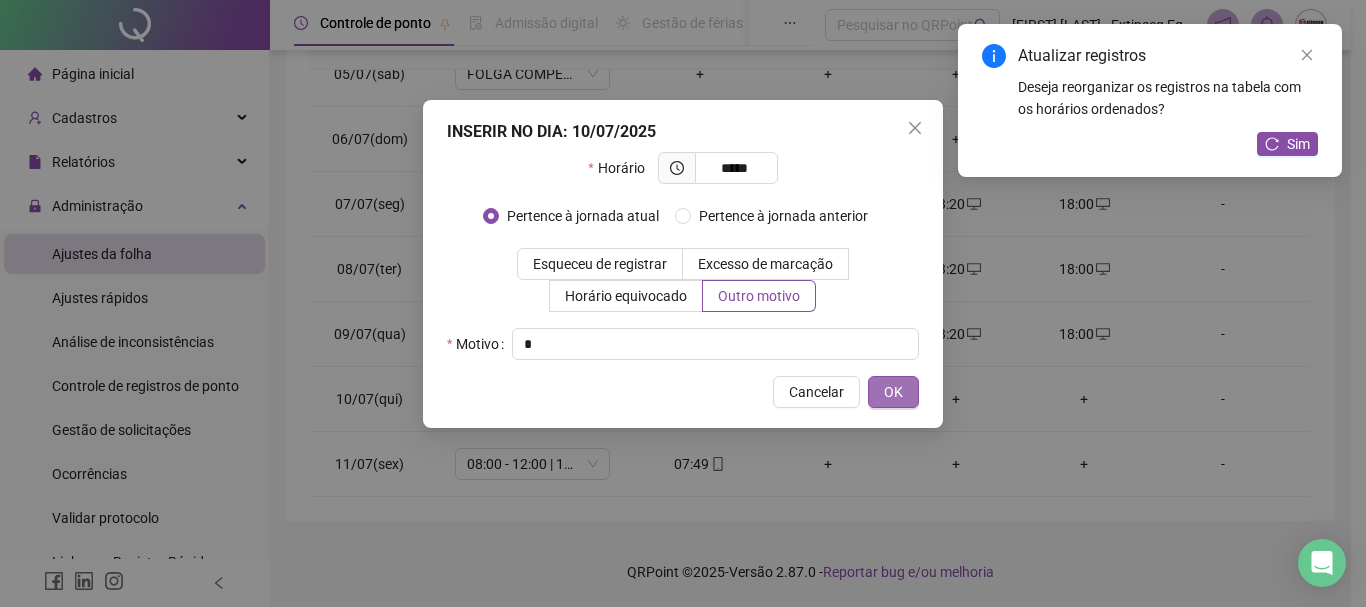 click on "OK" at bounding box center (893, 392) 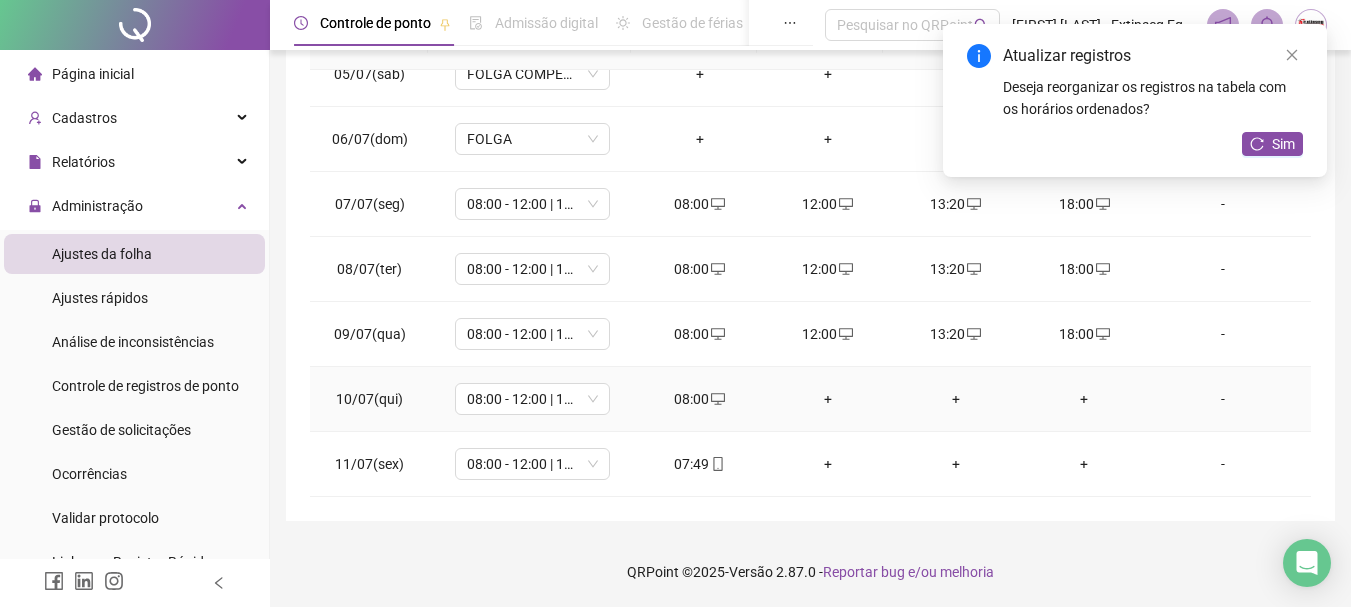 click on "+" at bounding box center (828, 399) 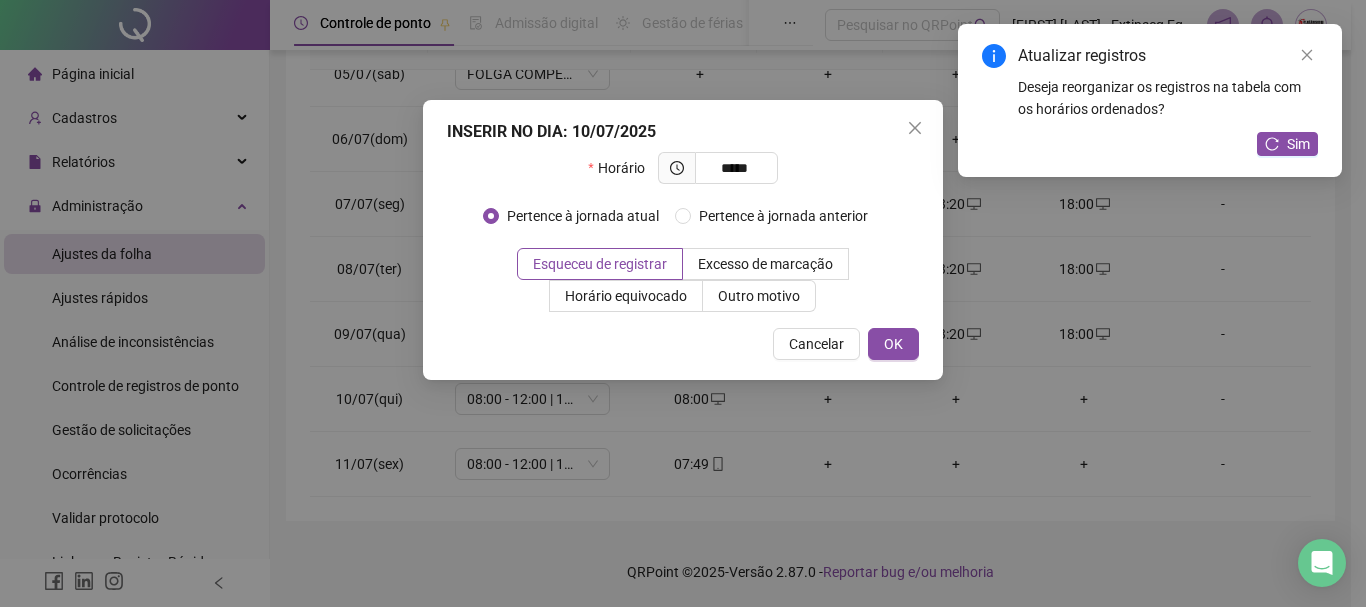 type on "*****" 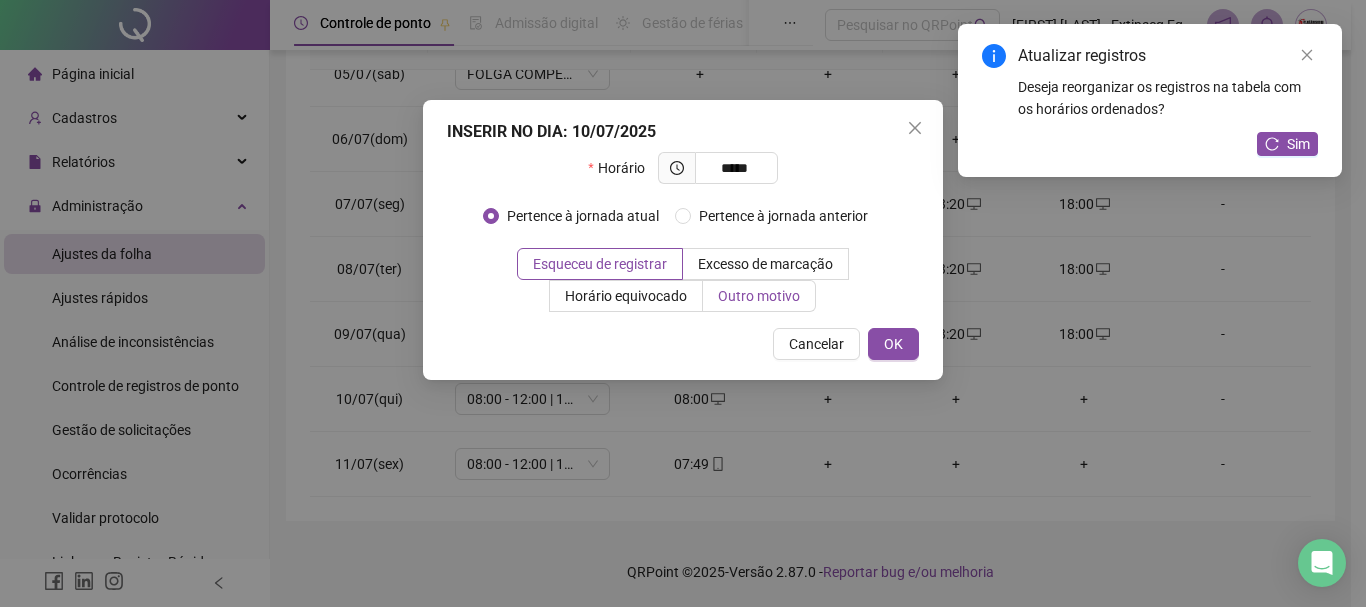 click on "Outro motivo" at bounding box center [759, 296] 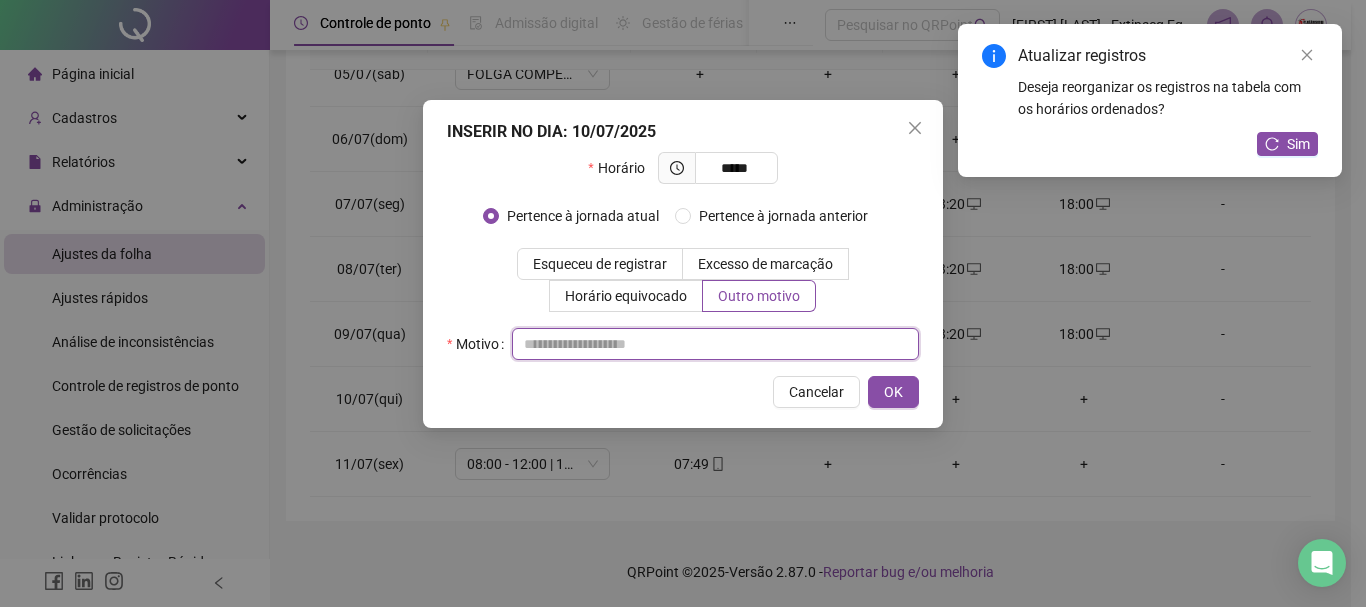 click at bounding box center [715, 344] 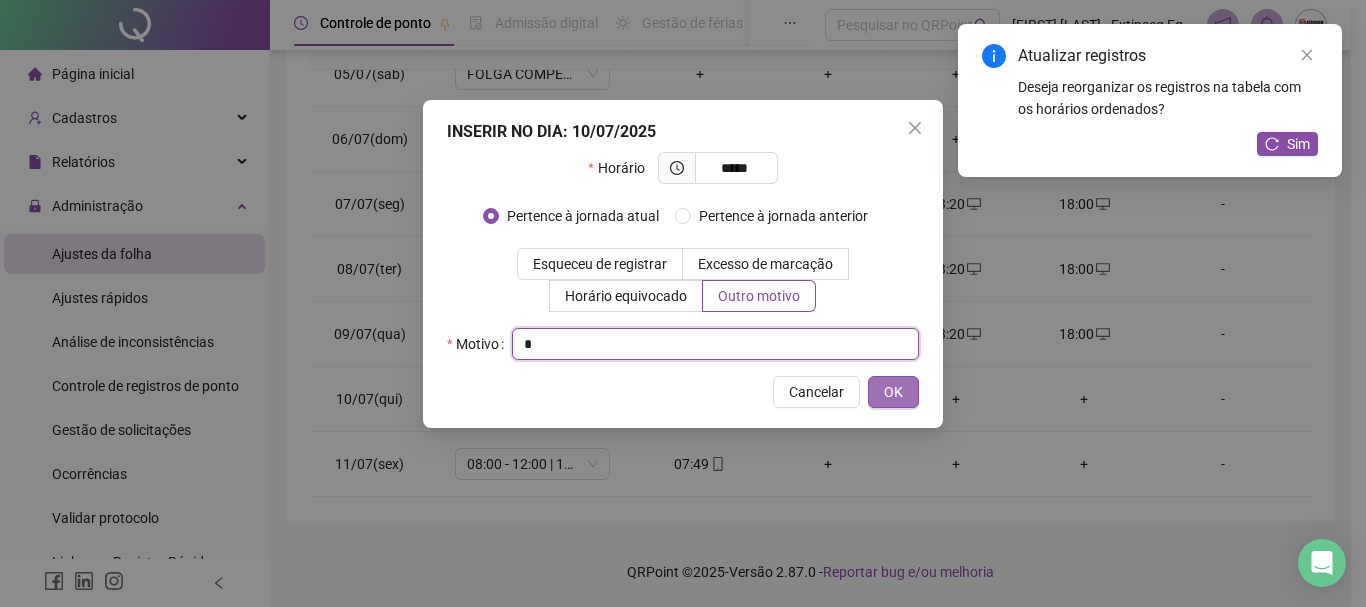 type on "*" 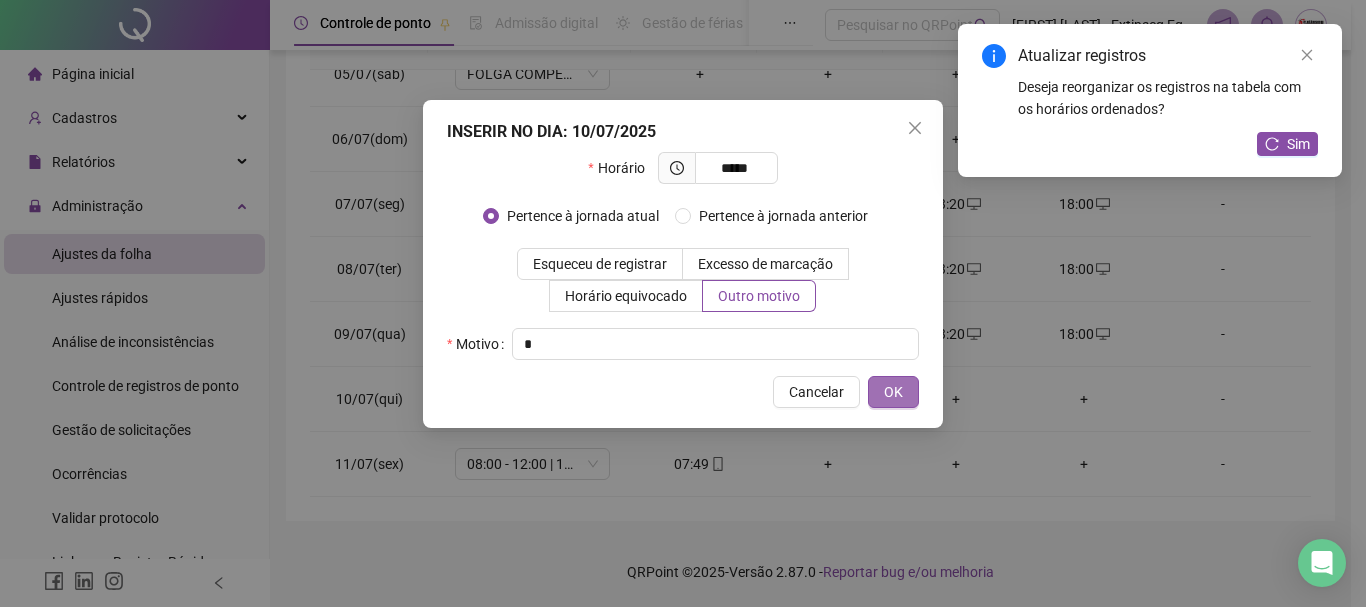 click on "OK" at bounding box center (893, 392) 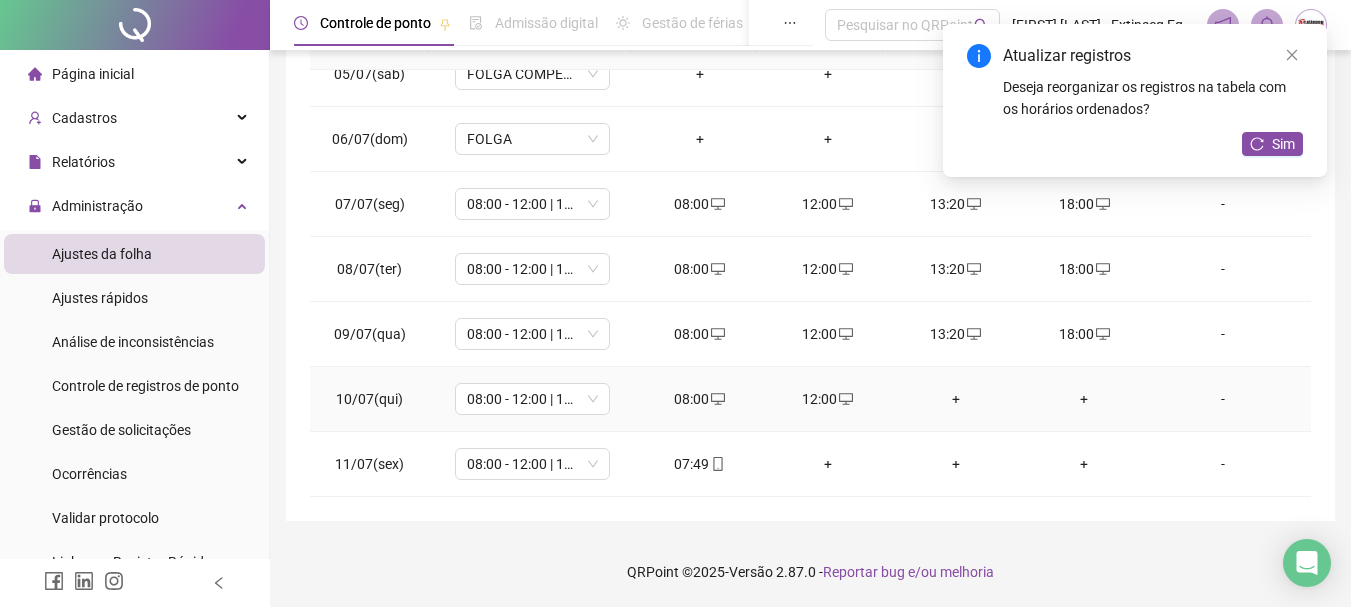 click on "+" at bounding box center [956, 399] 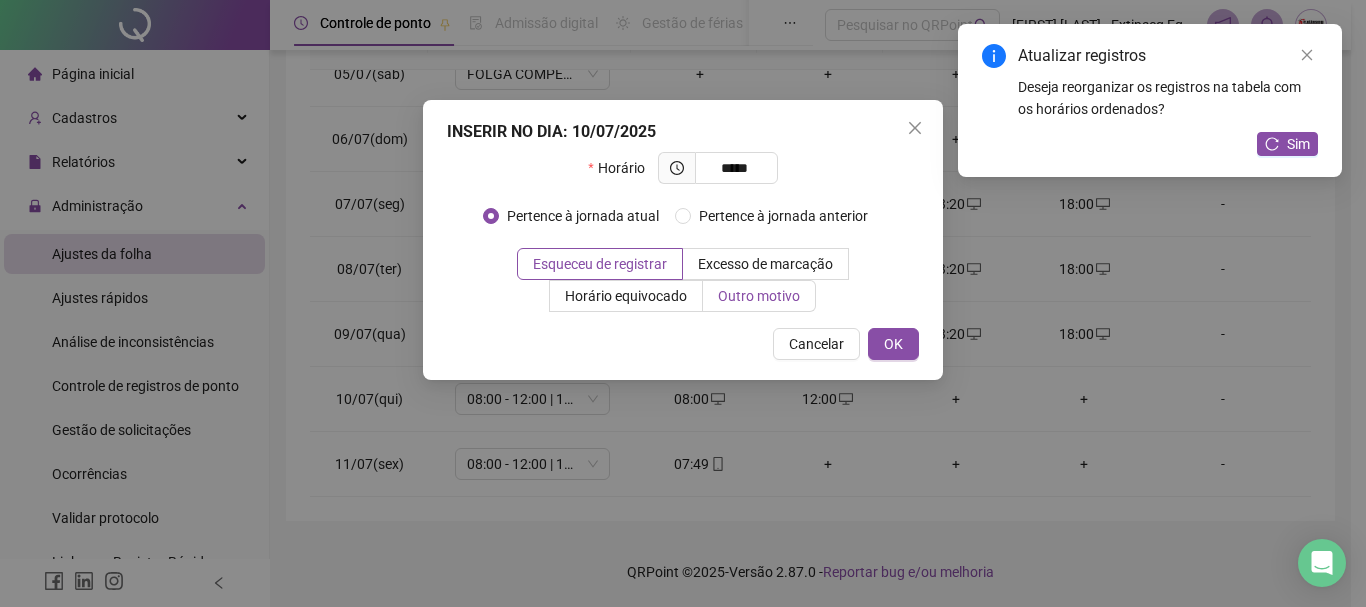 type on "*****" 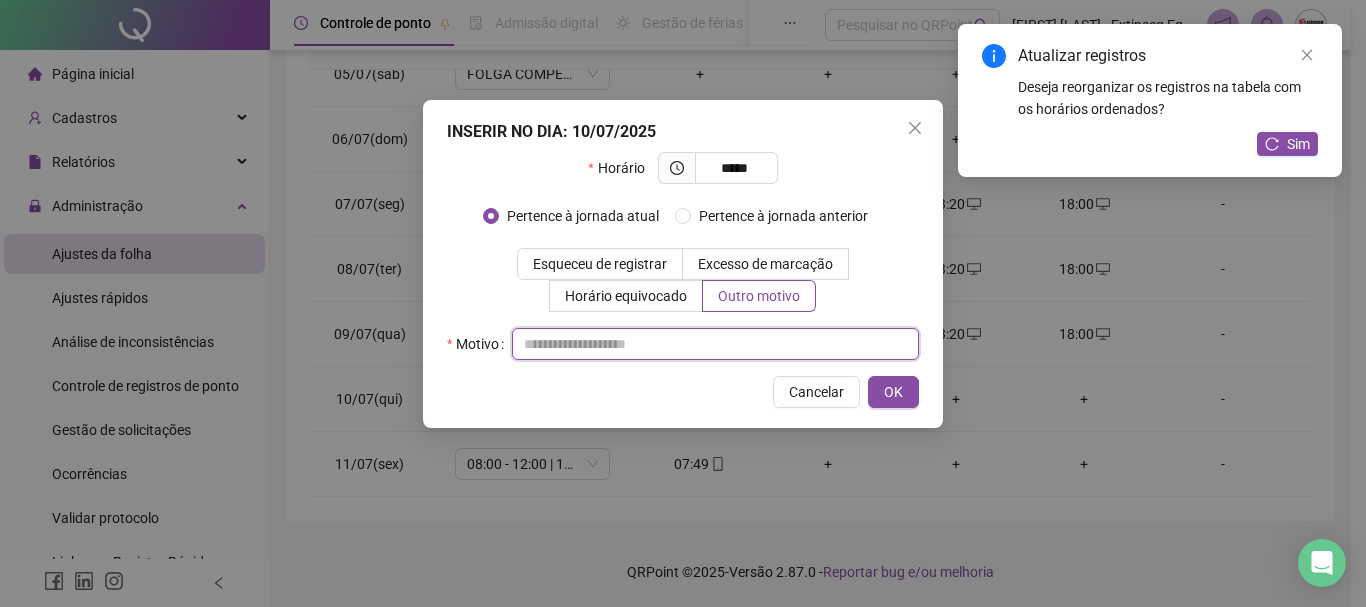 click at bounding box center [715, 344] 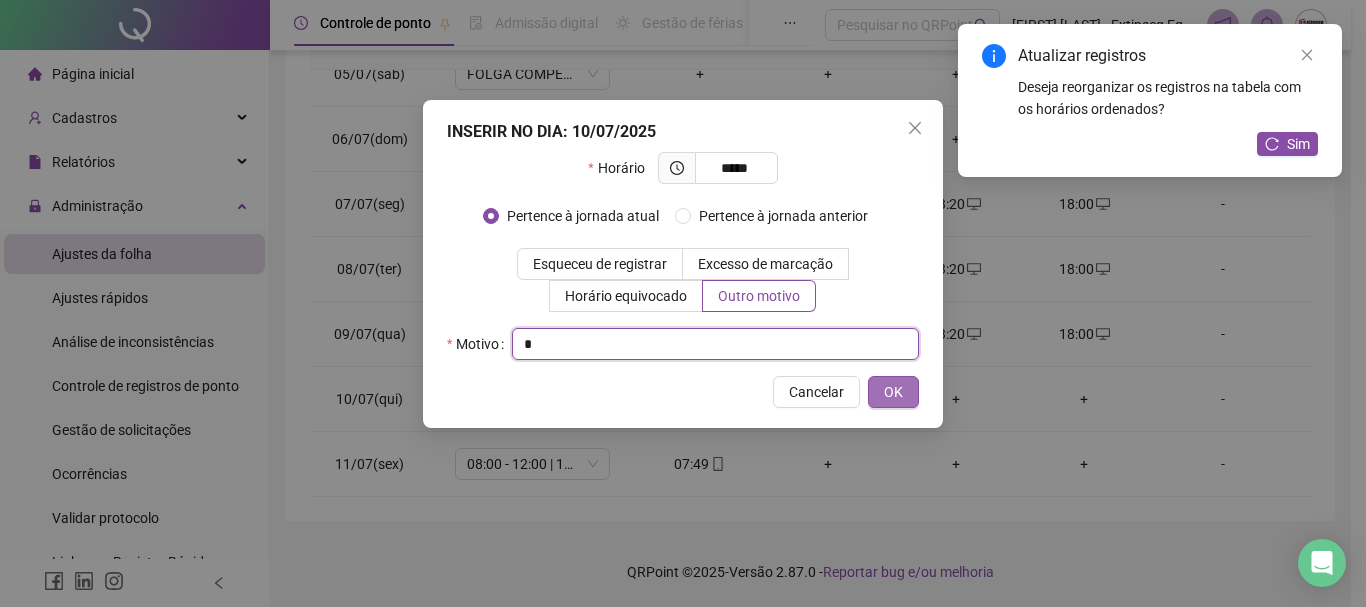 type on "*" 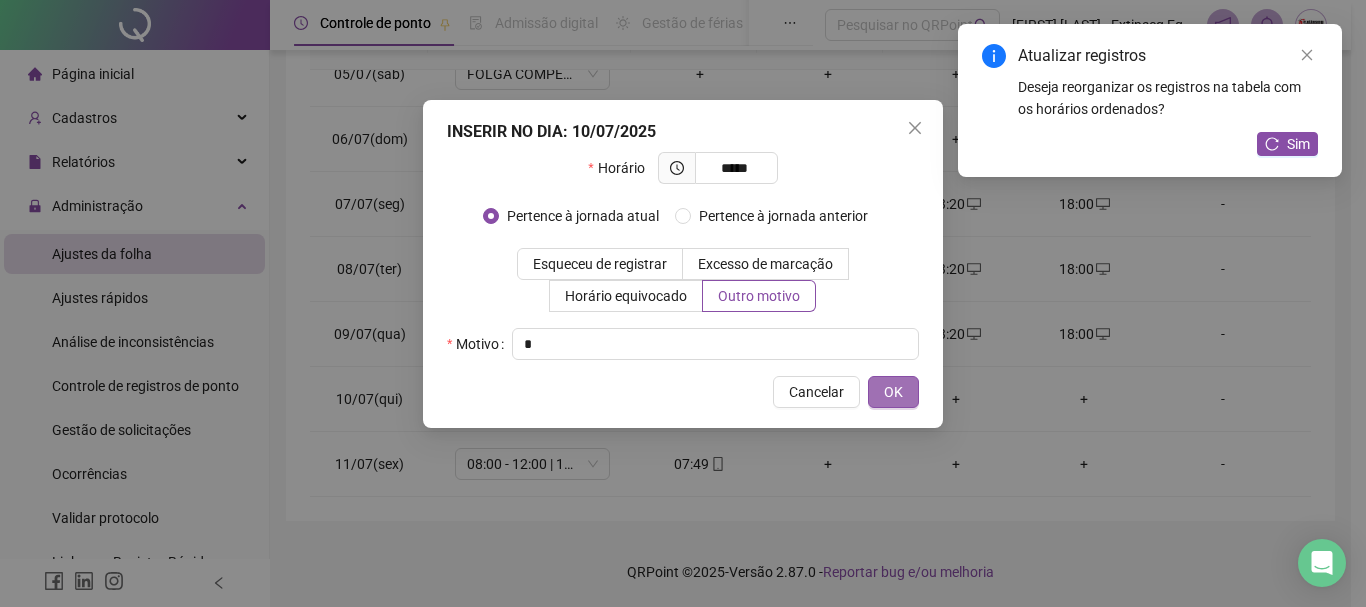 click on "OK" at bounding box center [893, 392] 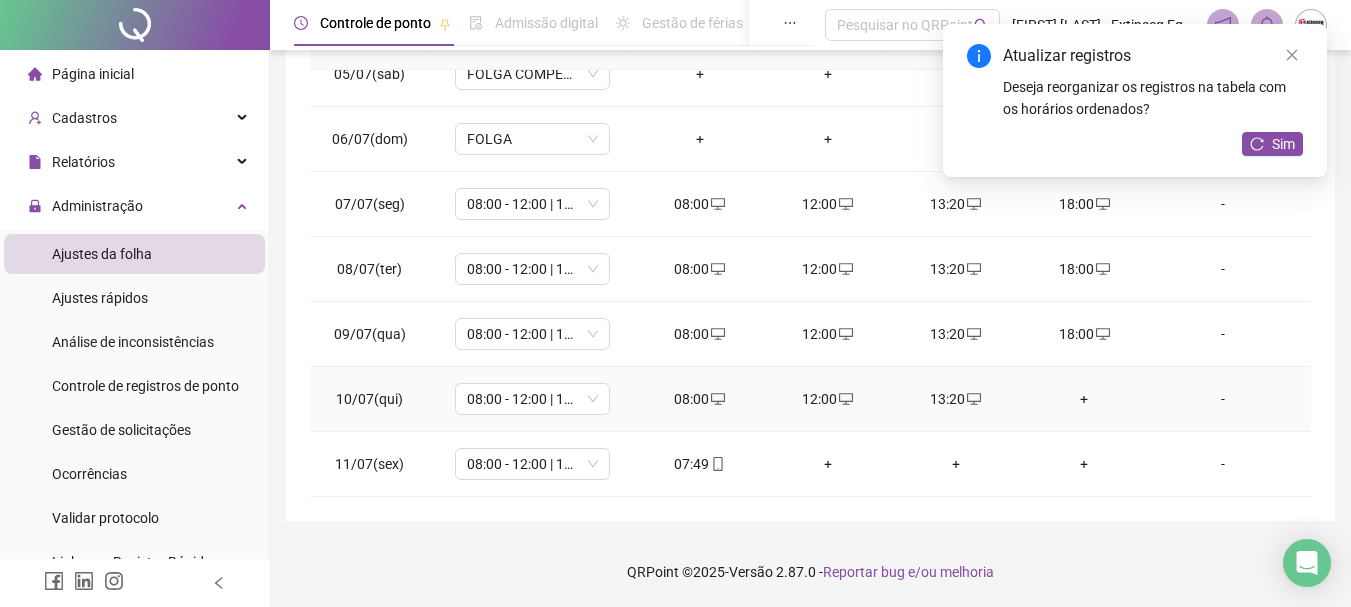 click on "+" at bounding box center (1084, 399) 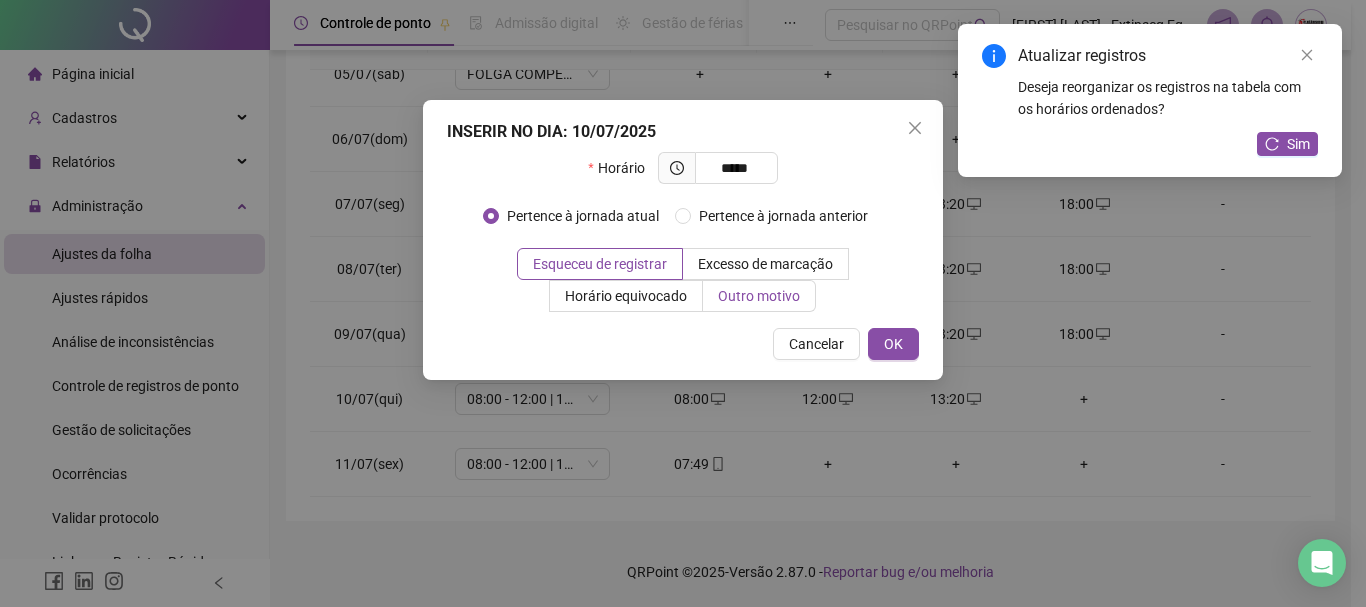 type on "*****" 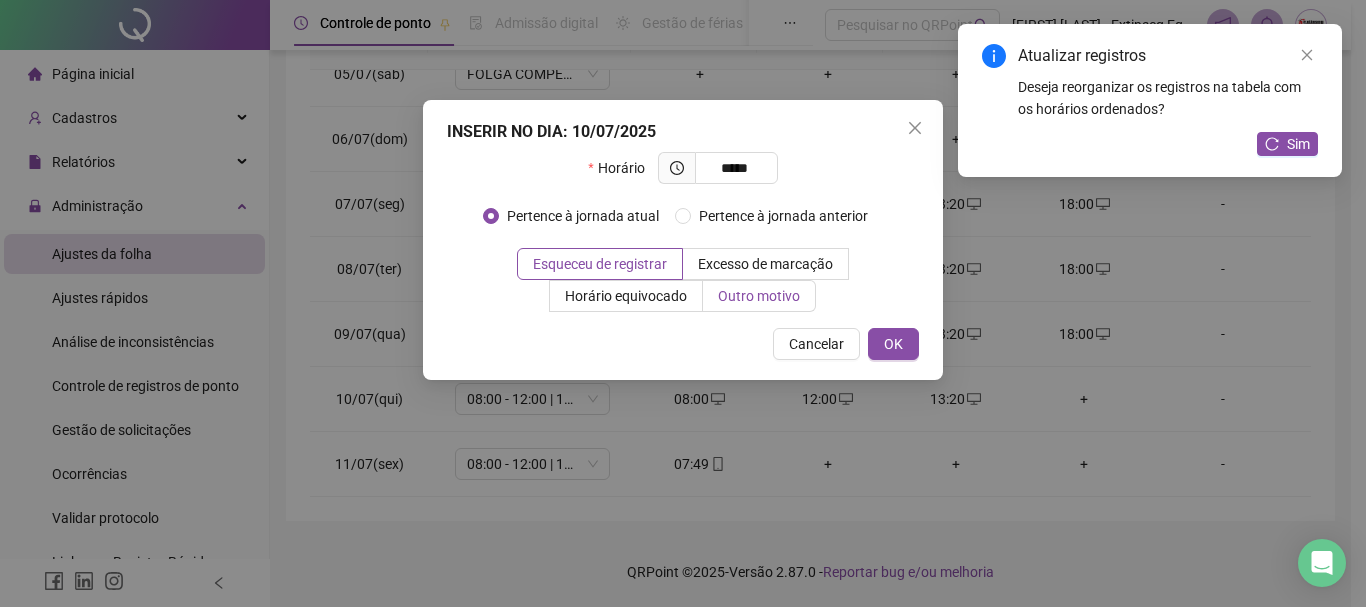click on "Outro motivo" at bounding box center (759, 296) 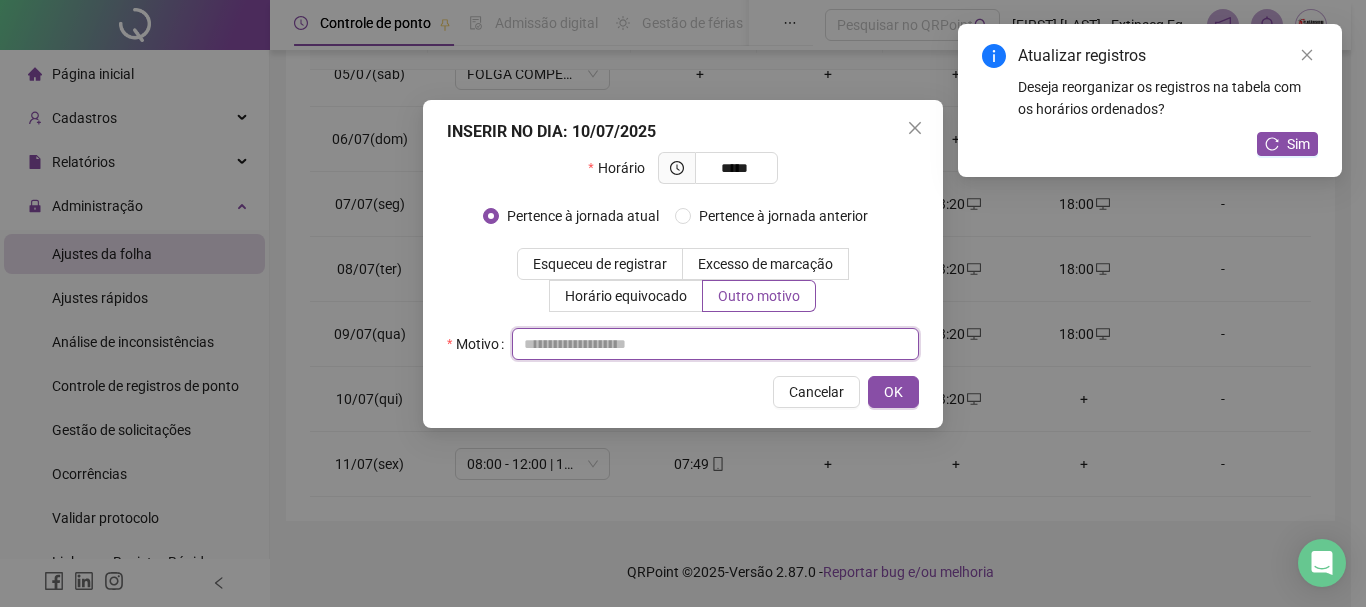 click at bounding box center (715, 344) 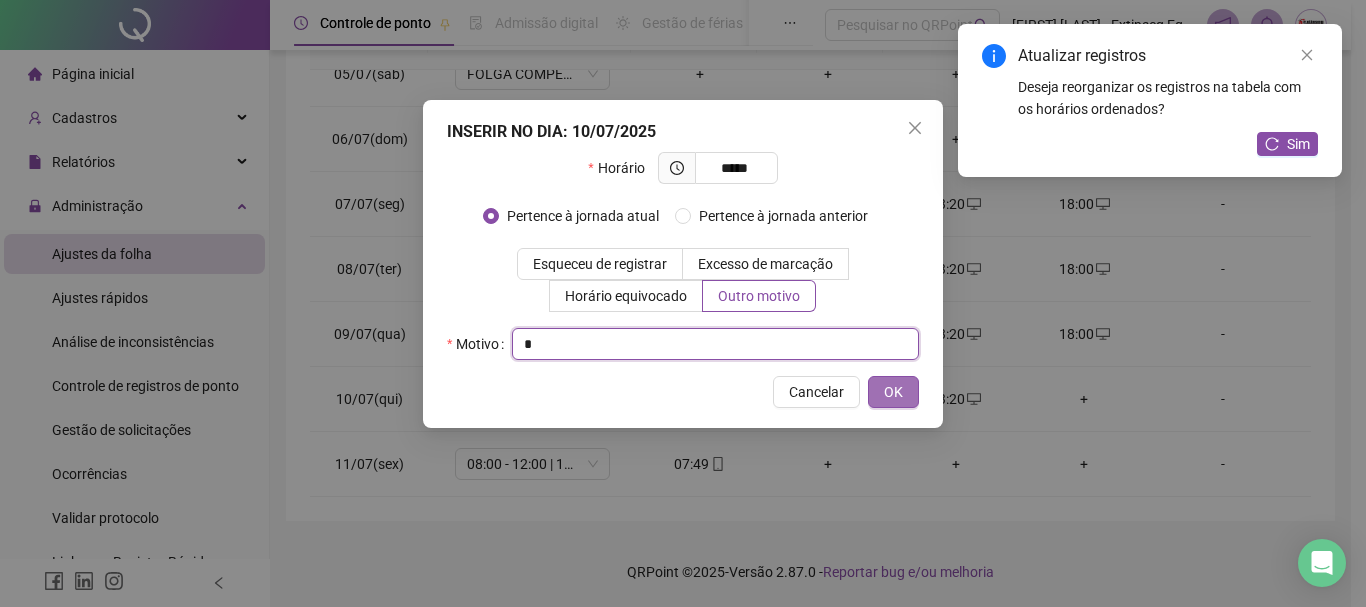 type on "*" 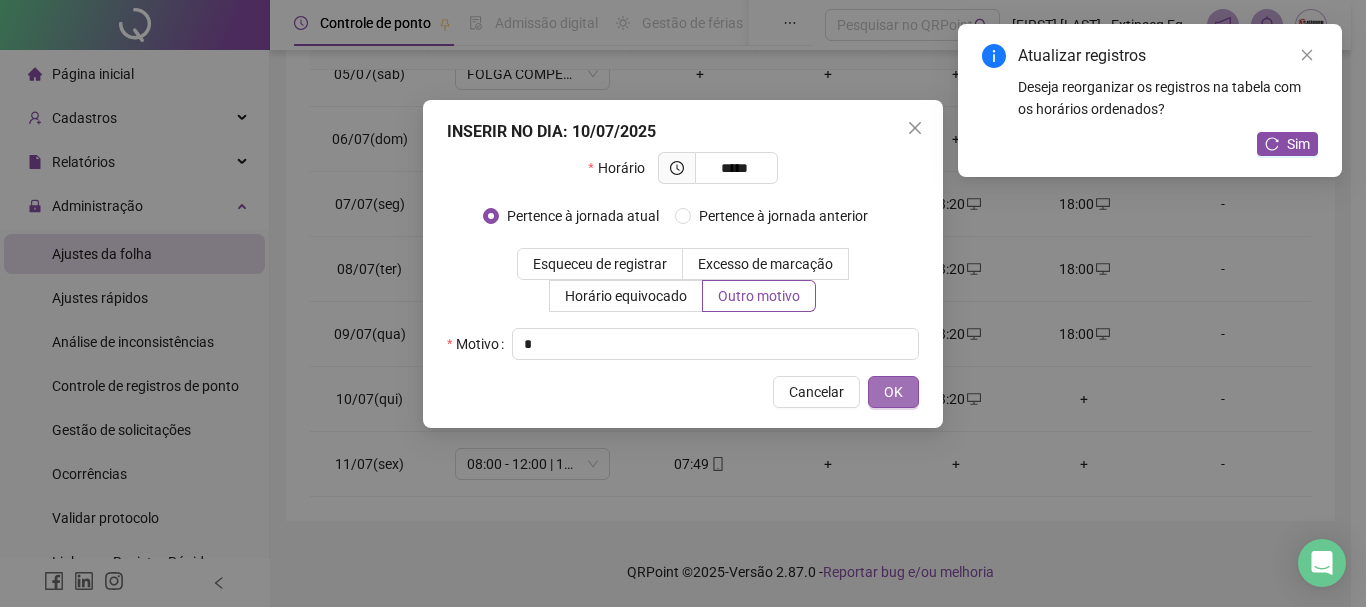 click on "OK" at bounding box center (893, 392) 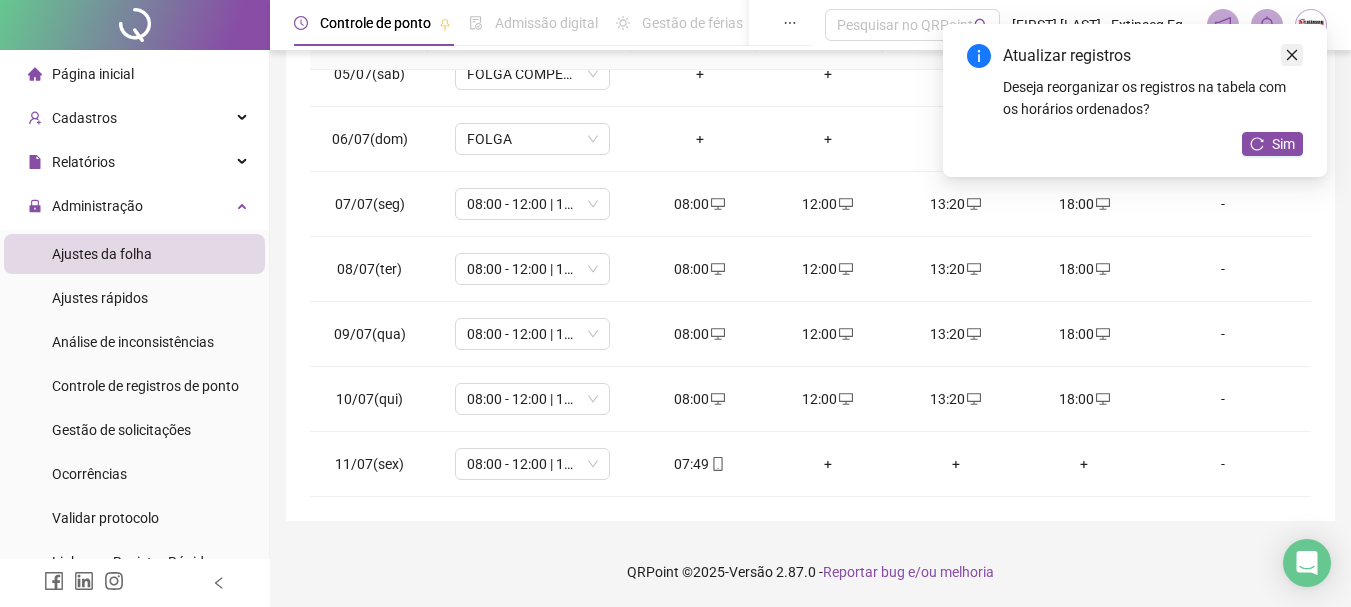 click 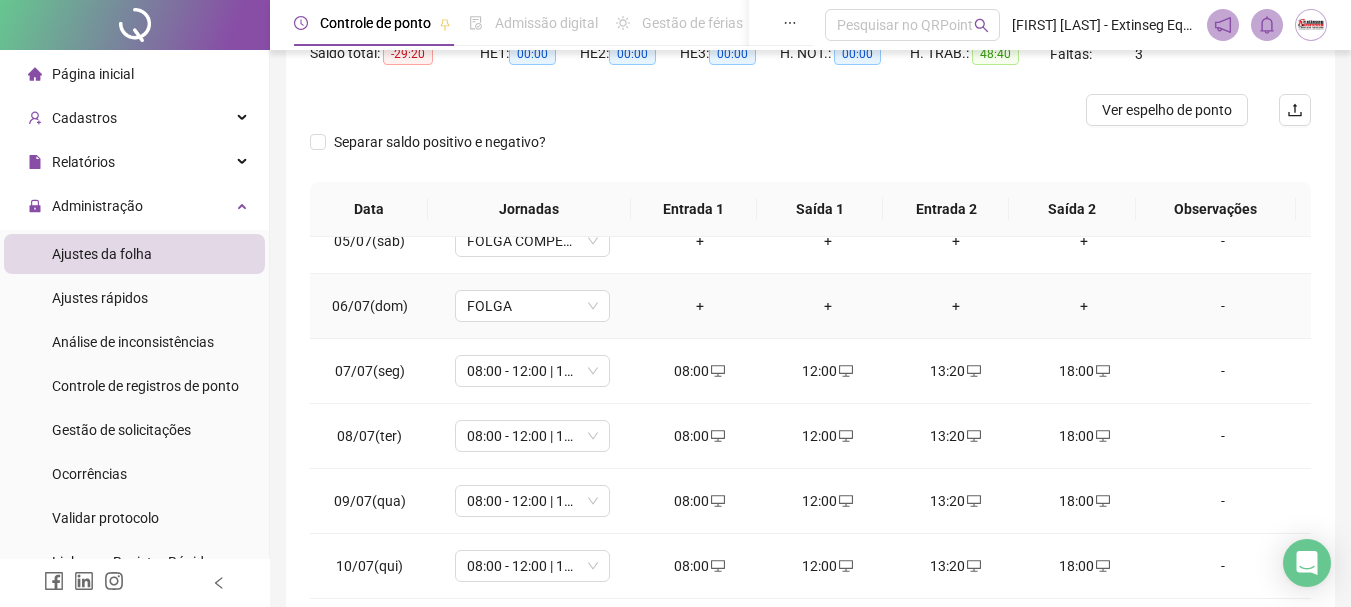scroll, scrollTop: 391, scrollLeft: 0, axis: vertical 